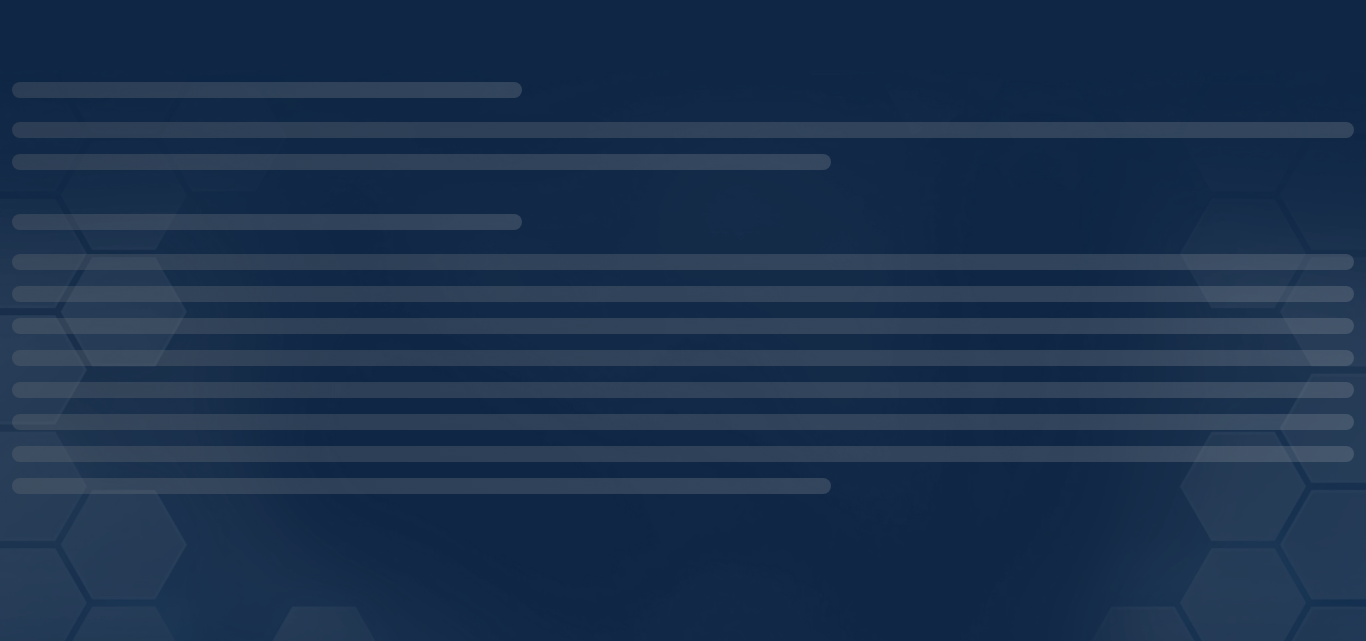 scroll, scrollTop: 0, scrollLeft: 0, axis: both 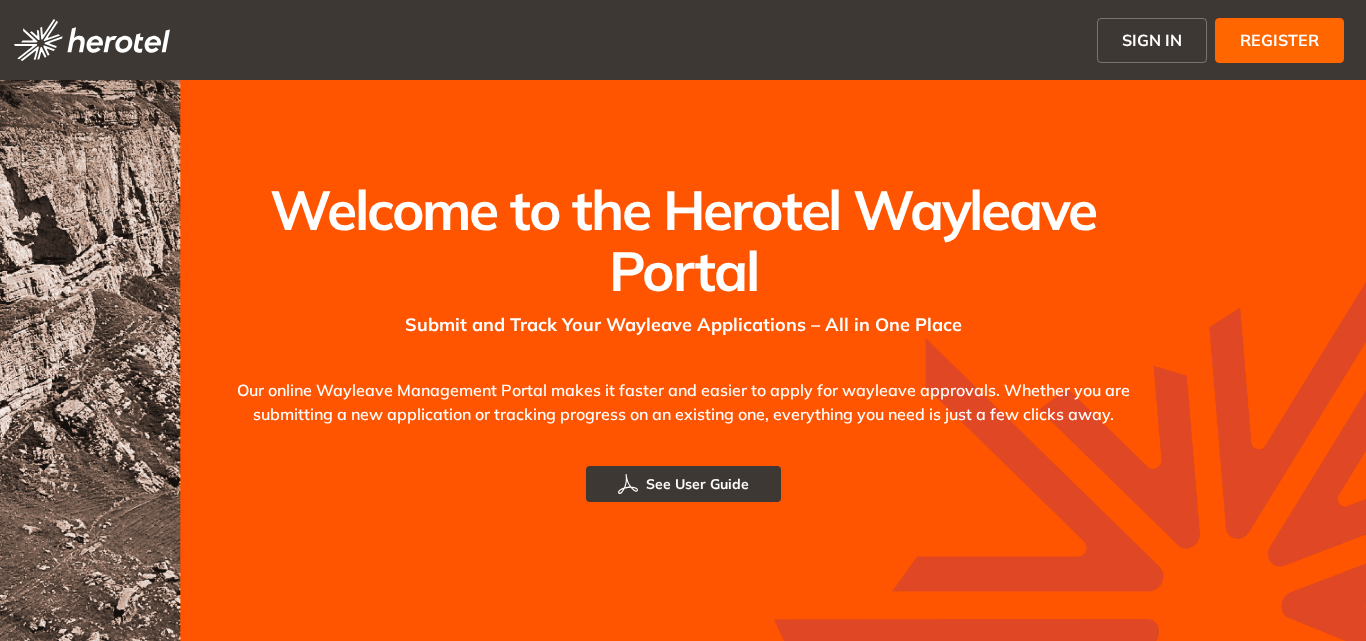 click on "SIGN IN" at bounding box center [1152, 40] 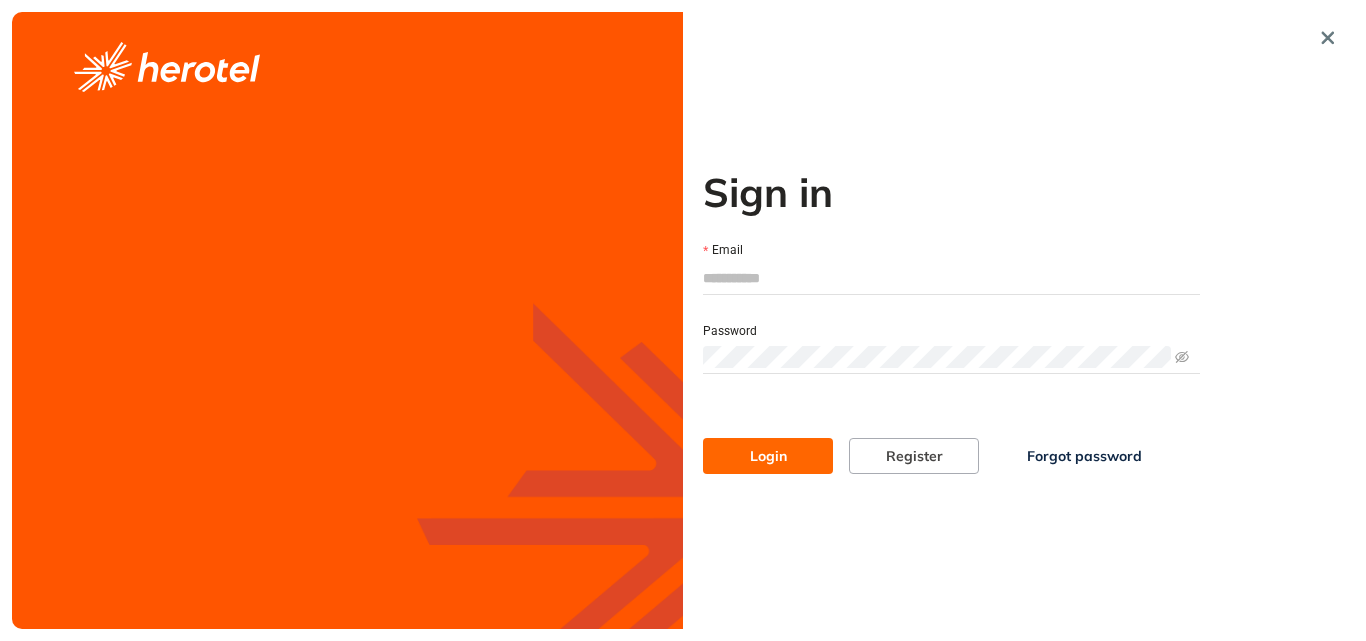 type on "**********" 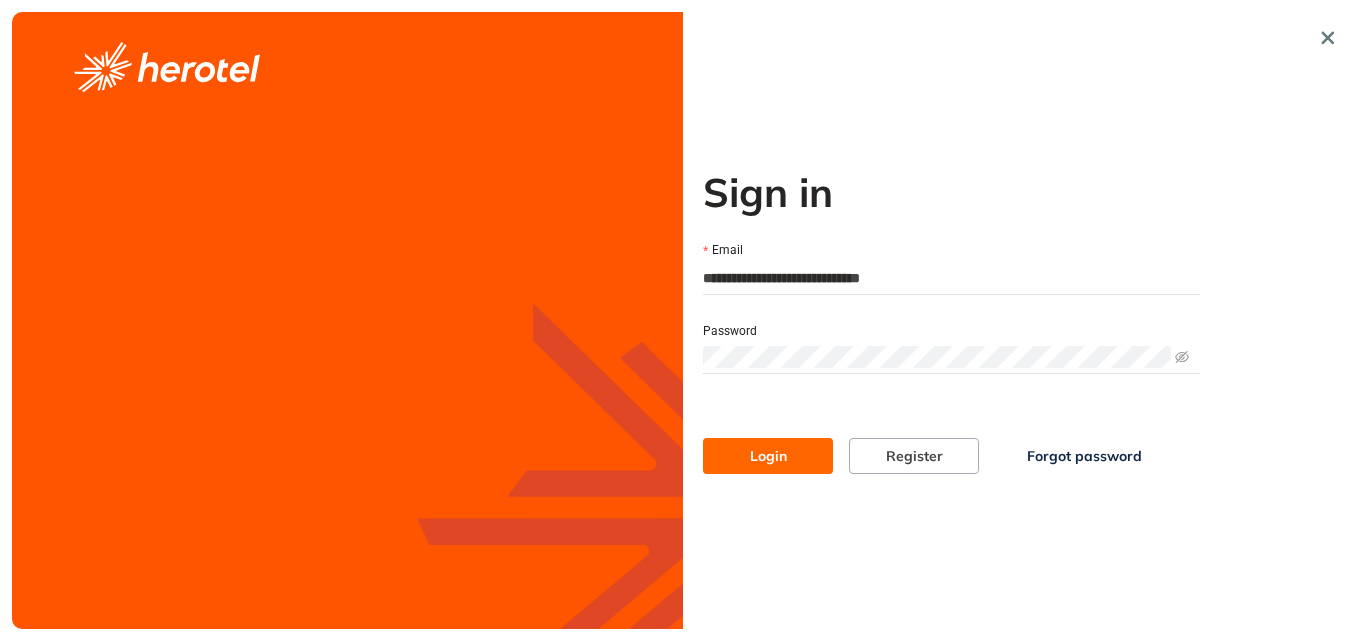 click on "Login" at bounding box center [768, 456] 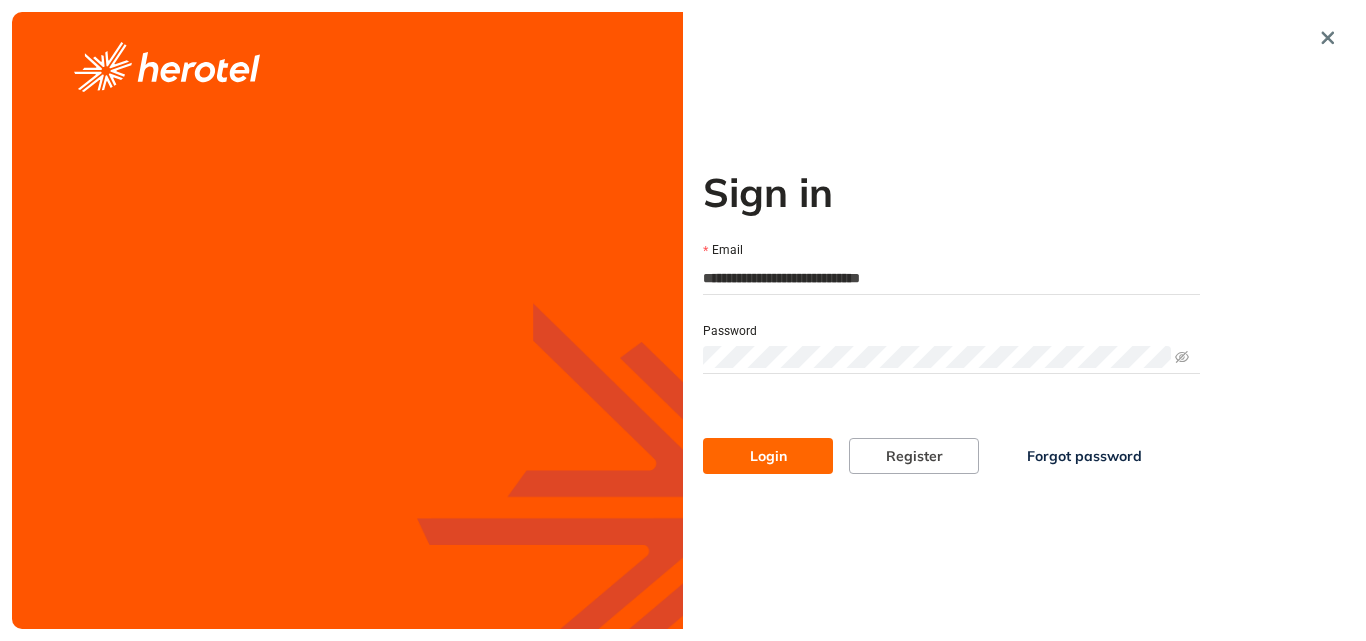 click on "Login" at bounding box center (768, 456) 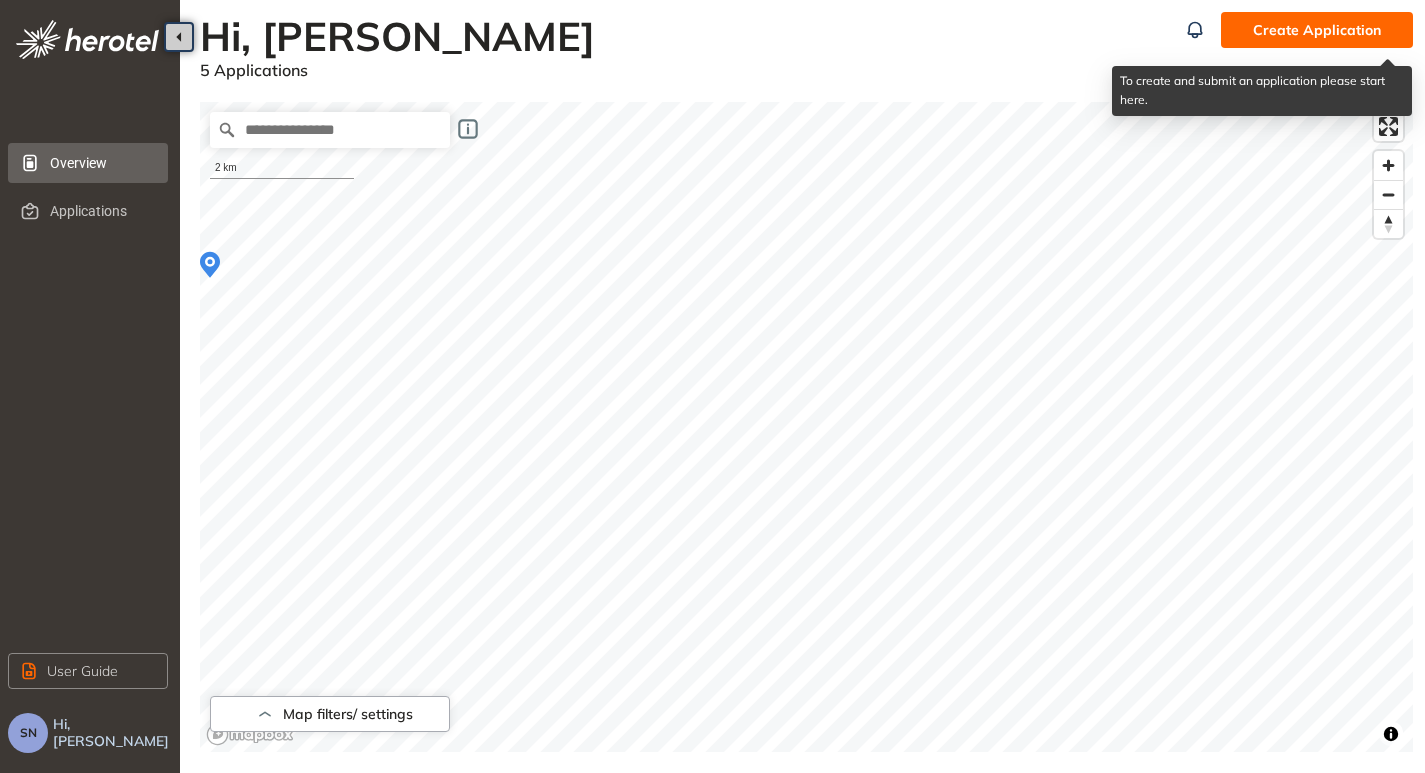 click on "Create Application" at bounding box center (1317, 30) 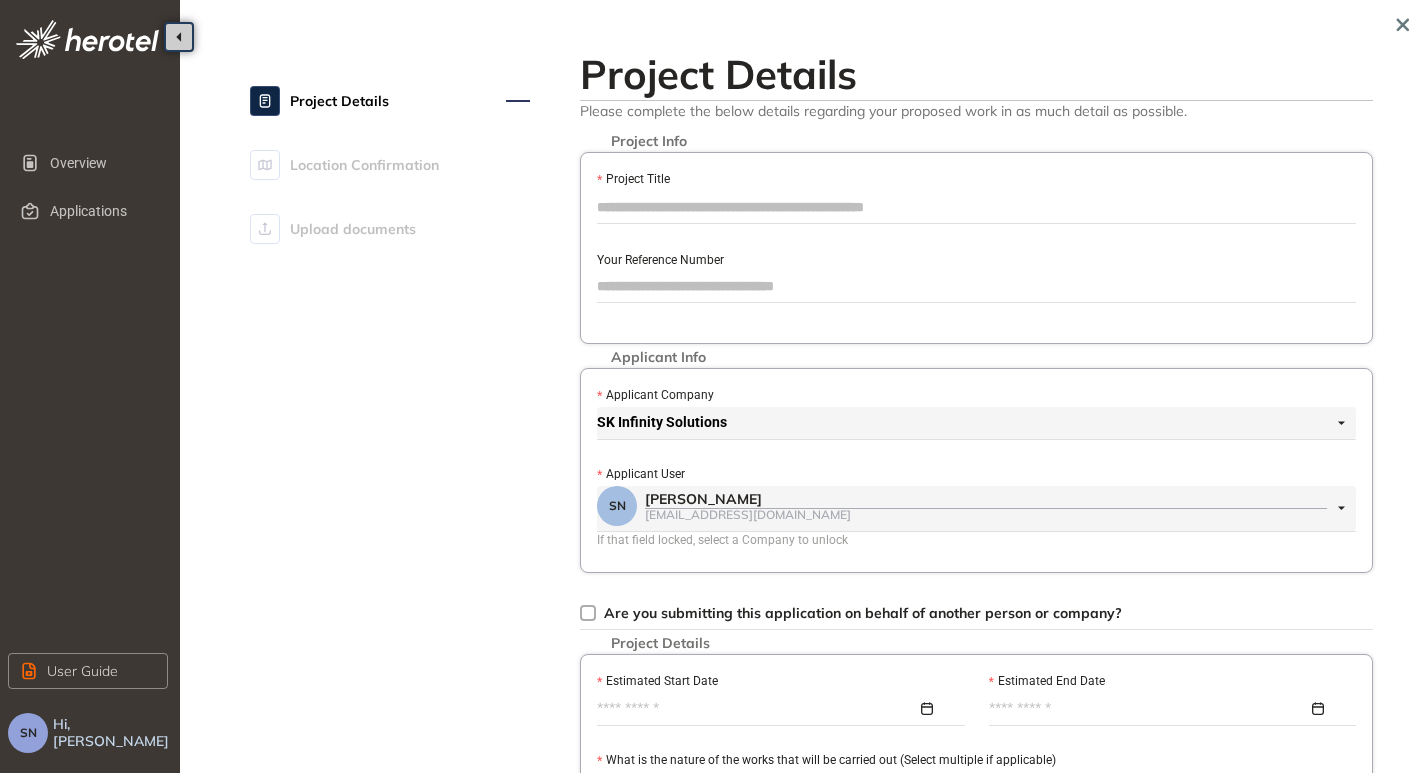 click on "Project Title" at bounding box center [976, 207] 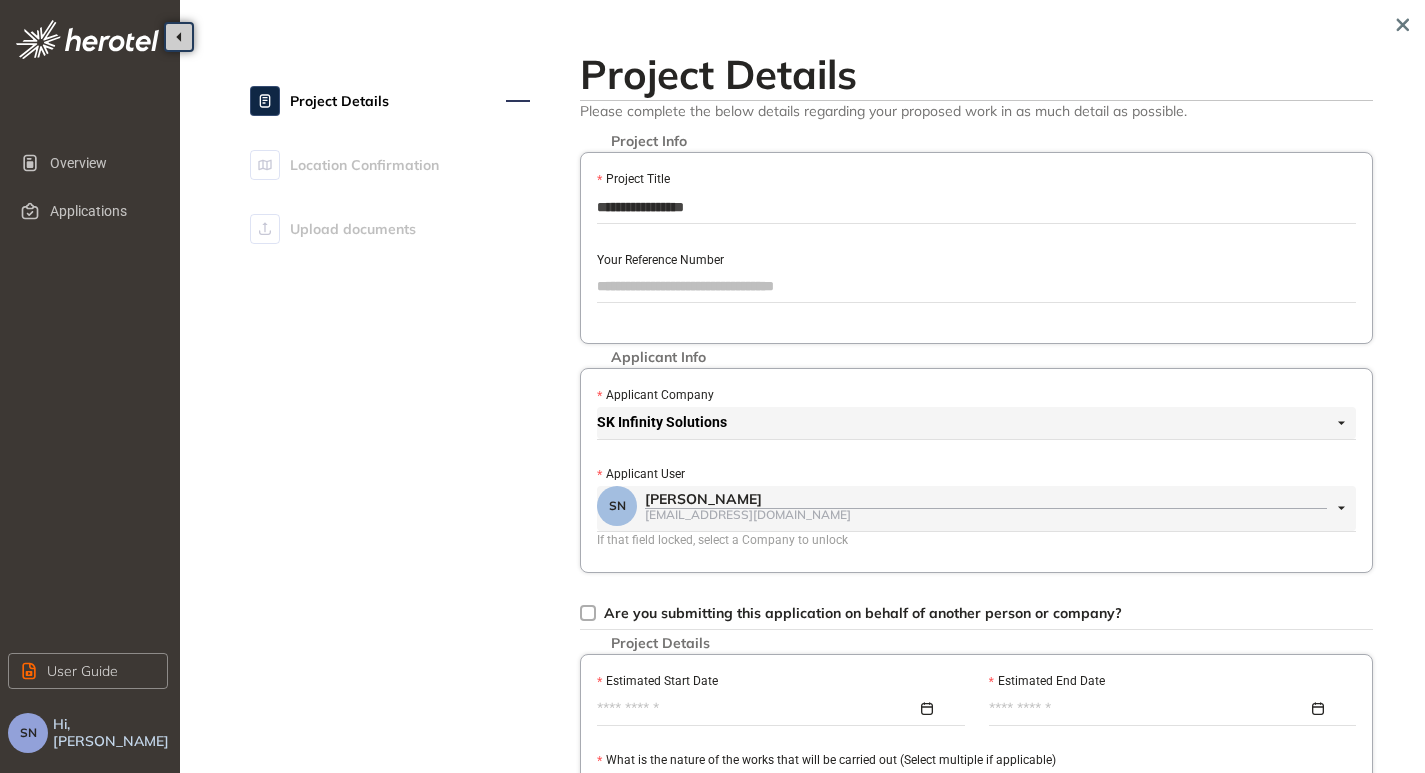 drag, startPoint x: 731, startPoint y: 198, endPoint x: 592, endPoint y: 212, distance: 139.70326 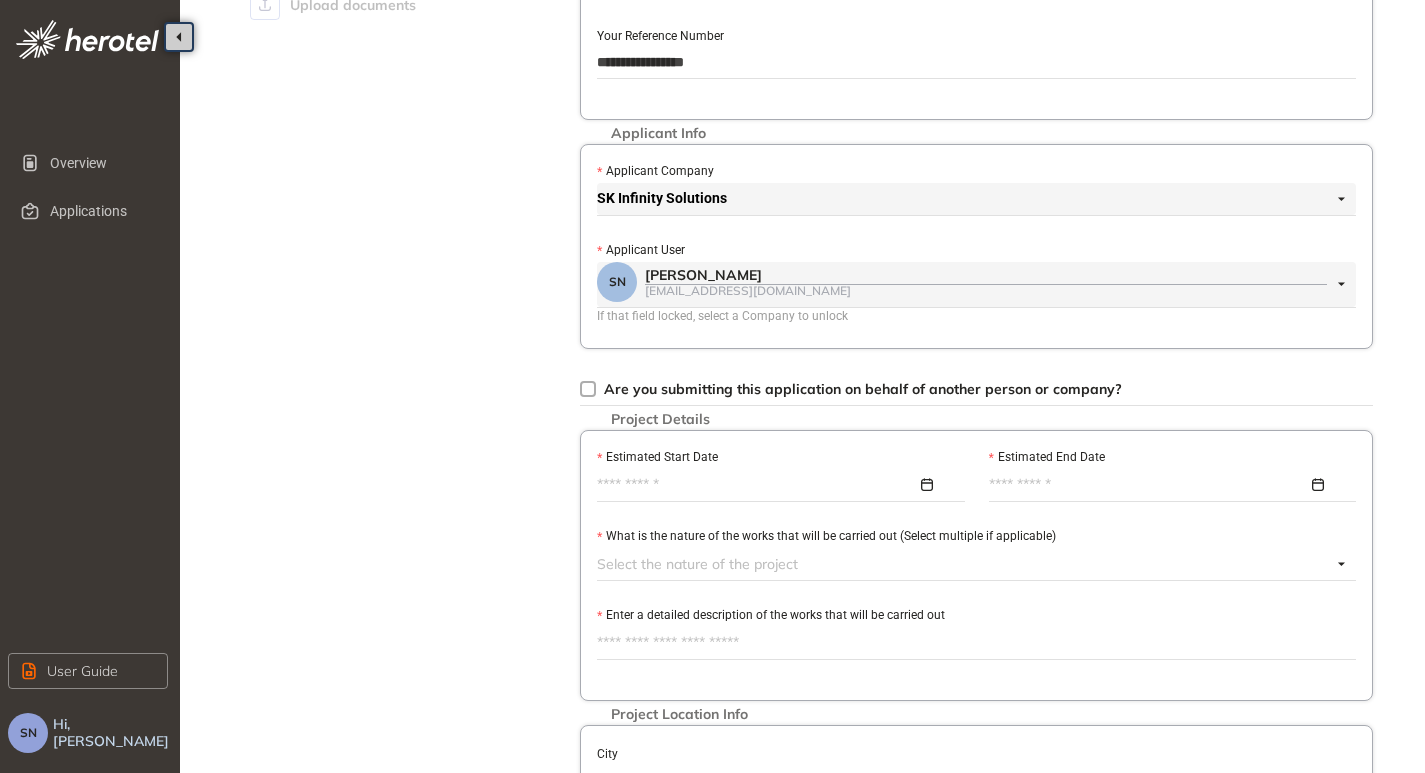 scroll, scrollTop: 400, scrollLeft: 0, axis: vertical 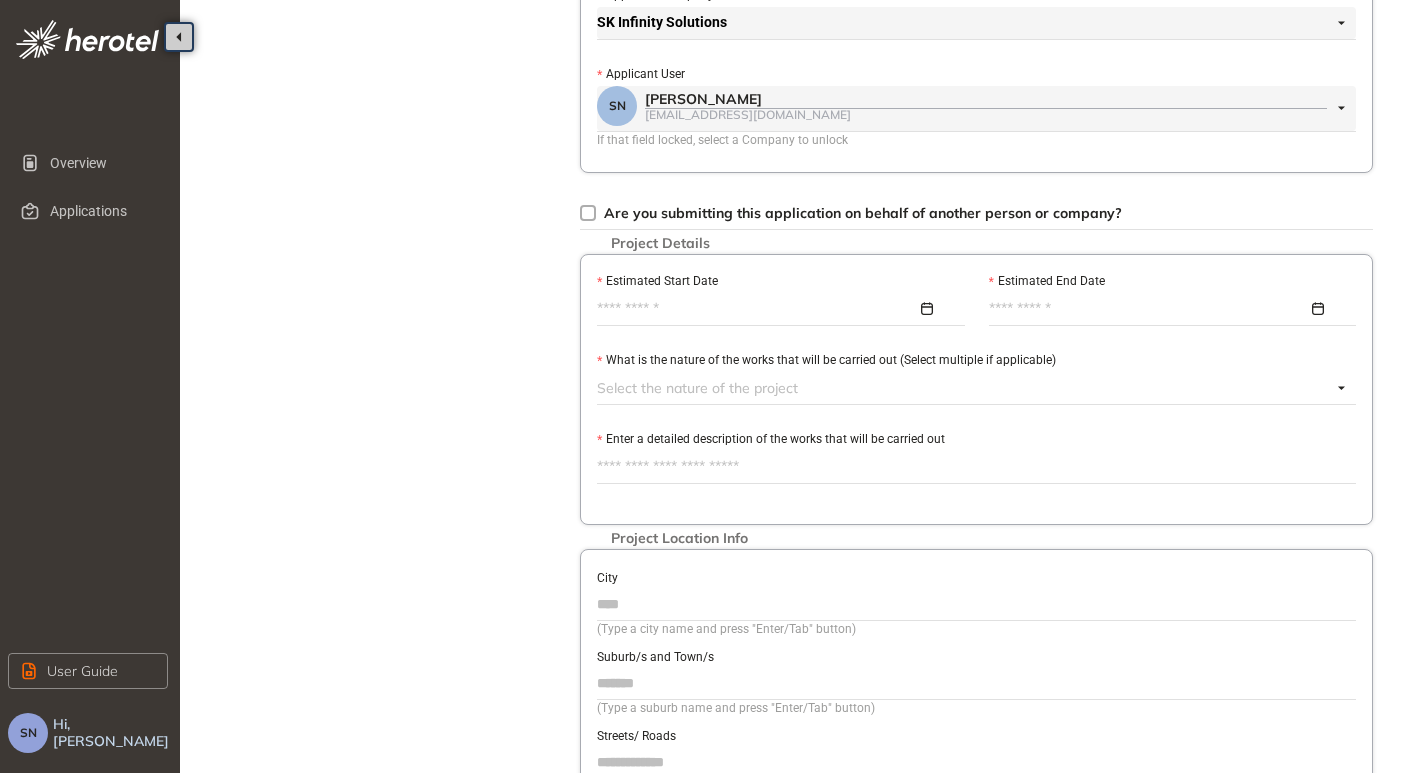 type on "**********" 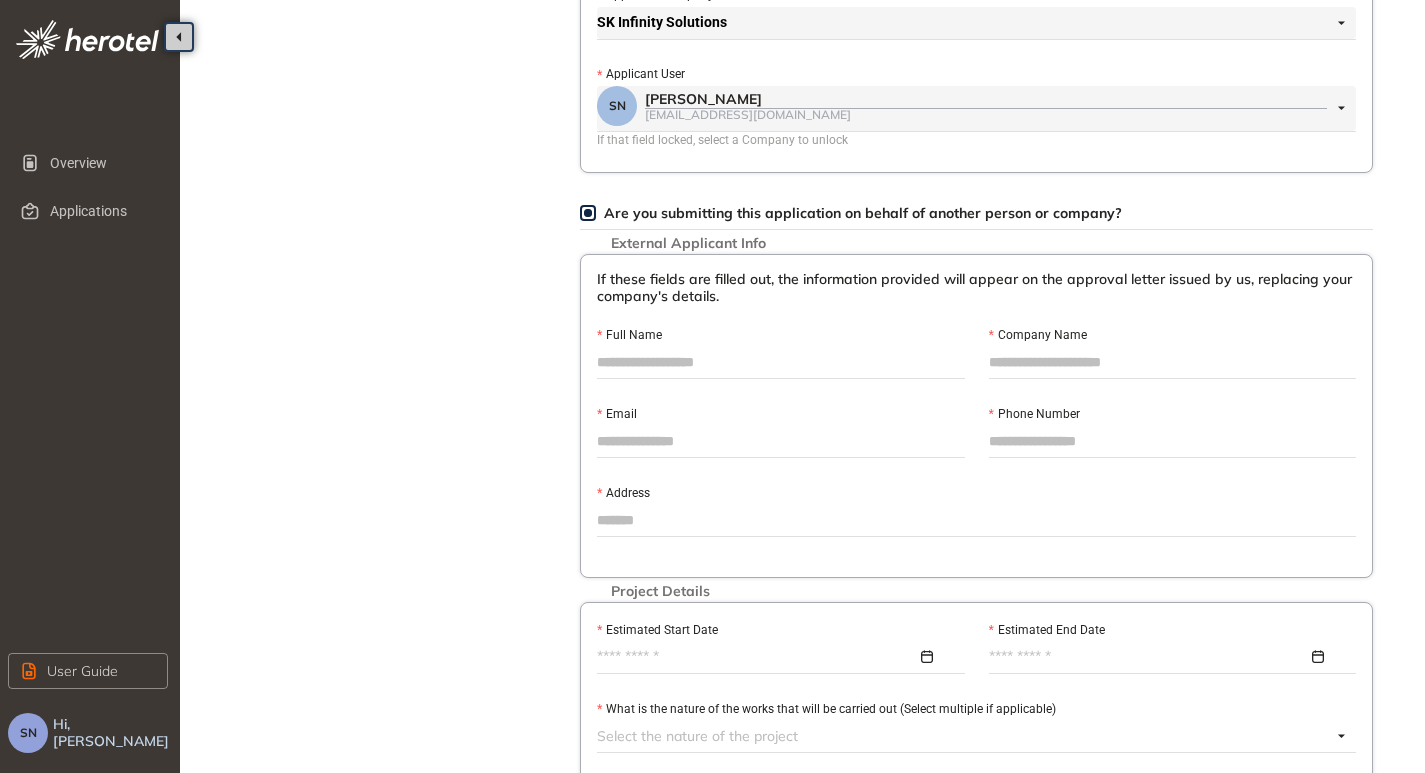 click on "Full Name" at bounding box center (781, 362) 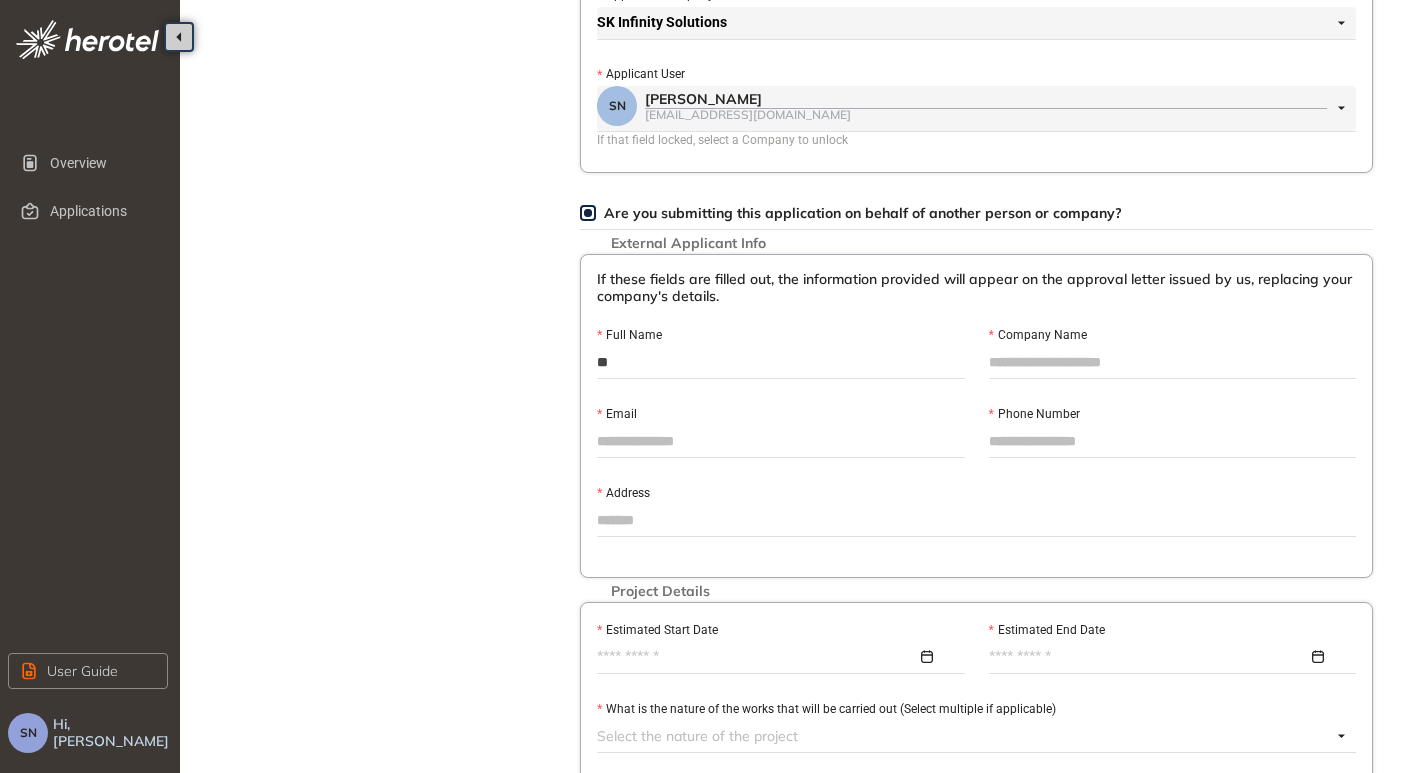 type on "*" 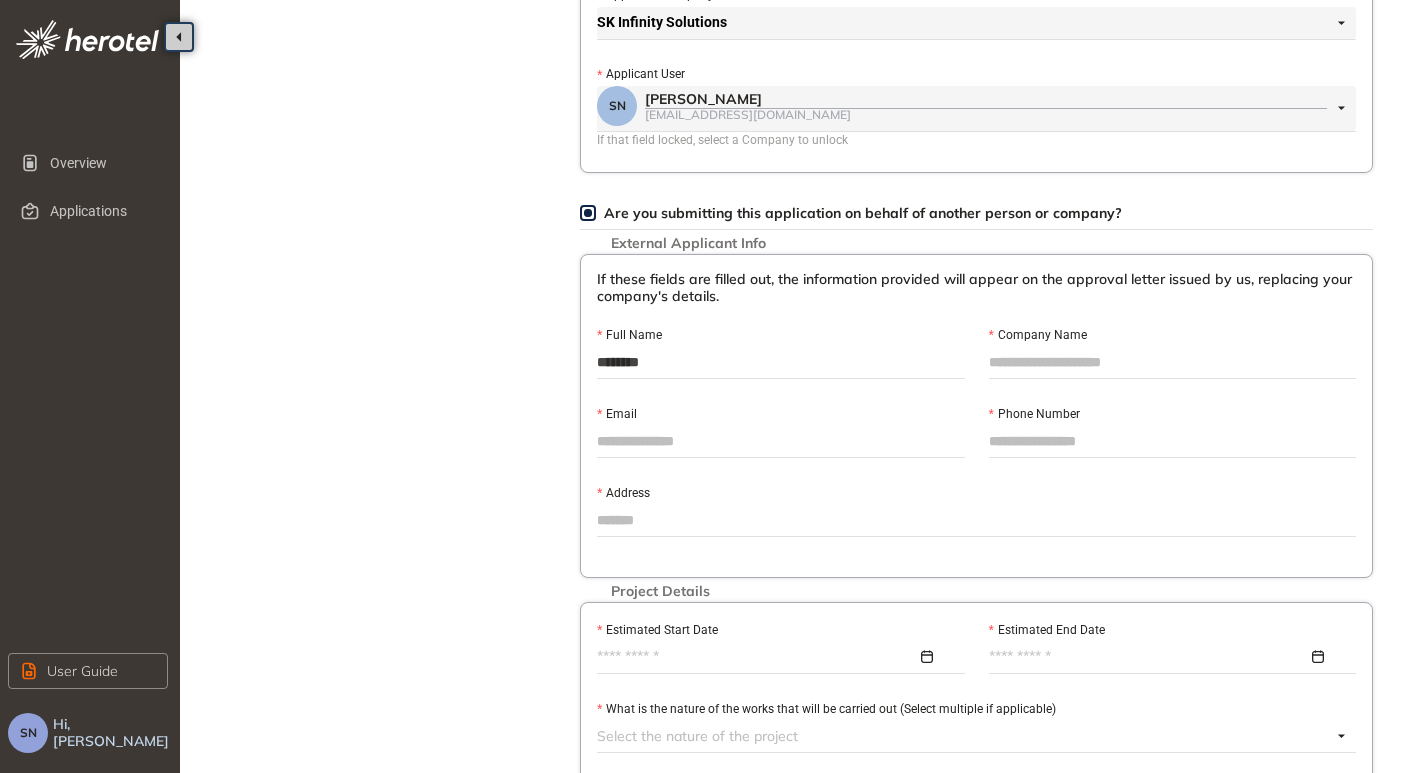 type on "********" 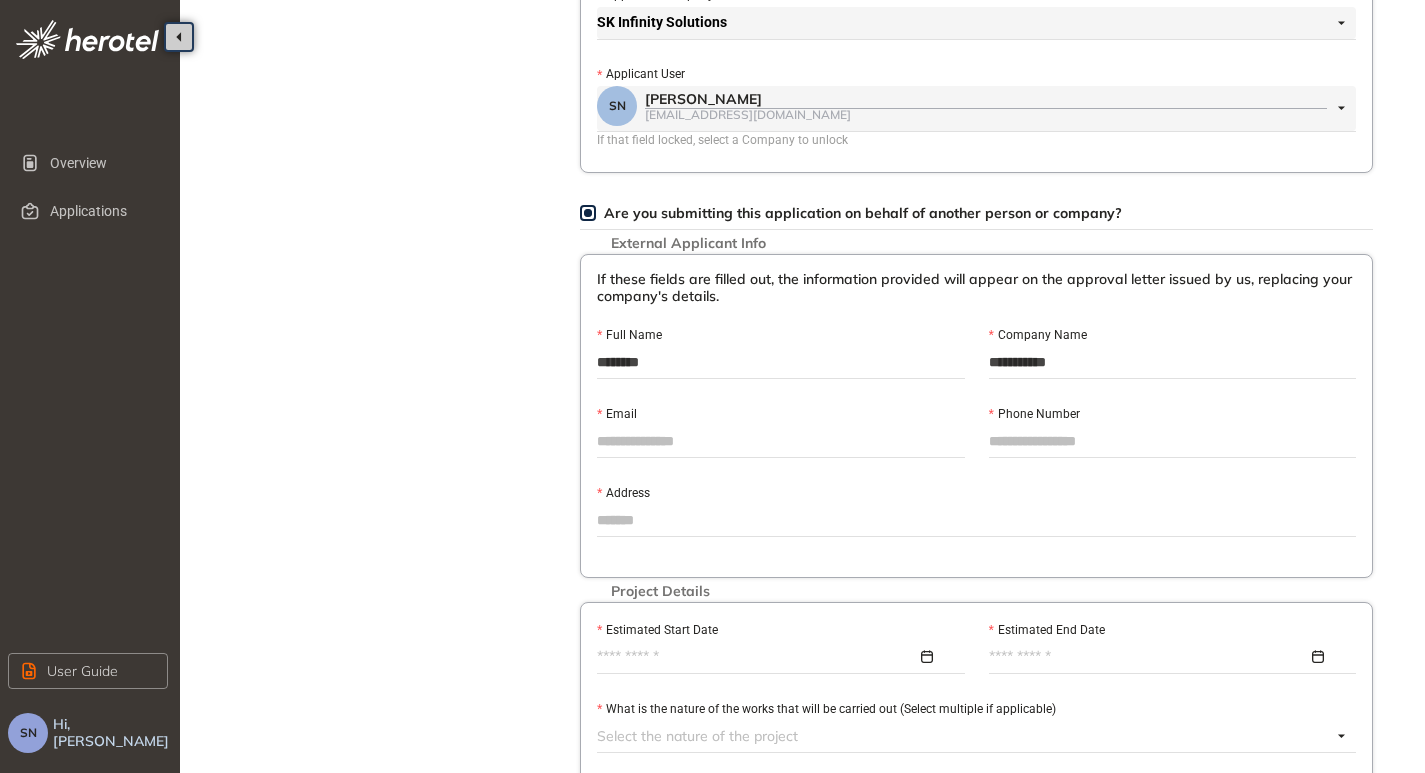 type on "**********" 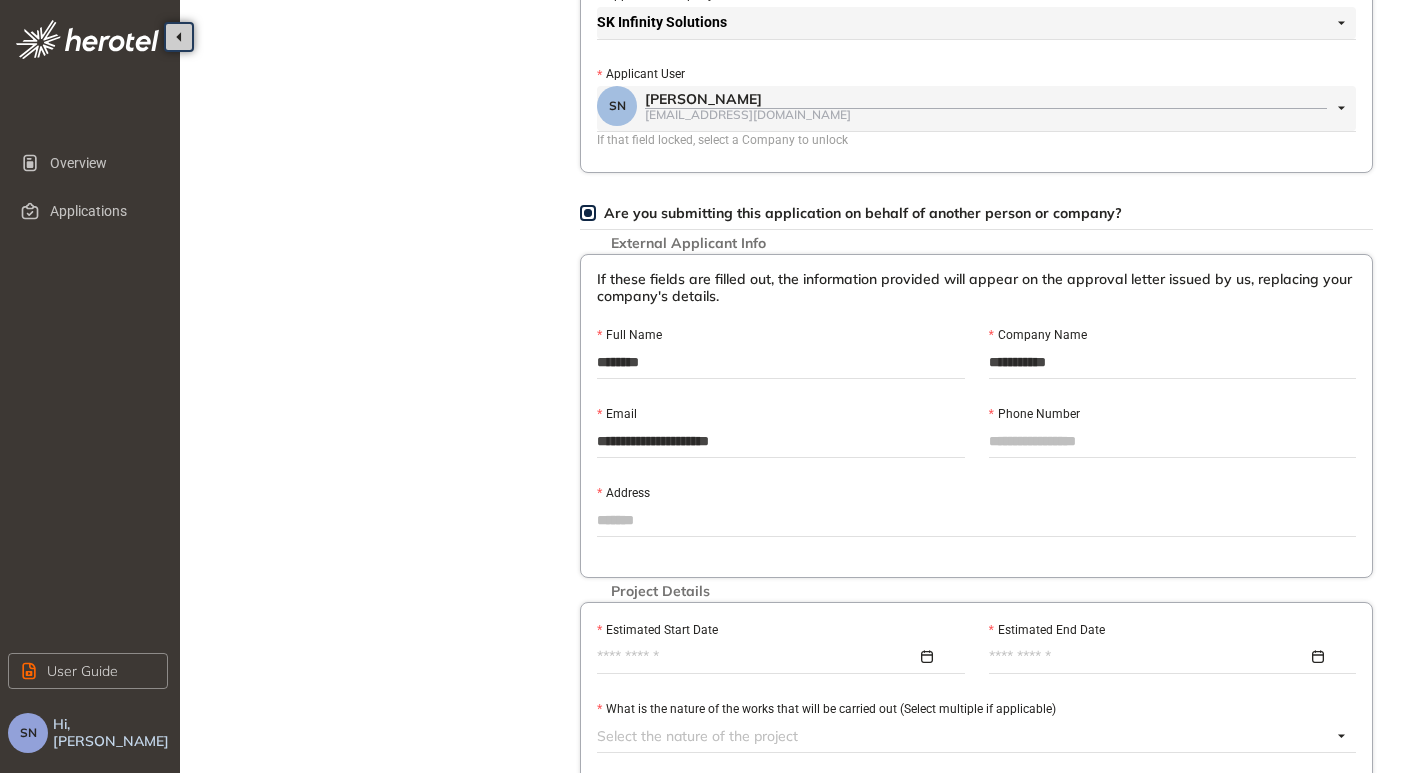 type on "**********" 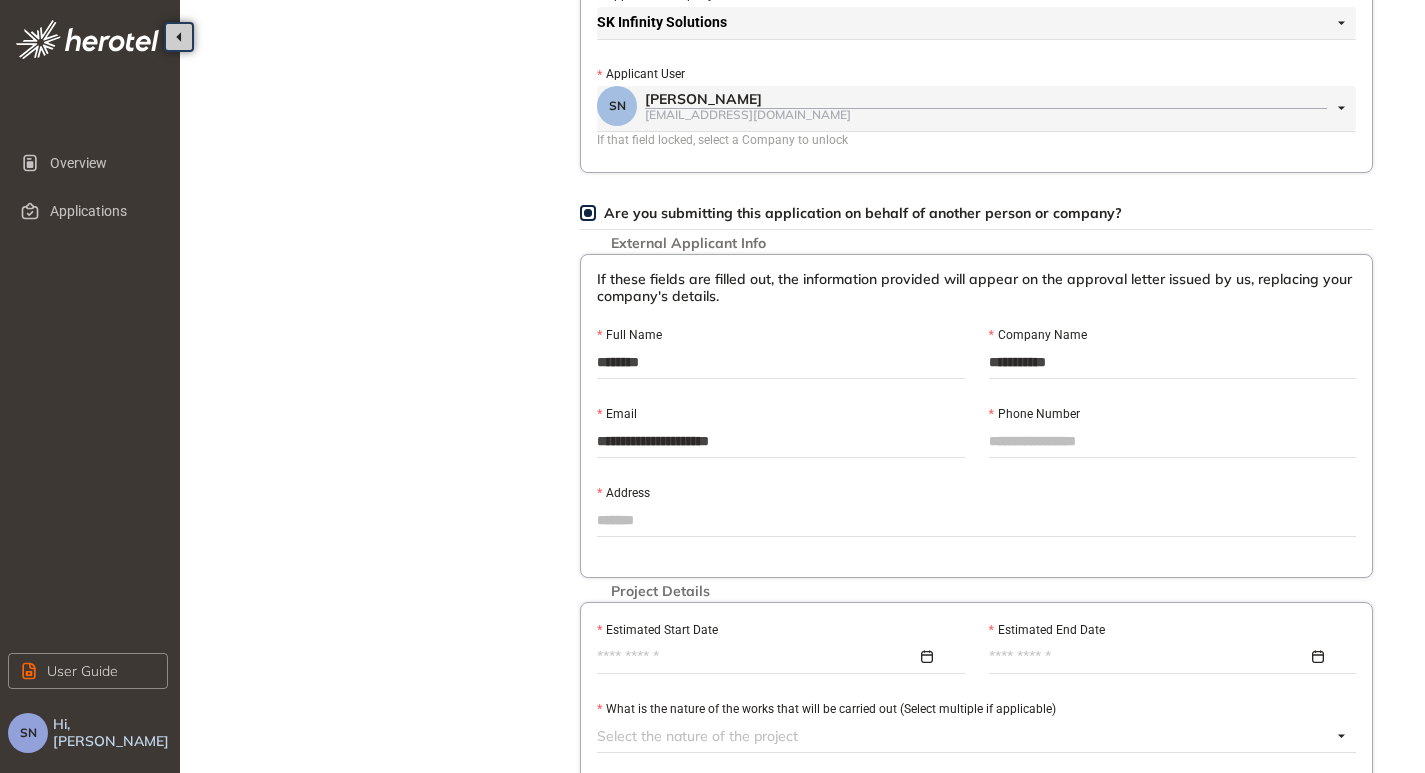 drag, startPoint x: 1054, startPoint y: 443, endPoint x: 1065, endPoint y: 443, distance: 11 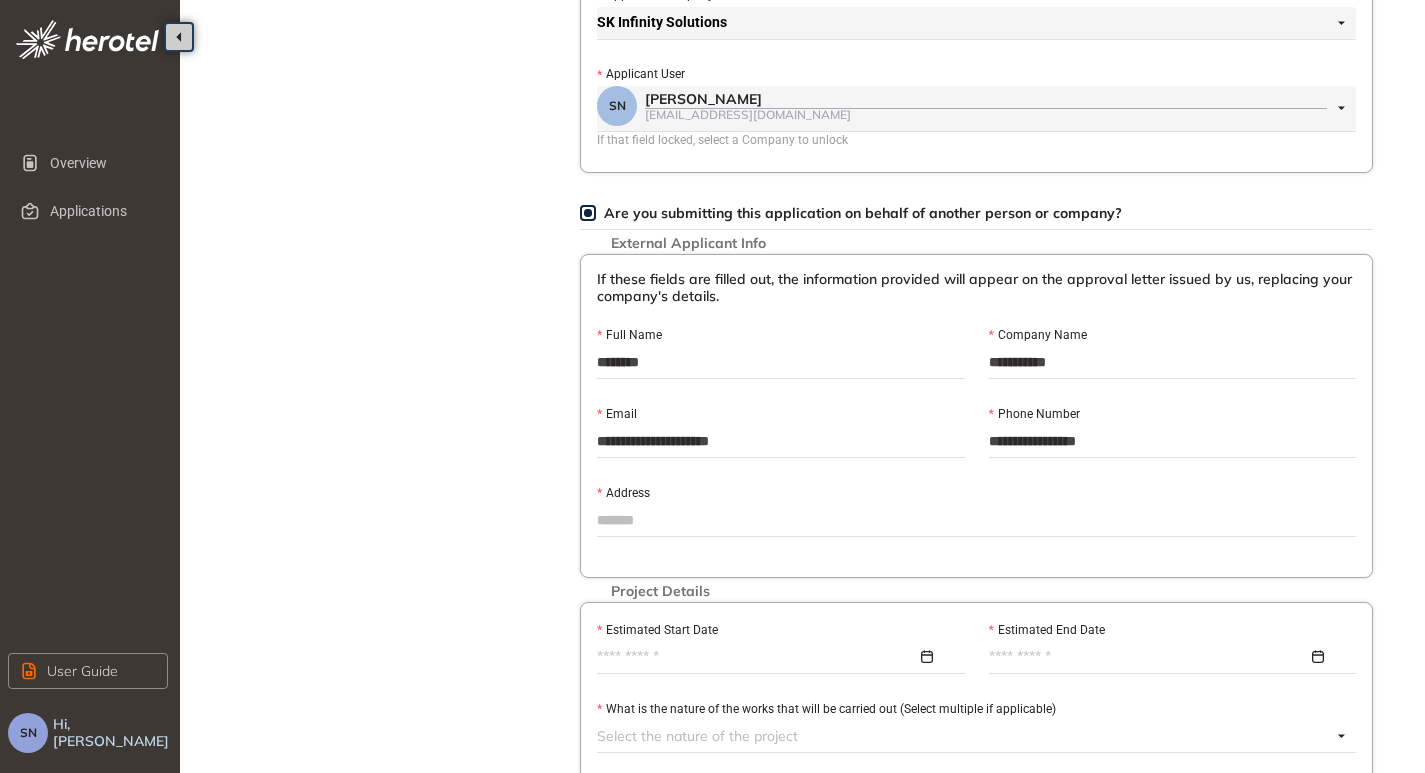type on "**********" 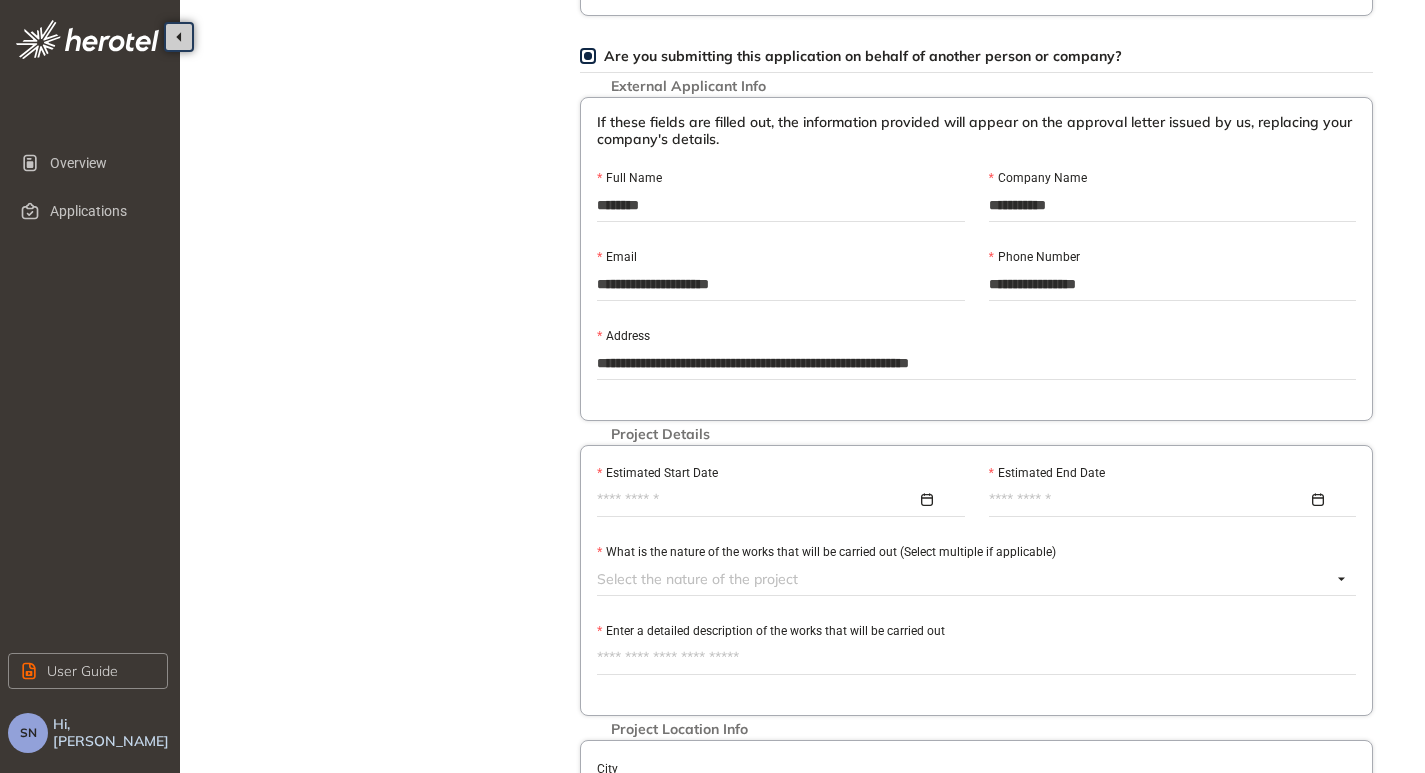 scroll, scrollTop: 600, scrollLeft: 0, axis: vertical 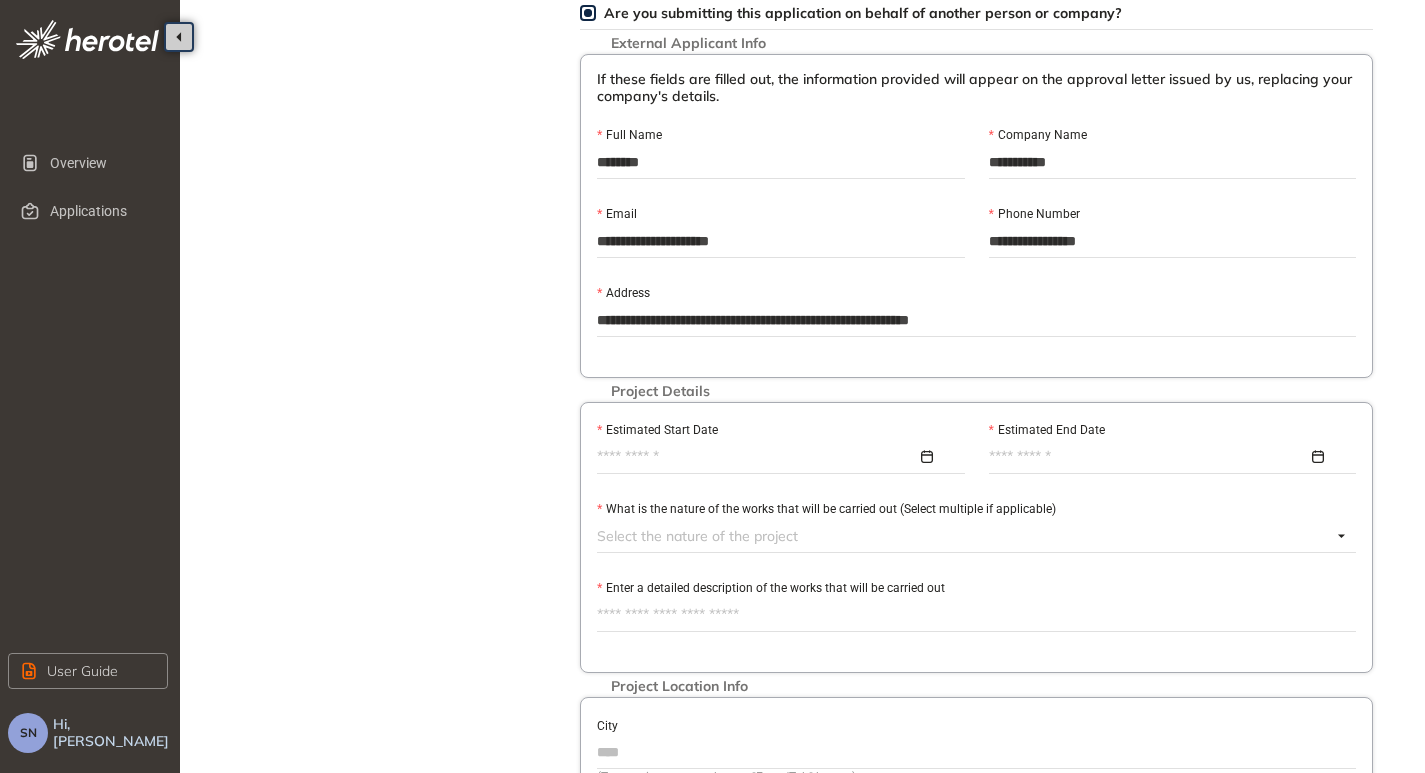 type on "**********" 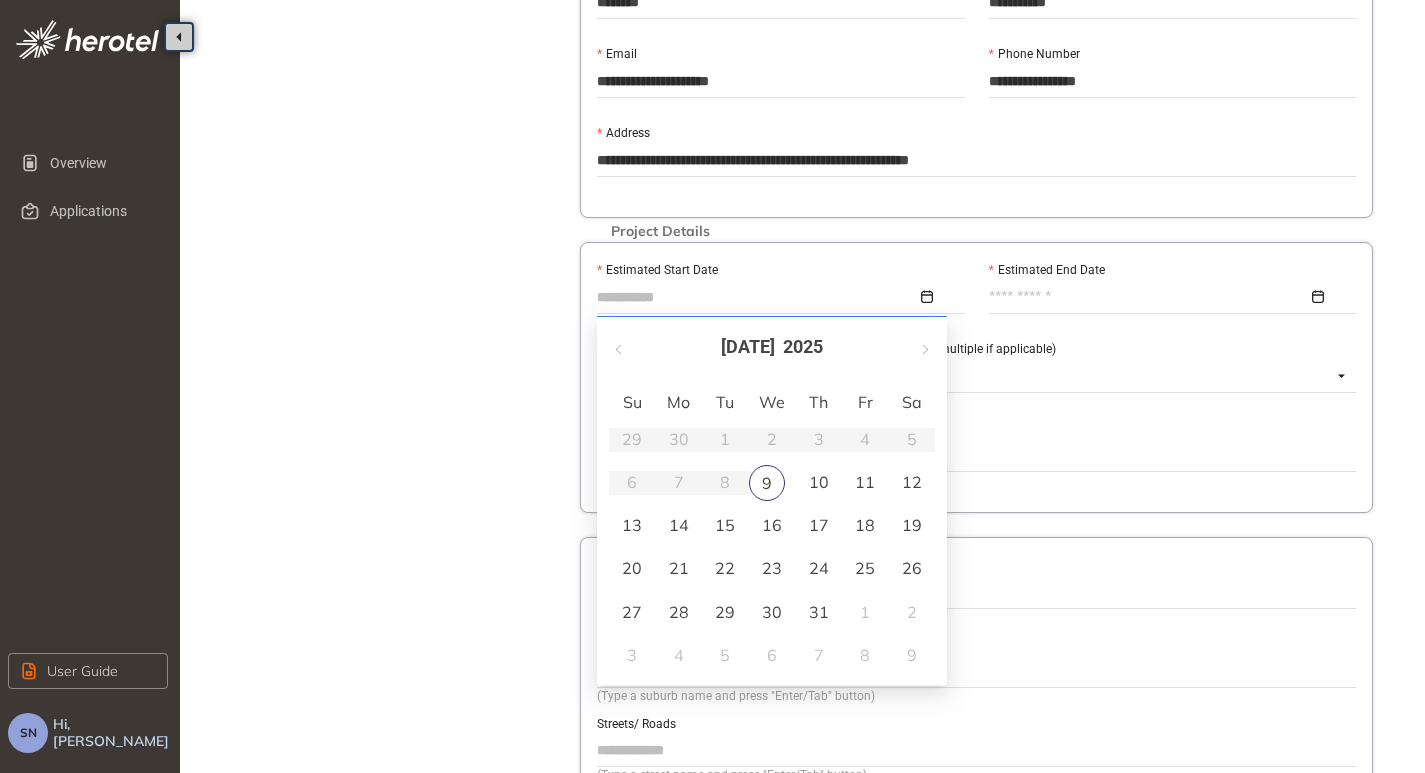 scroll, scrollTop: 800, scrollLeft: 0, axis: vertical 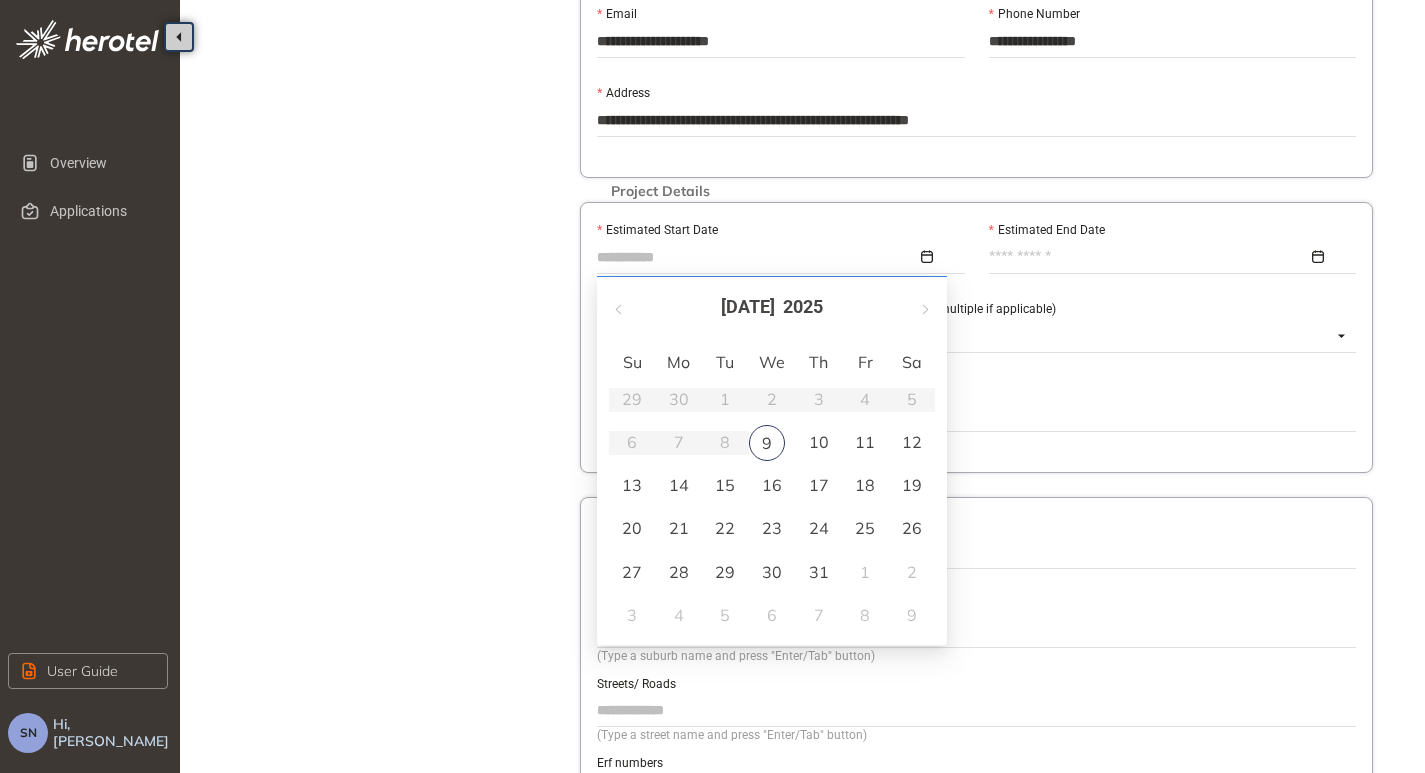 type on "**********" 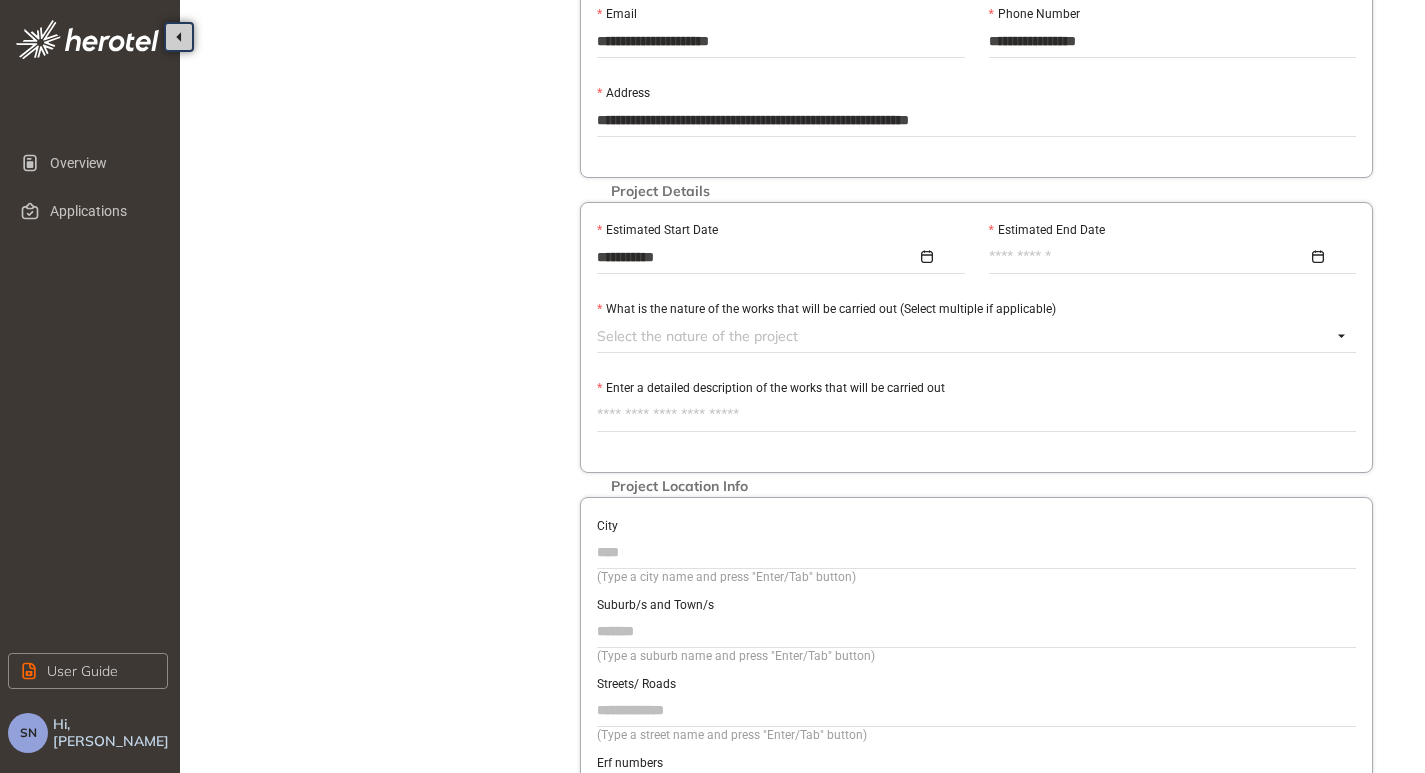 click at bounding box center (1167, 257) 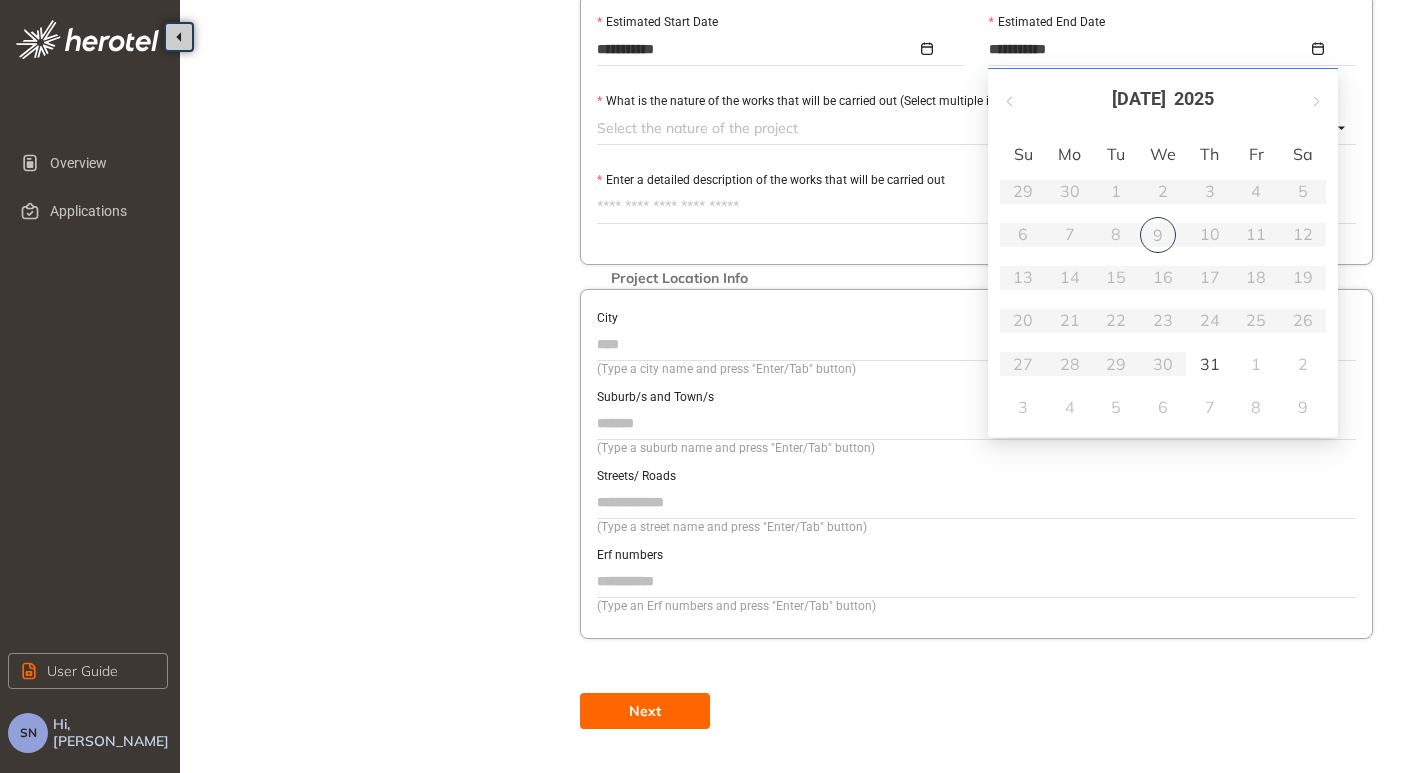 type on "**********" 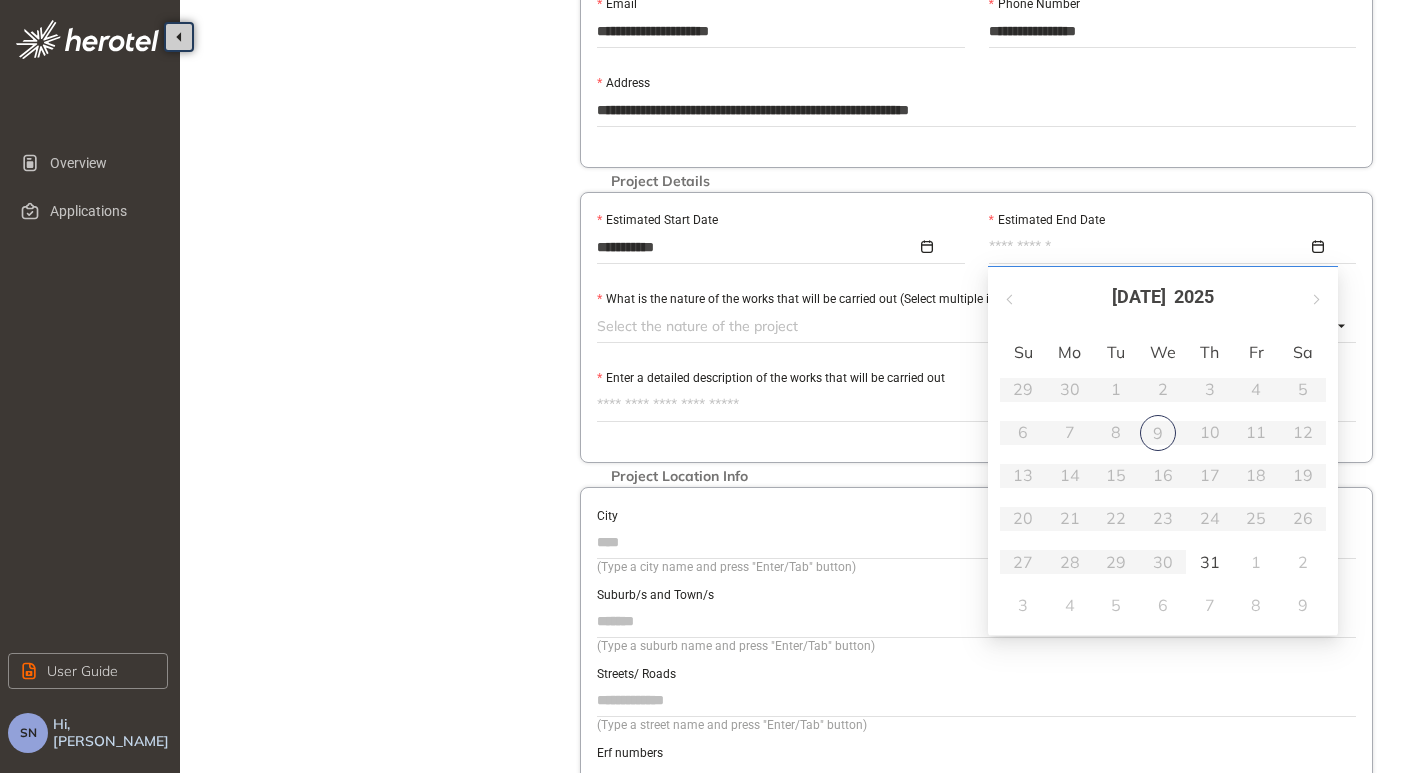 scroll, scrollTop: 814, scrollLeft: 0, axis: vertical 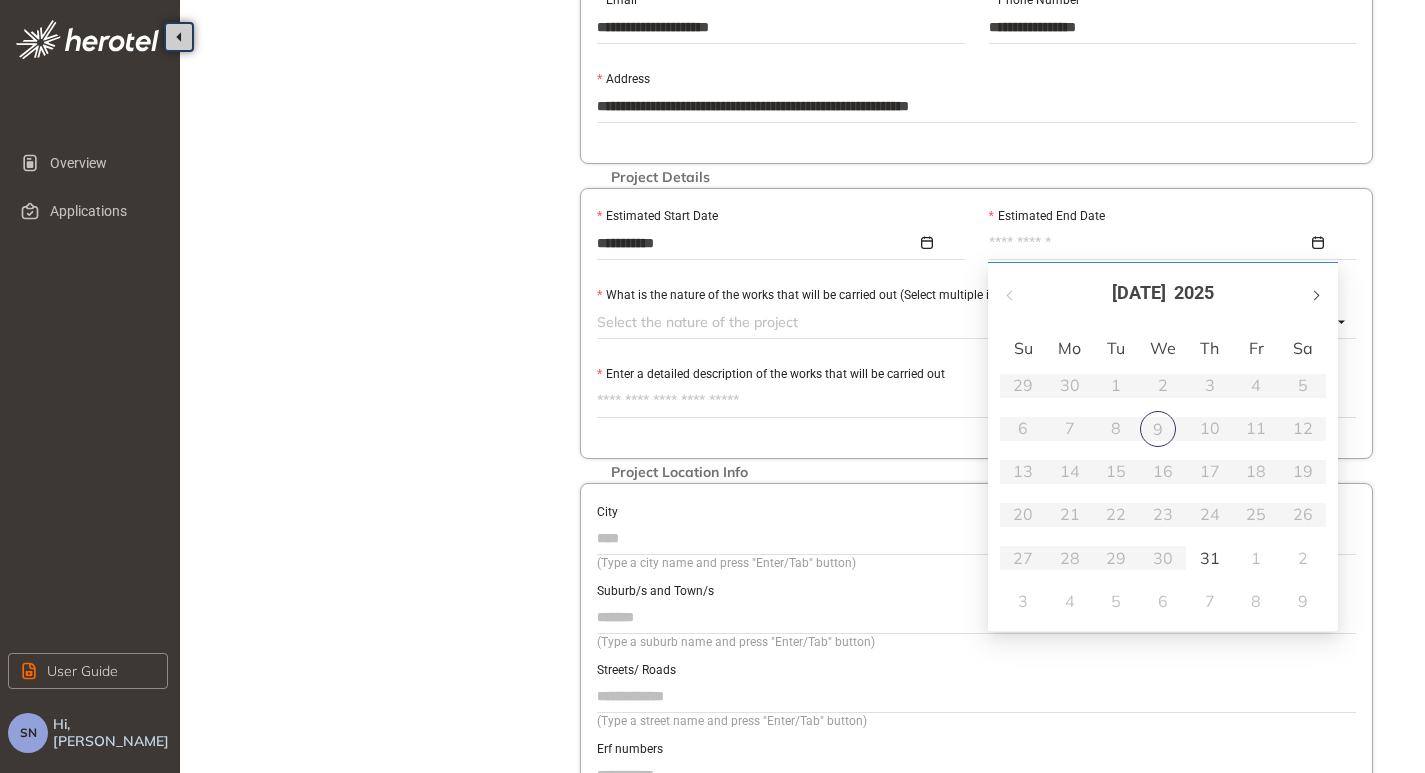 click at bounding box center [1315, 293] 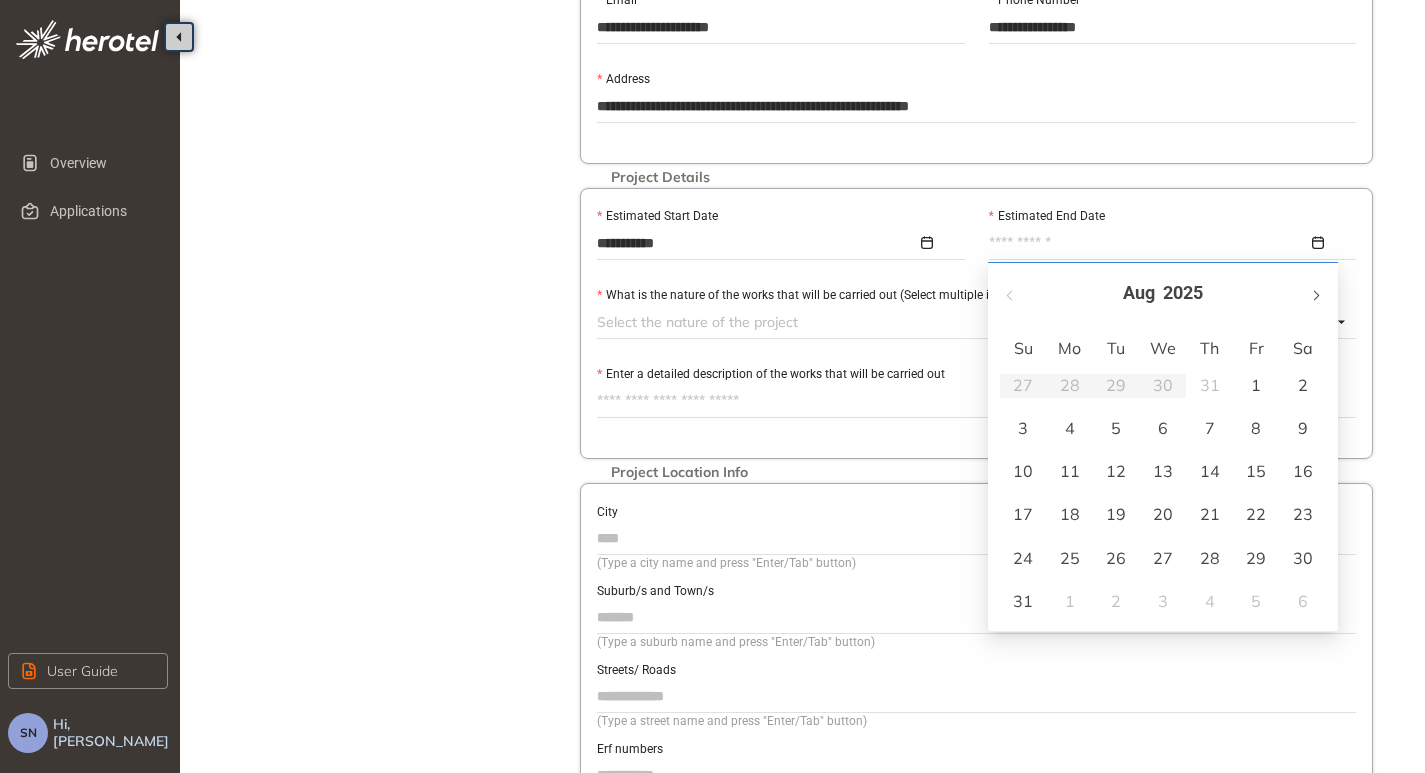 click at bounding box center [1315, 293] 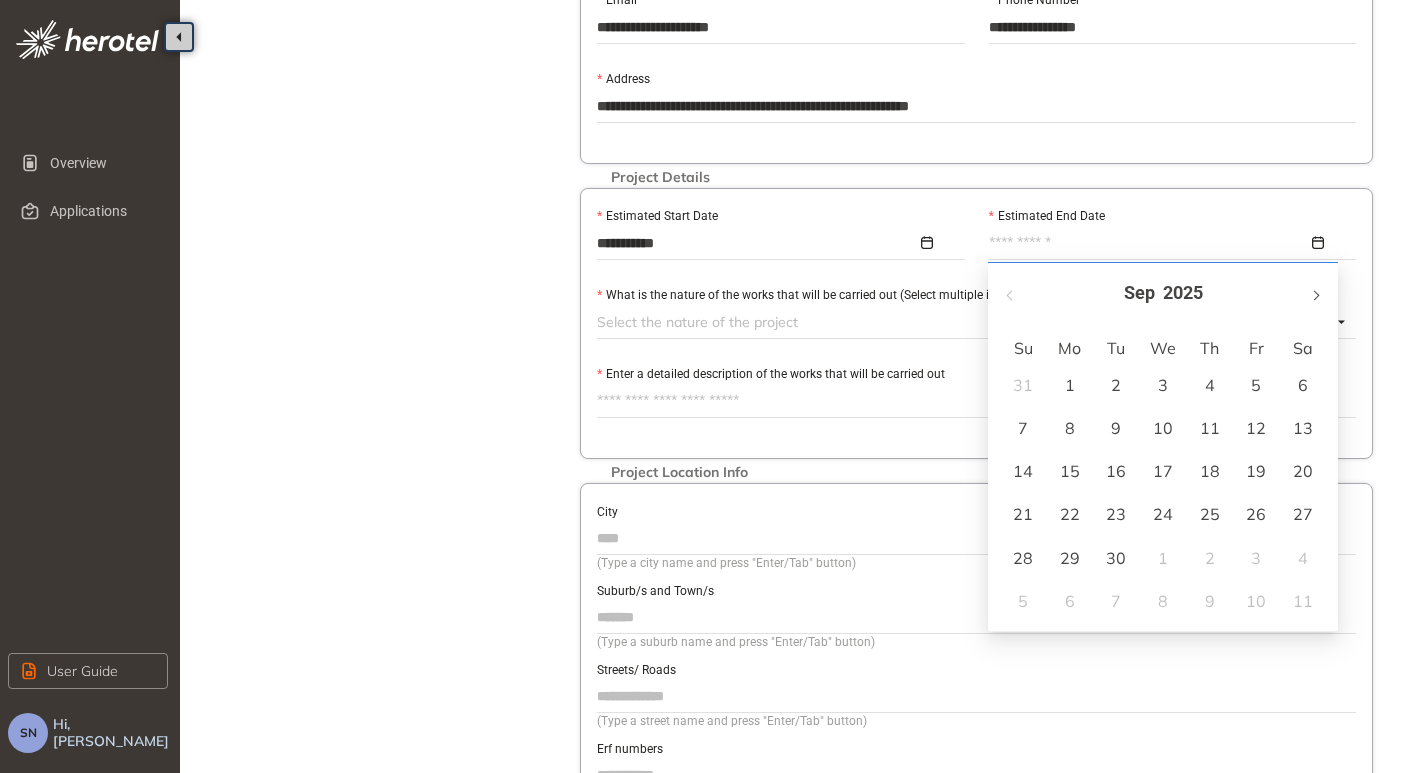 click at bounding box center (1315, 293) 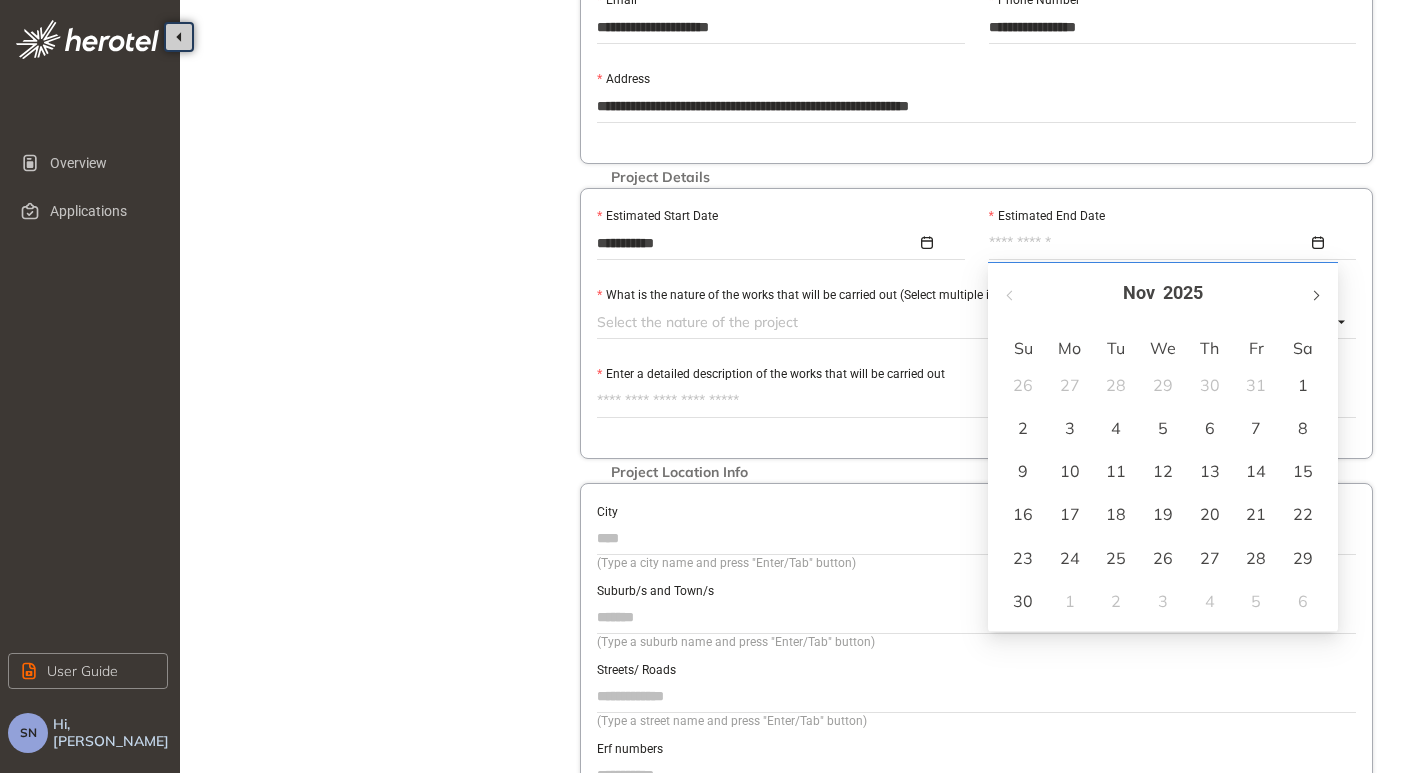 click at bounding box center (1315, 293) 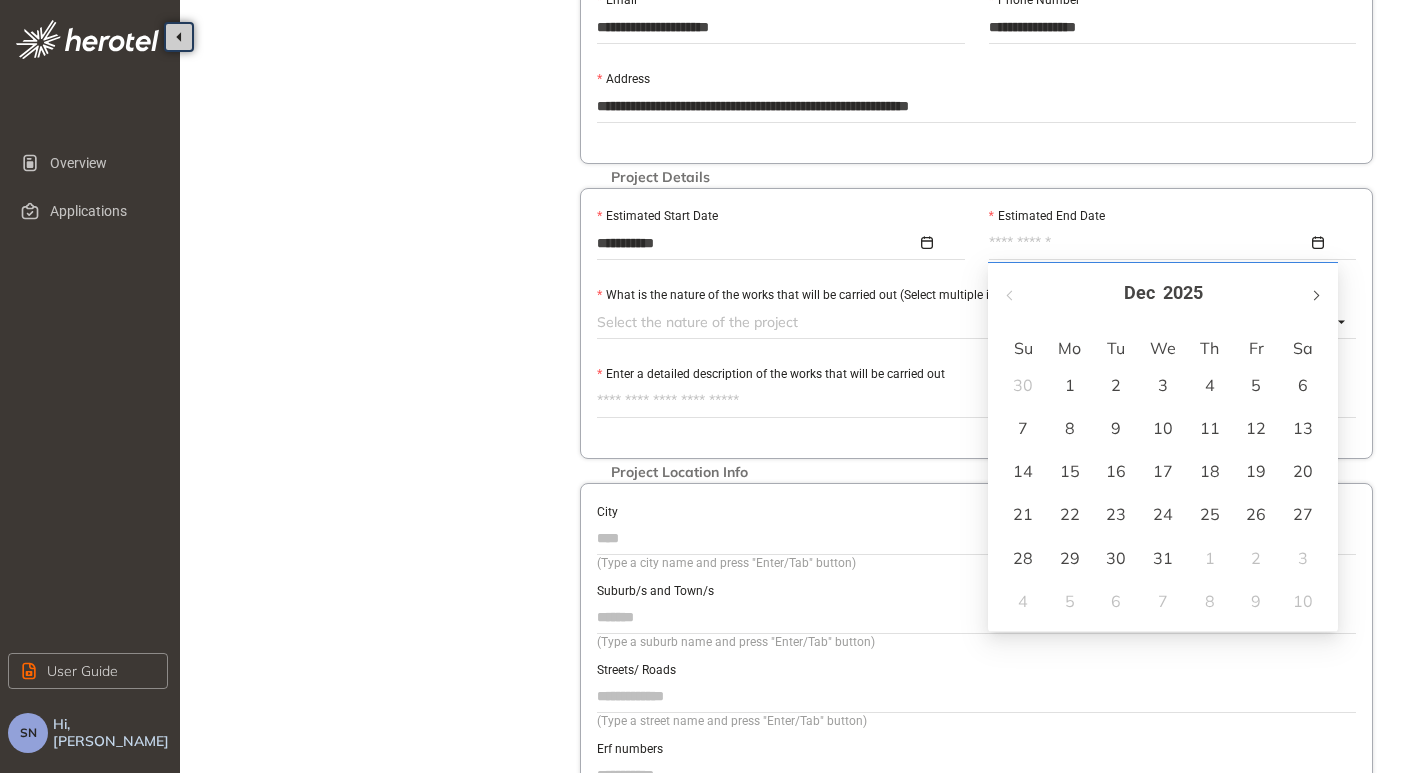click at bounding box center [1315, 293] 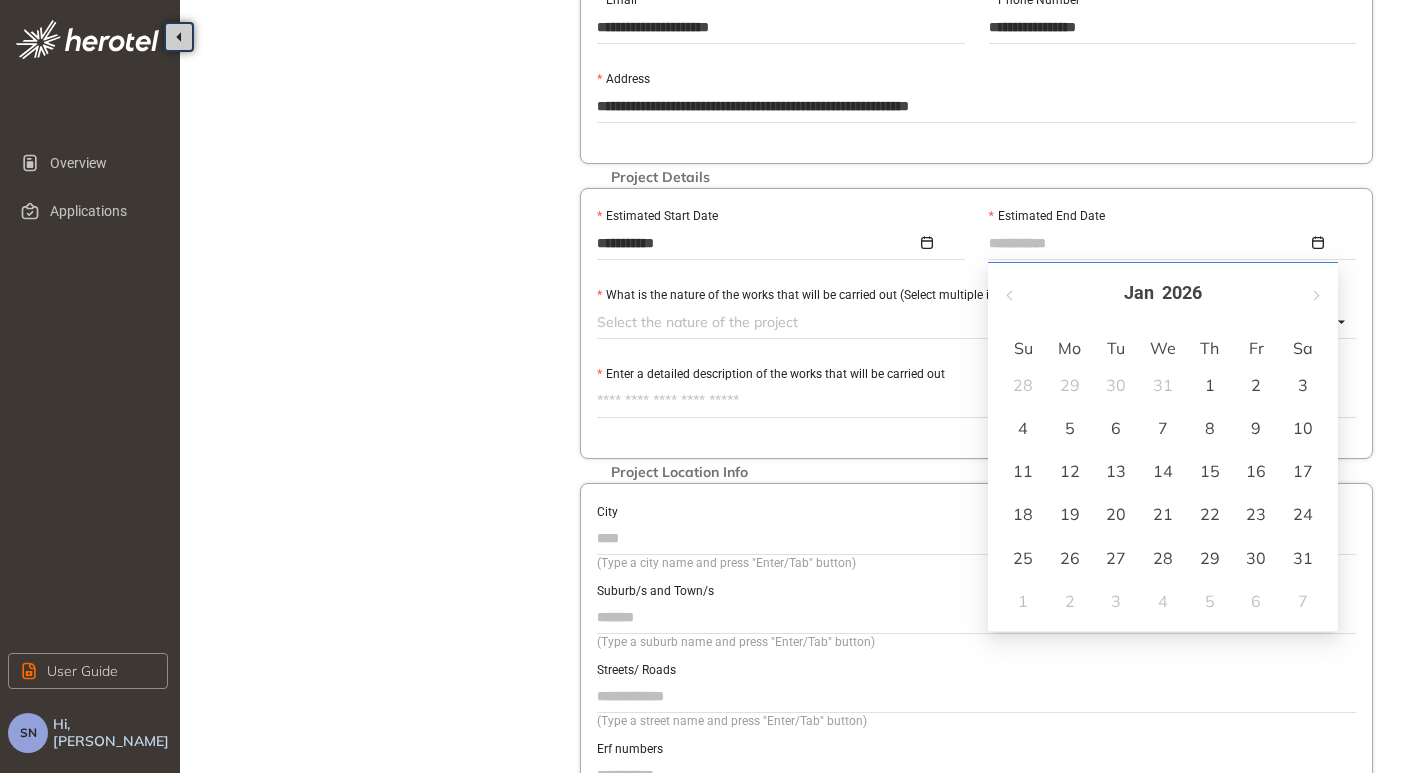 type on "**********" 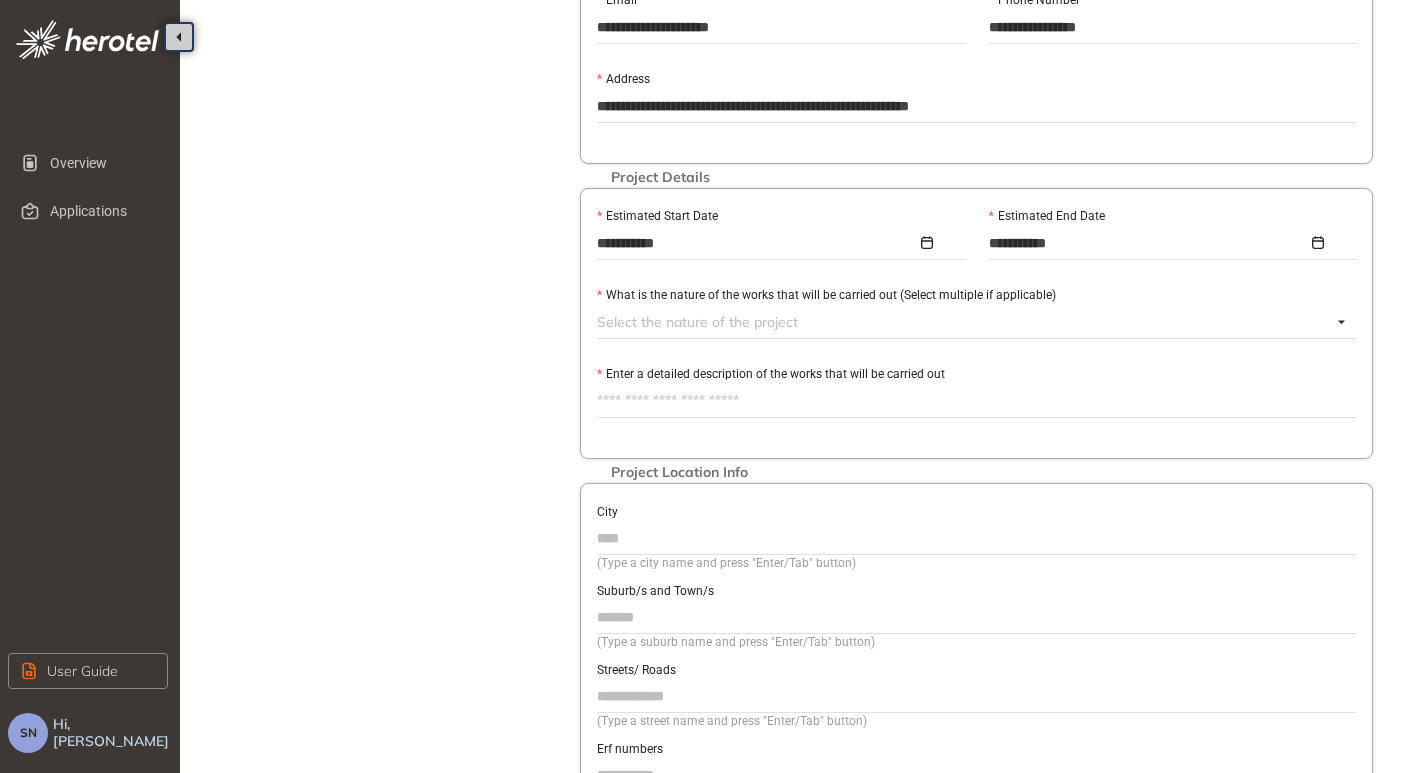 click at bounding box center (964, 322) 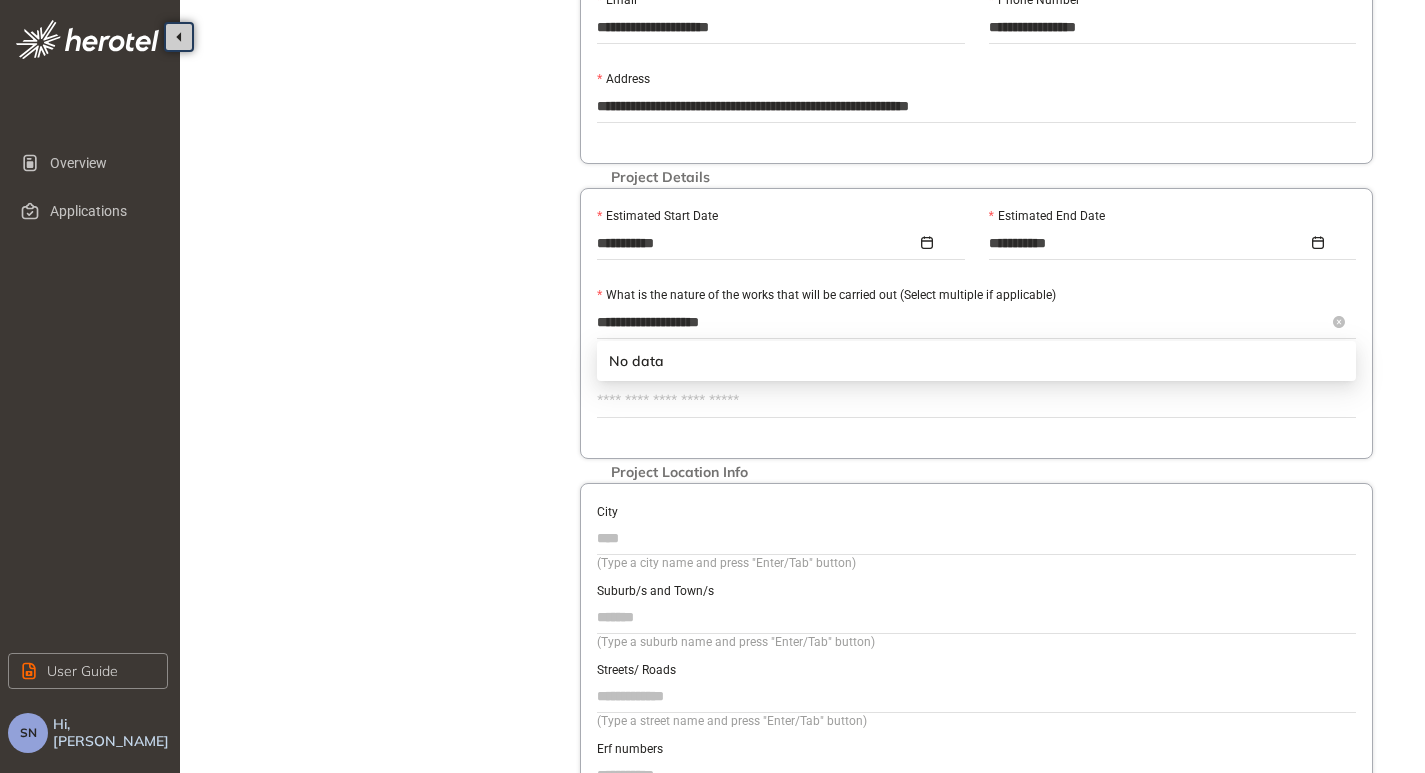 type on "**********" 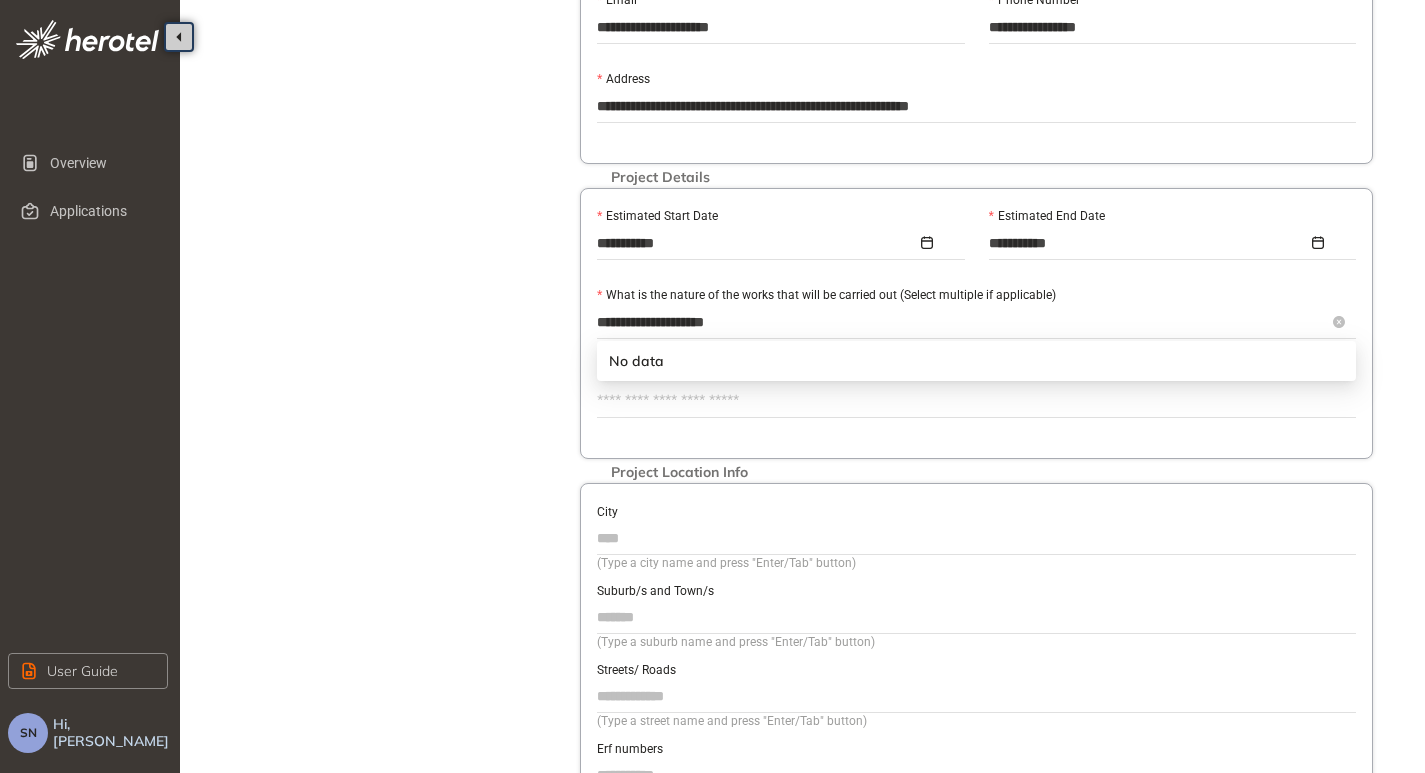 type 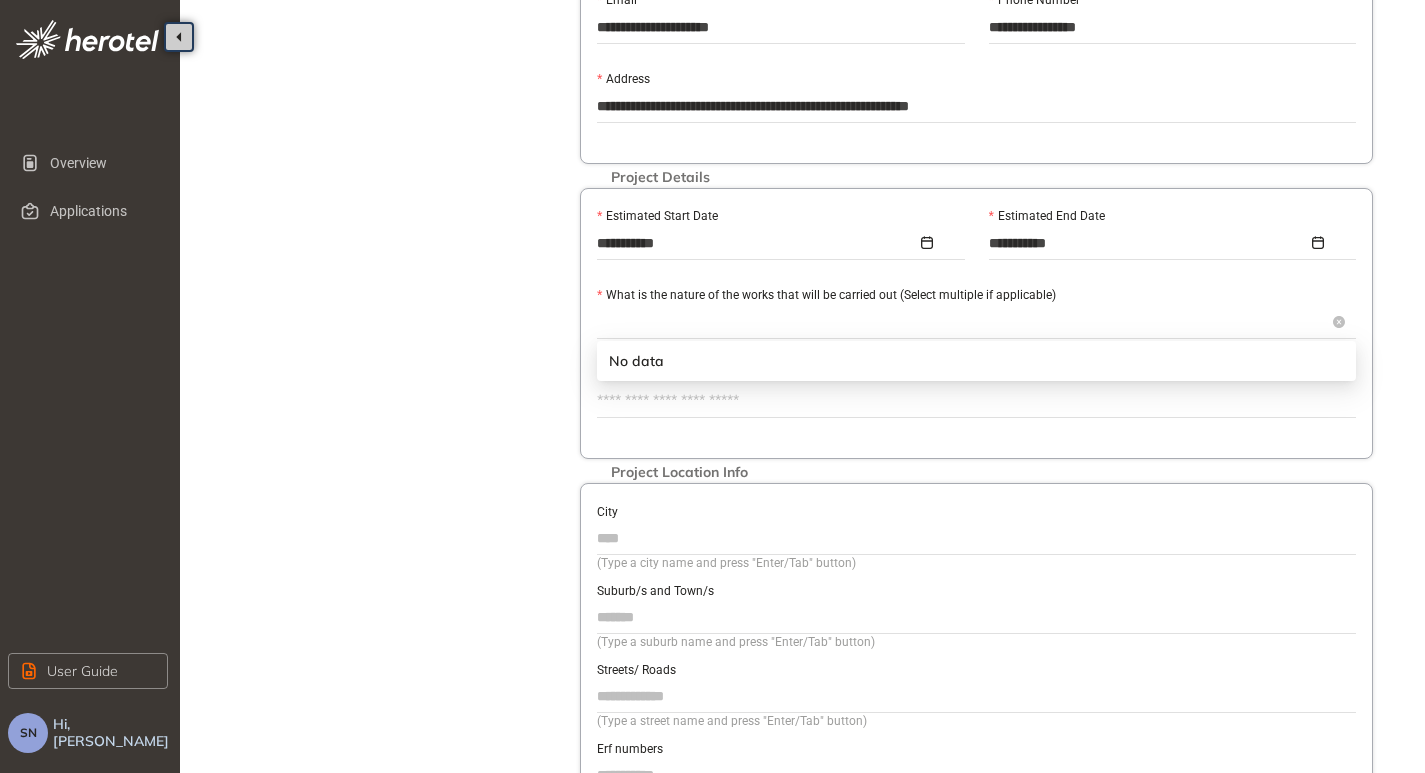 click on "Installation of Fibre" at bounding box center (964, 322) 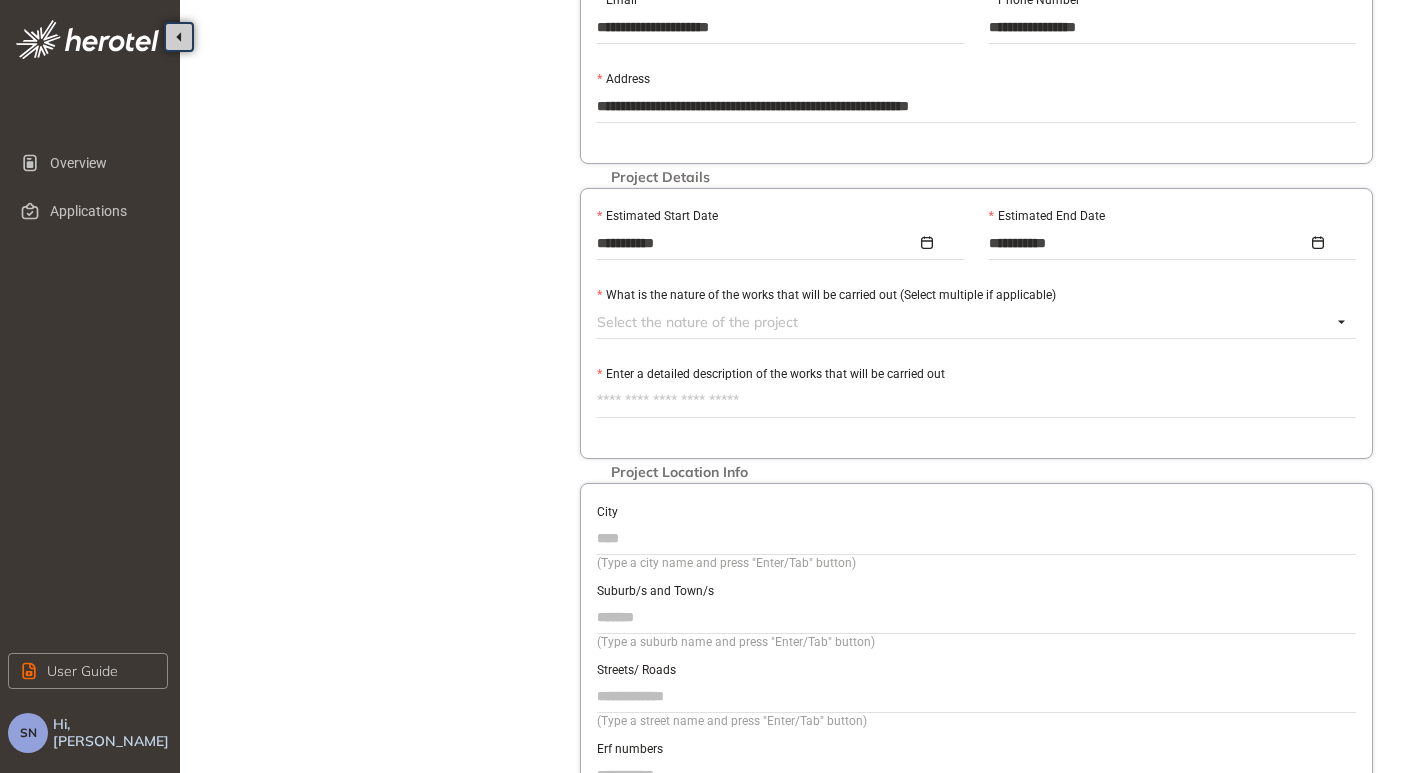 click on "Select the nature of the project" at bounding box center (976, 322) 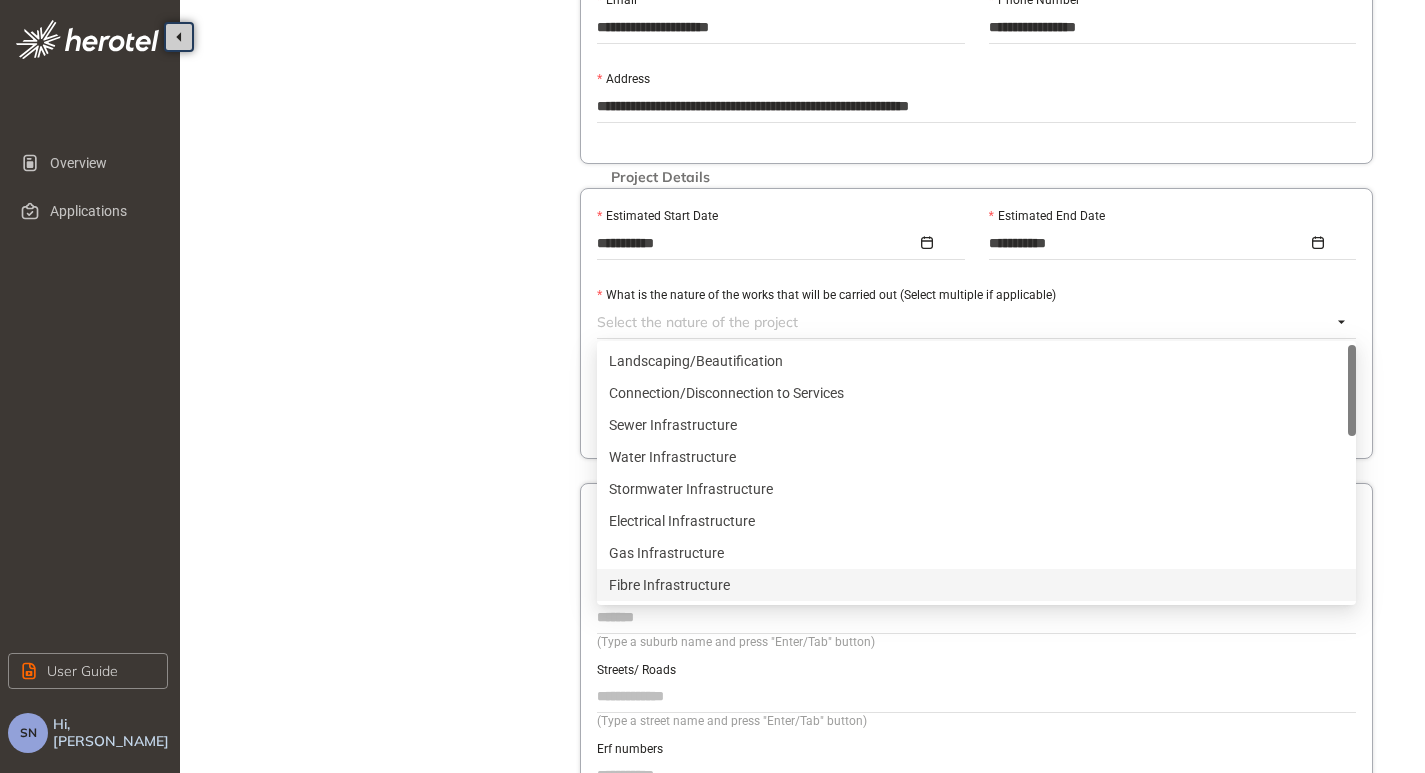 click on "Fibre Infrastructure" at bounding box center [976, 585] 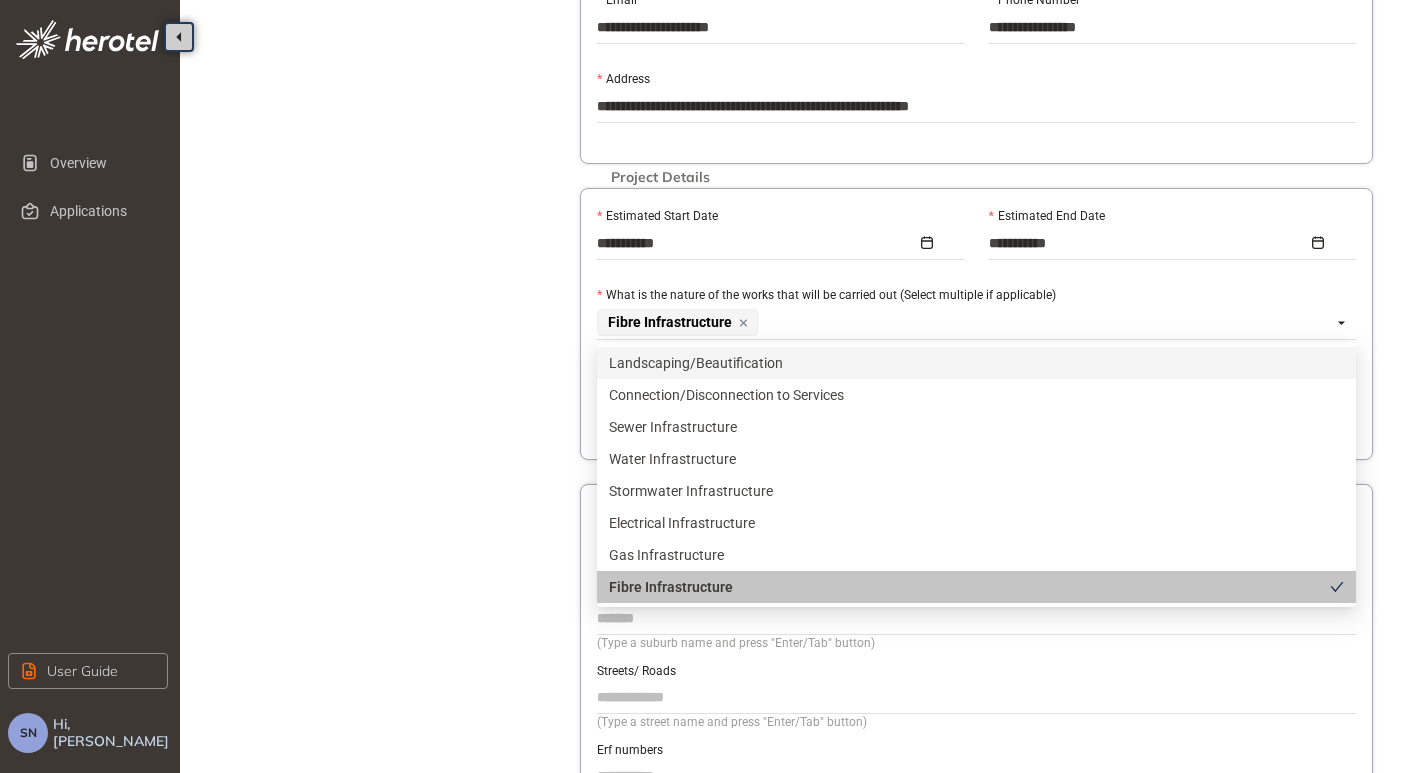 click on "What is the nature of the works that will be carried out (Select multiple if applicable)" at bounding box center [976, 295] 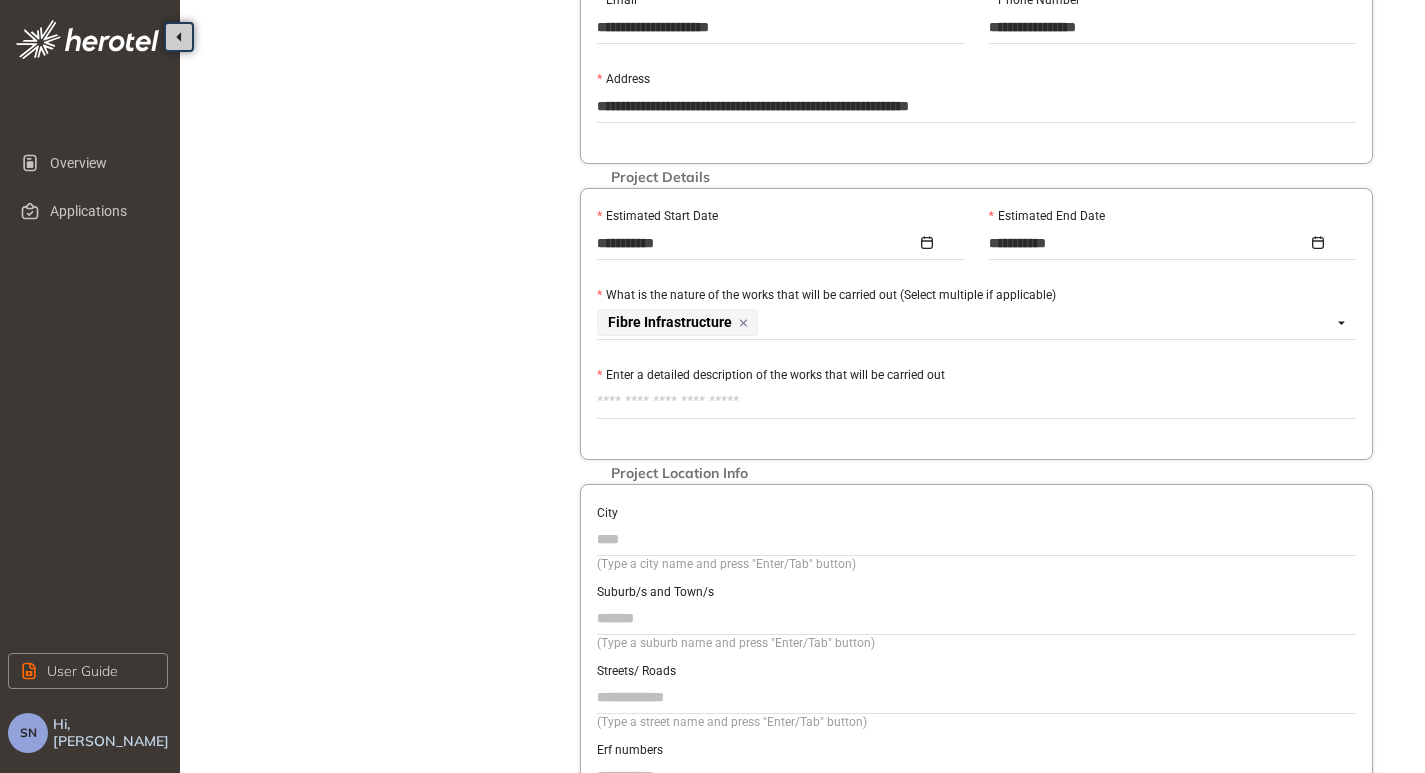 click on "Enter a detailed description of the works that will be carried out" at bounding box center (976, 402) 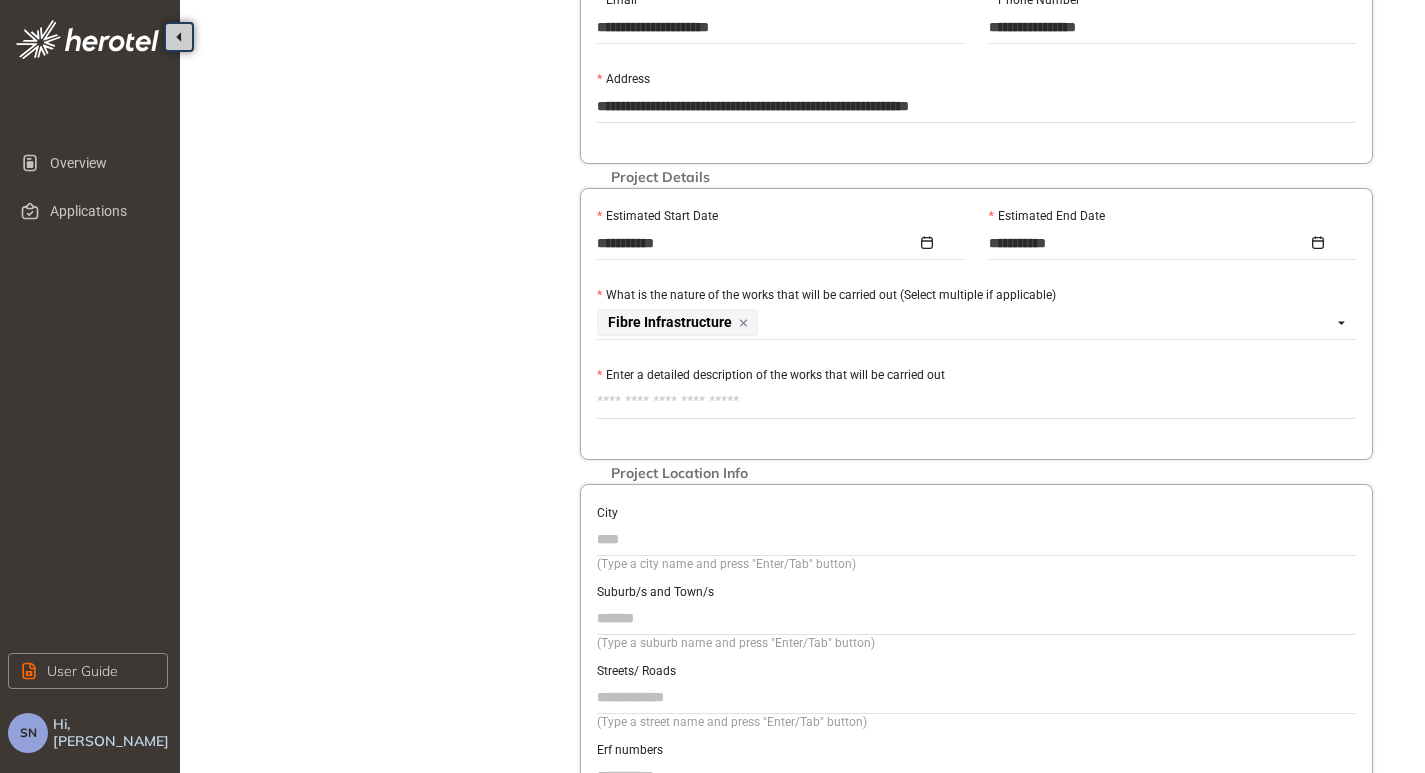 type on "*" 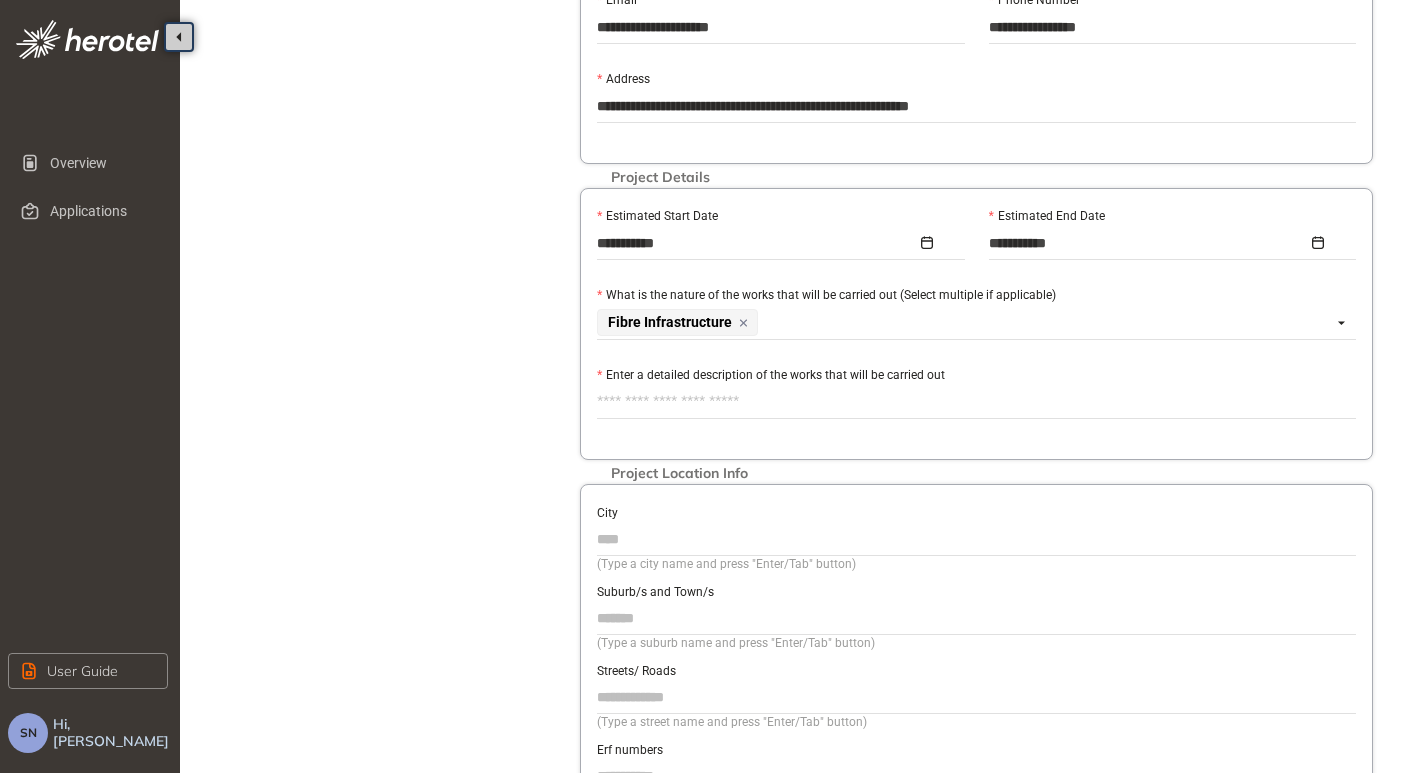 type on "*" 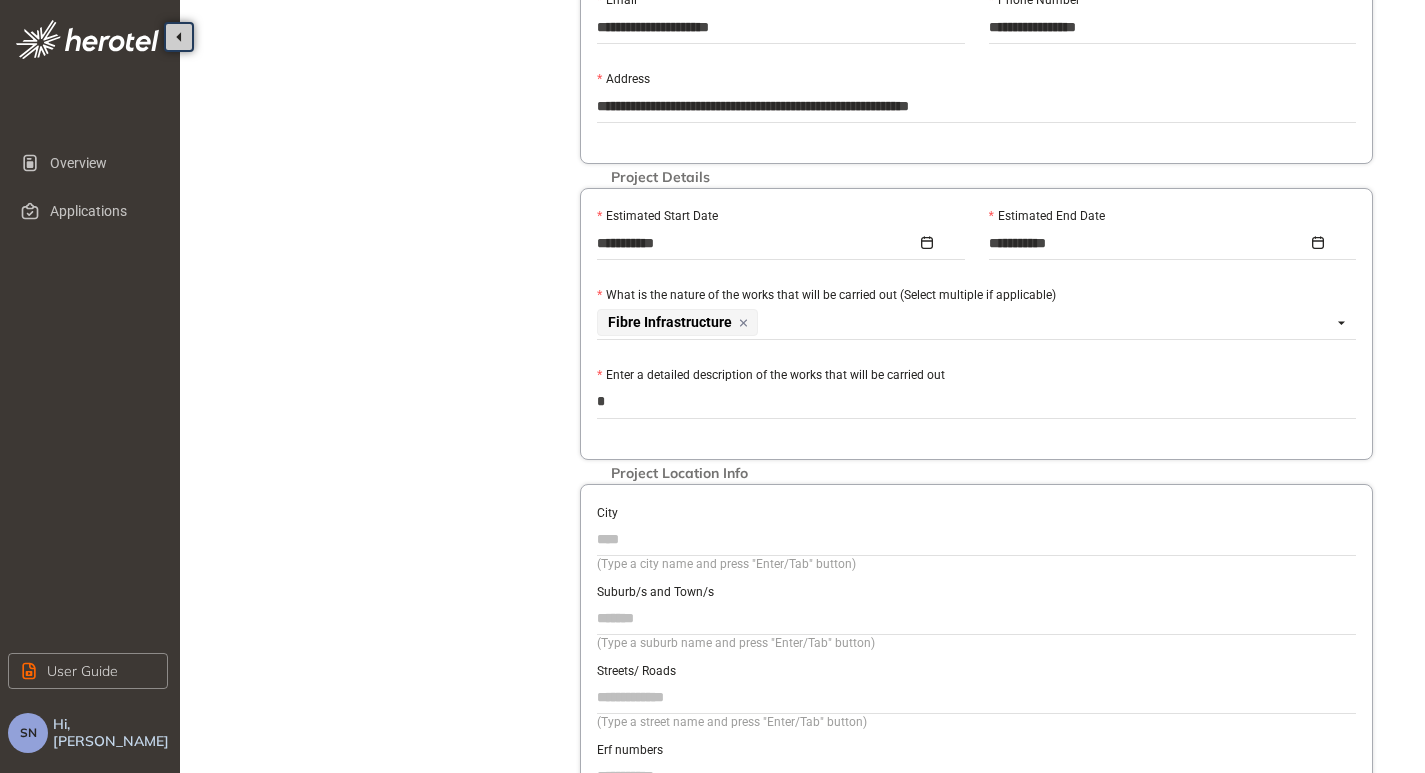 type on "**" 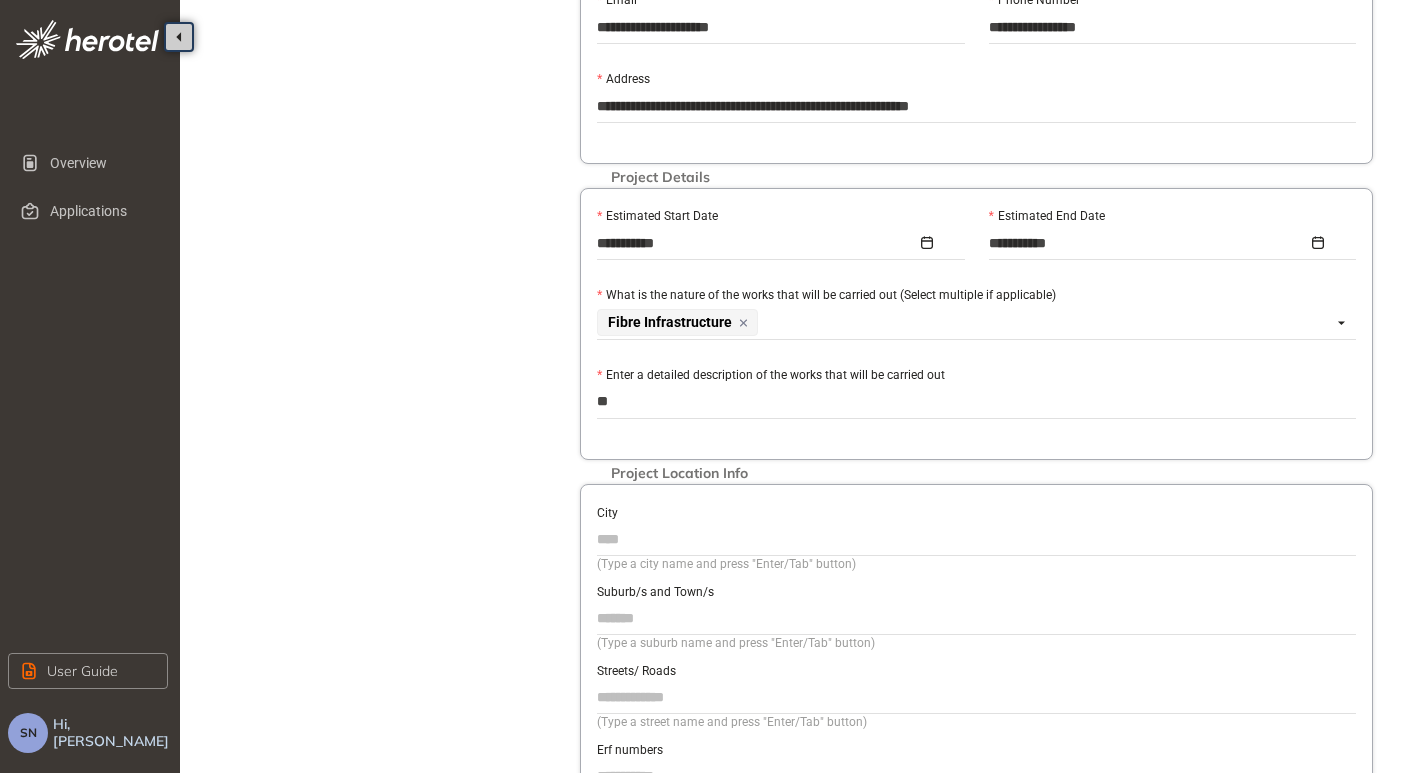 type on "***" 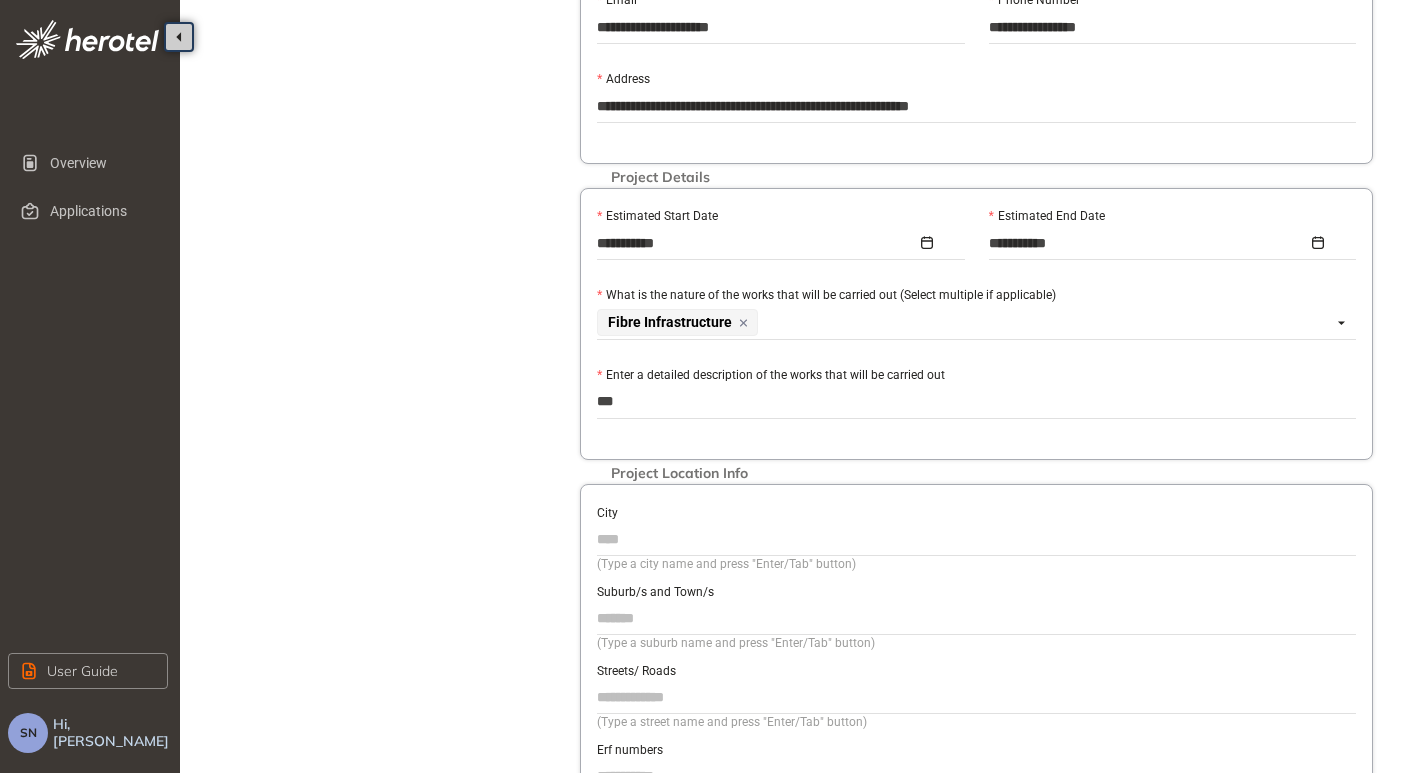 type on "****" 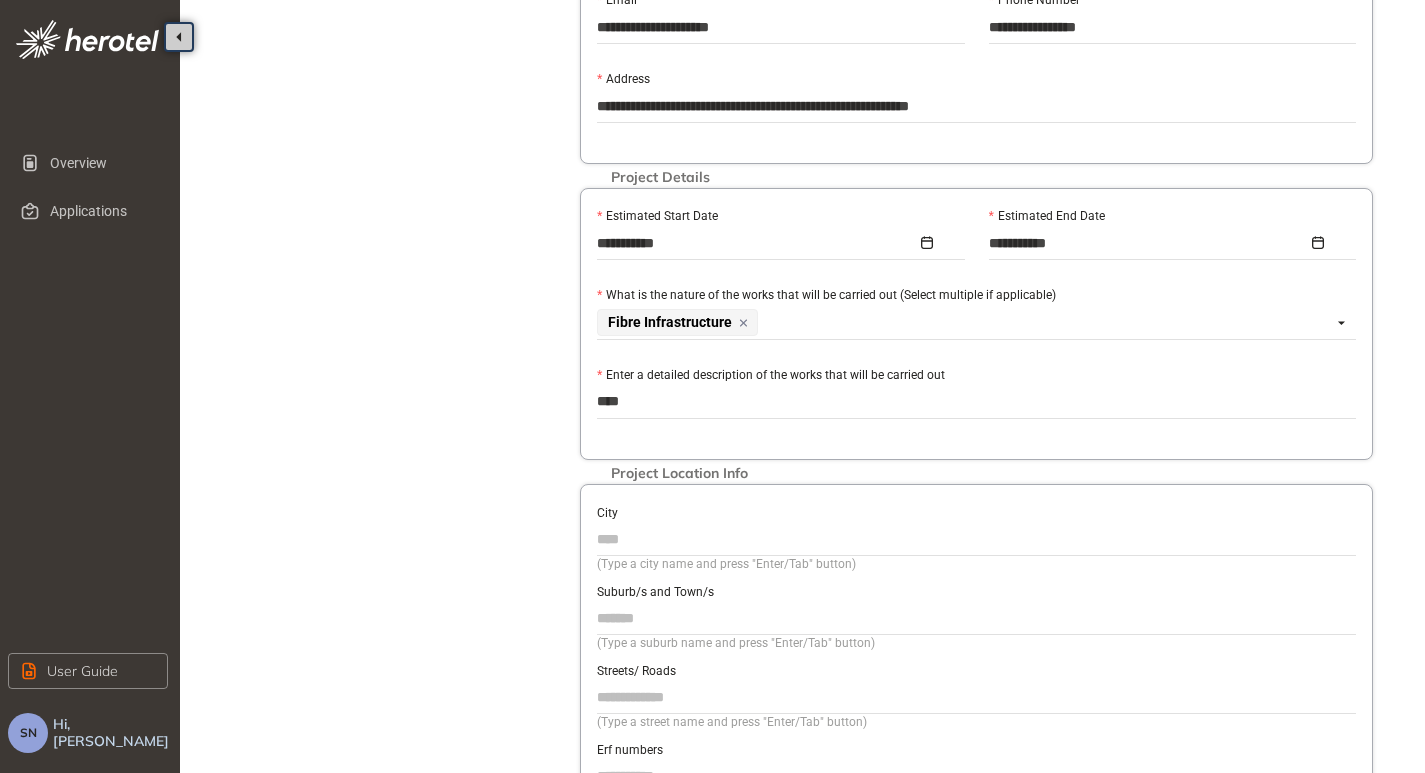 type on "*****" 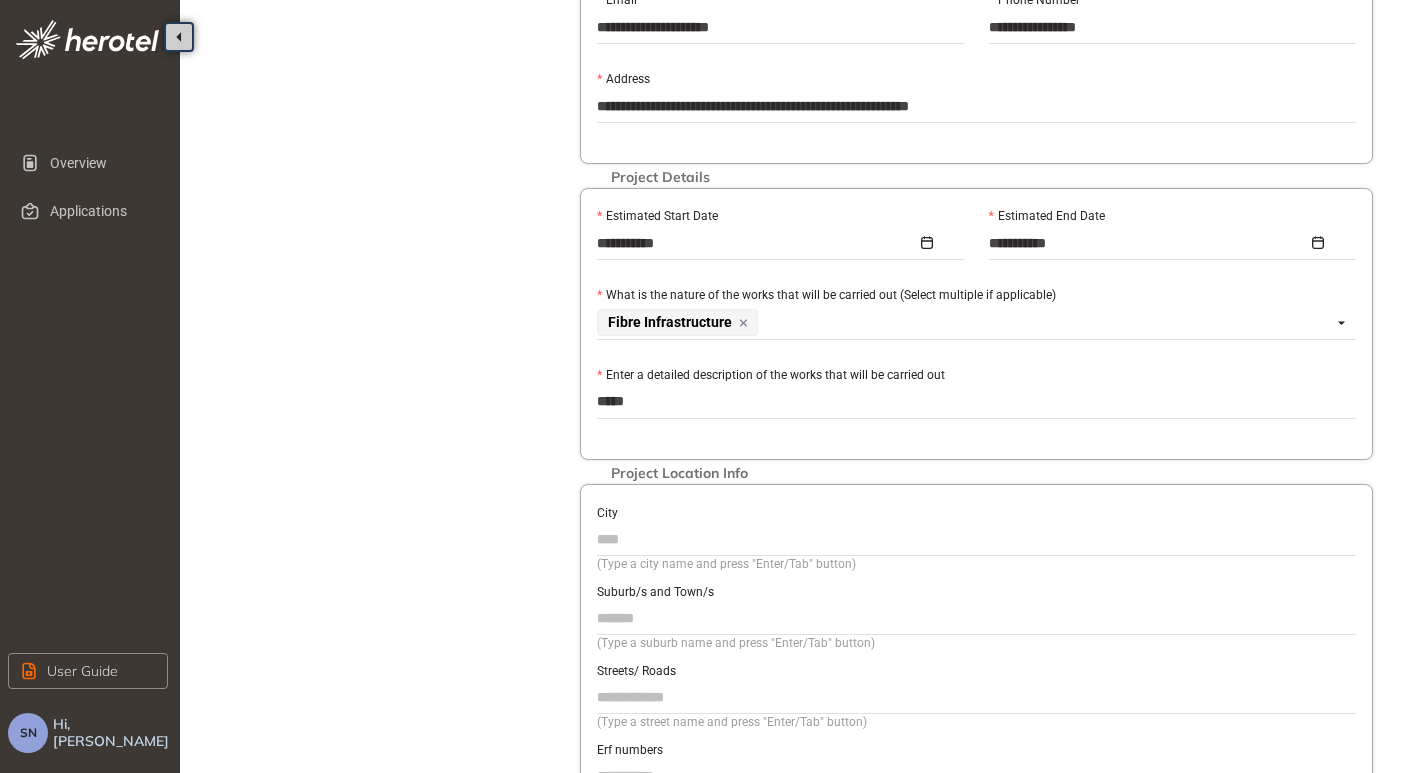 type on "******" 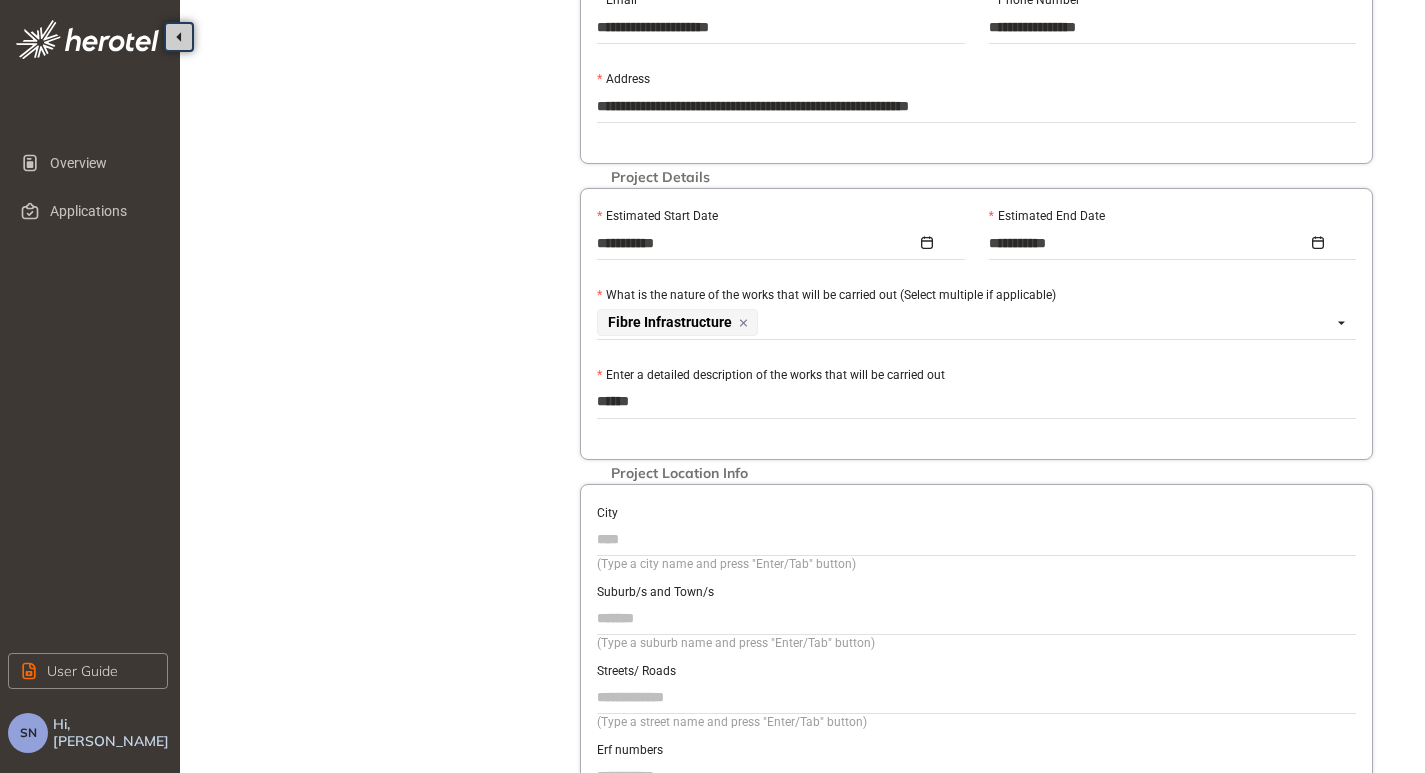 type on "*******" 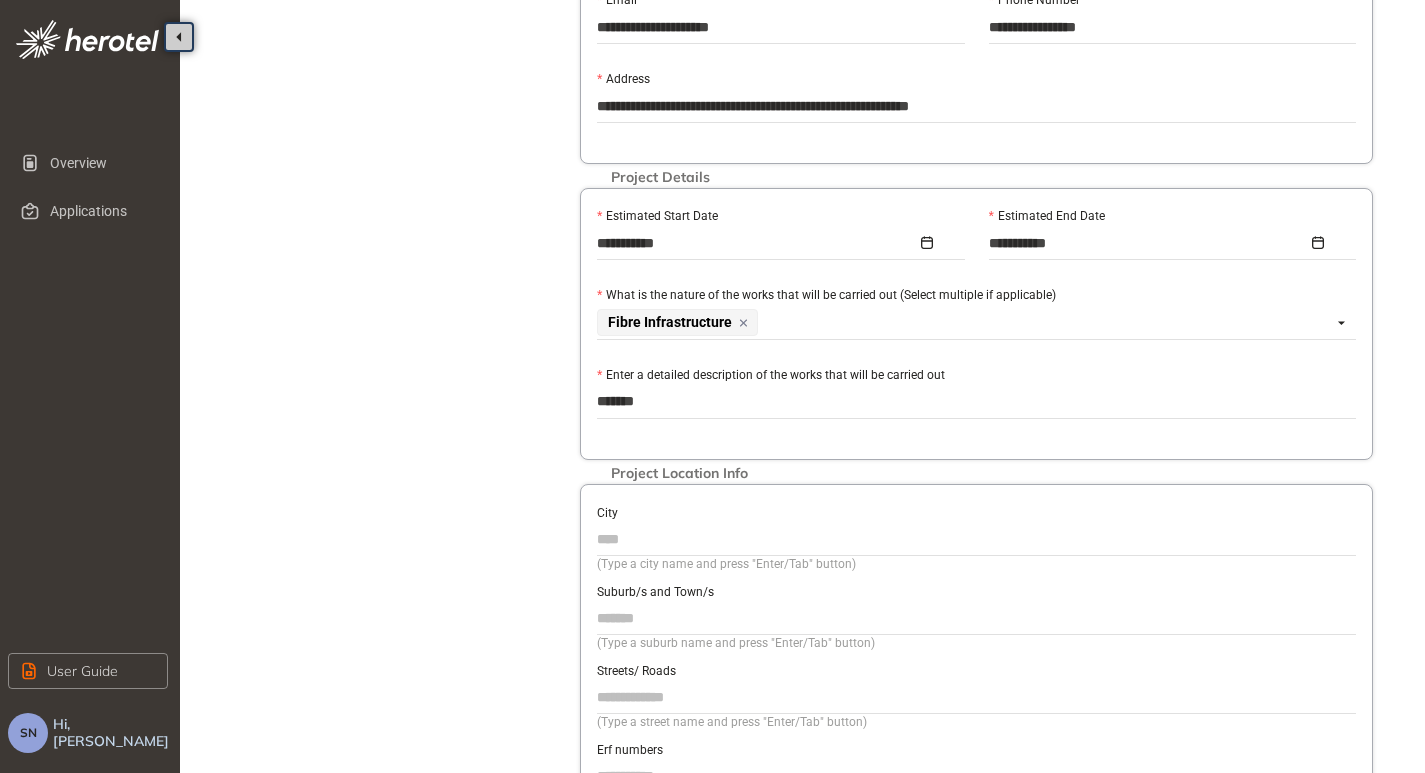 type on "********" 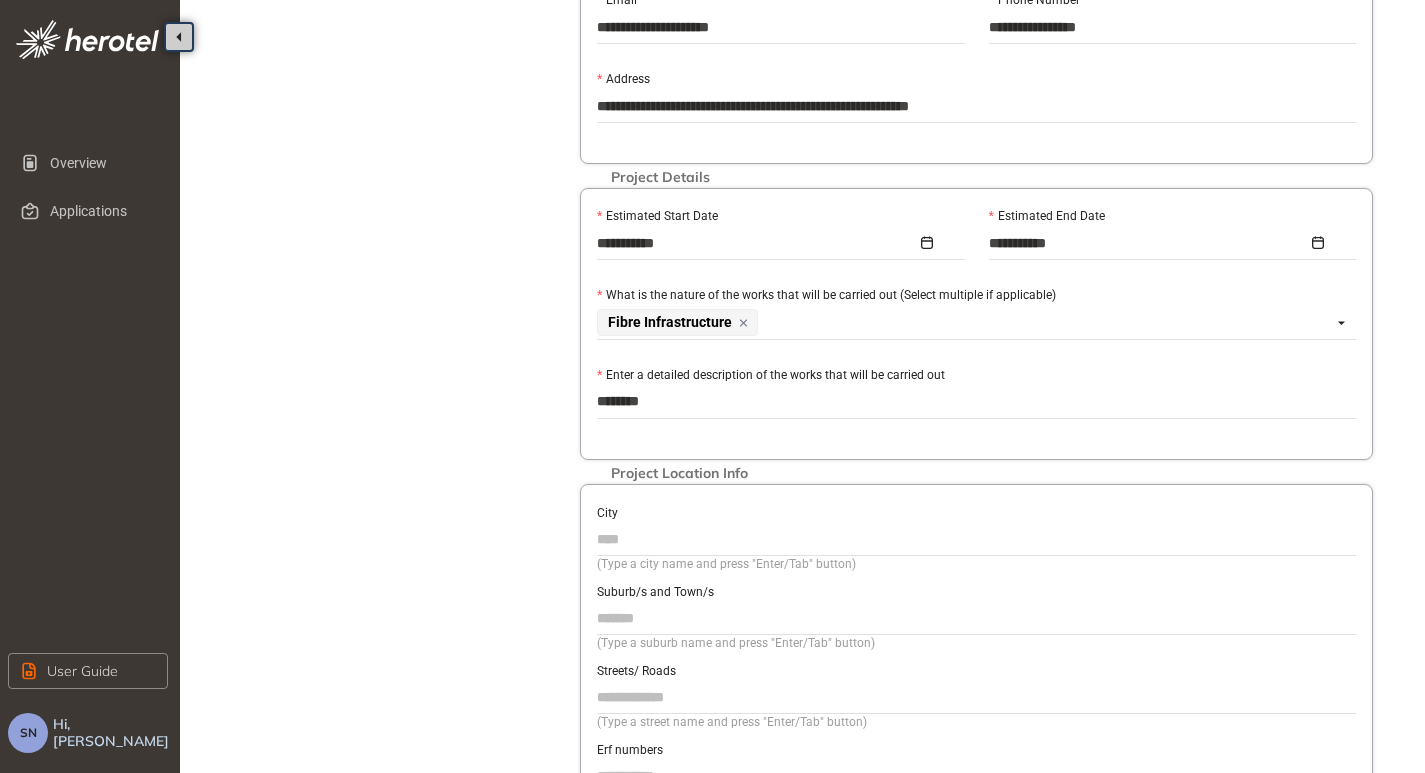 type on "*********" 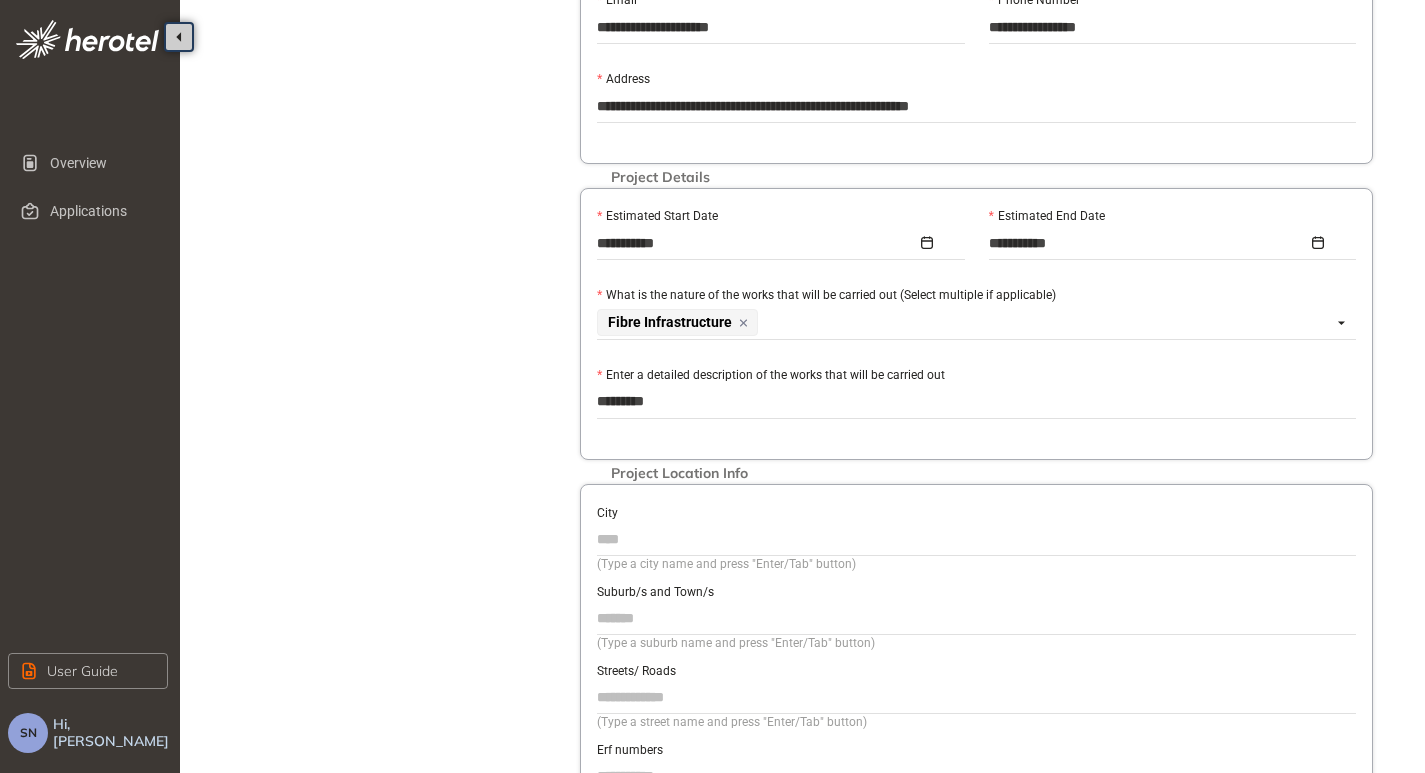type on "**********" 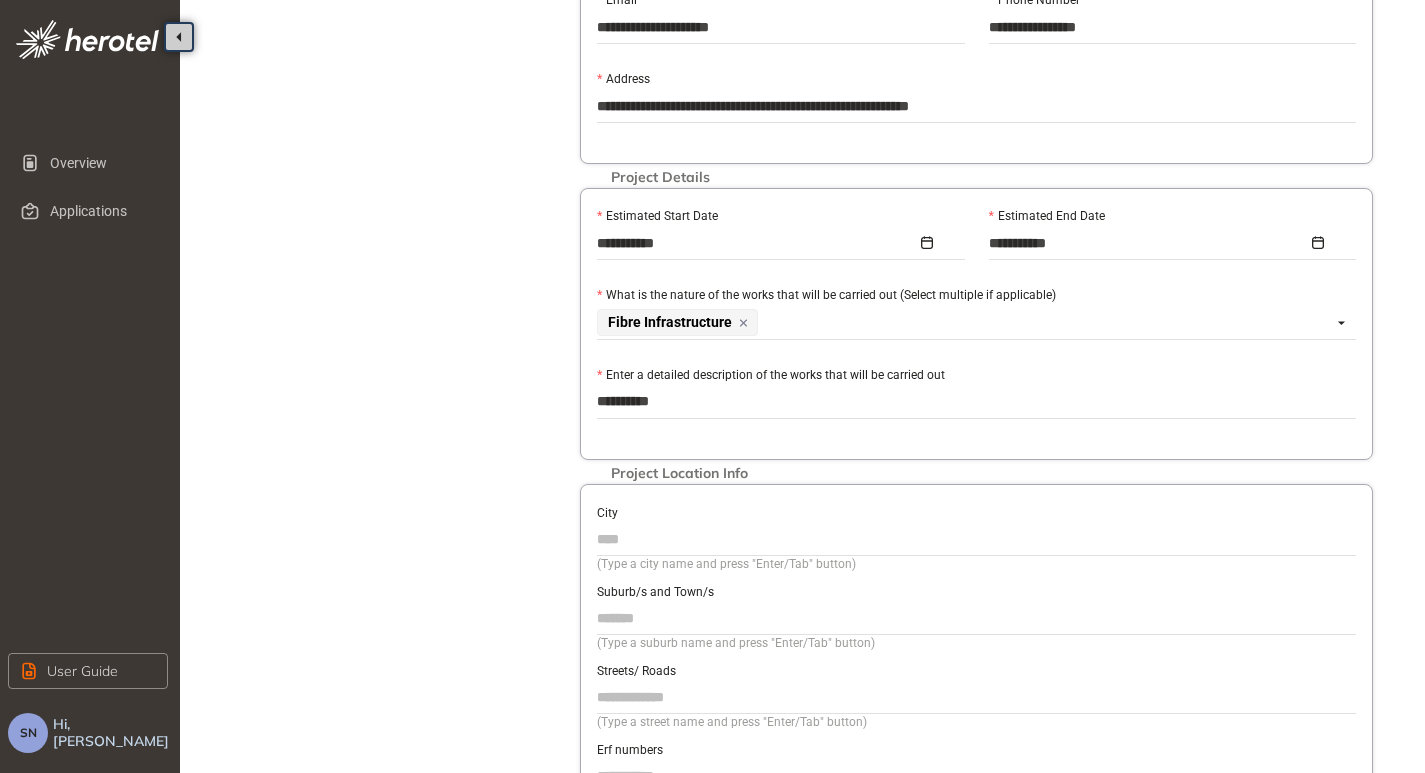 type on "**********" 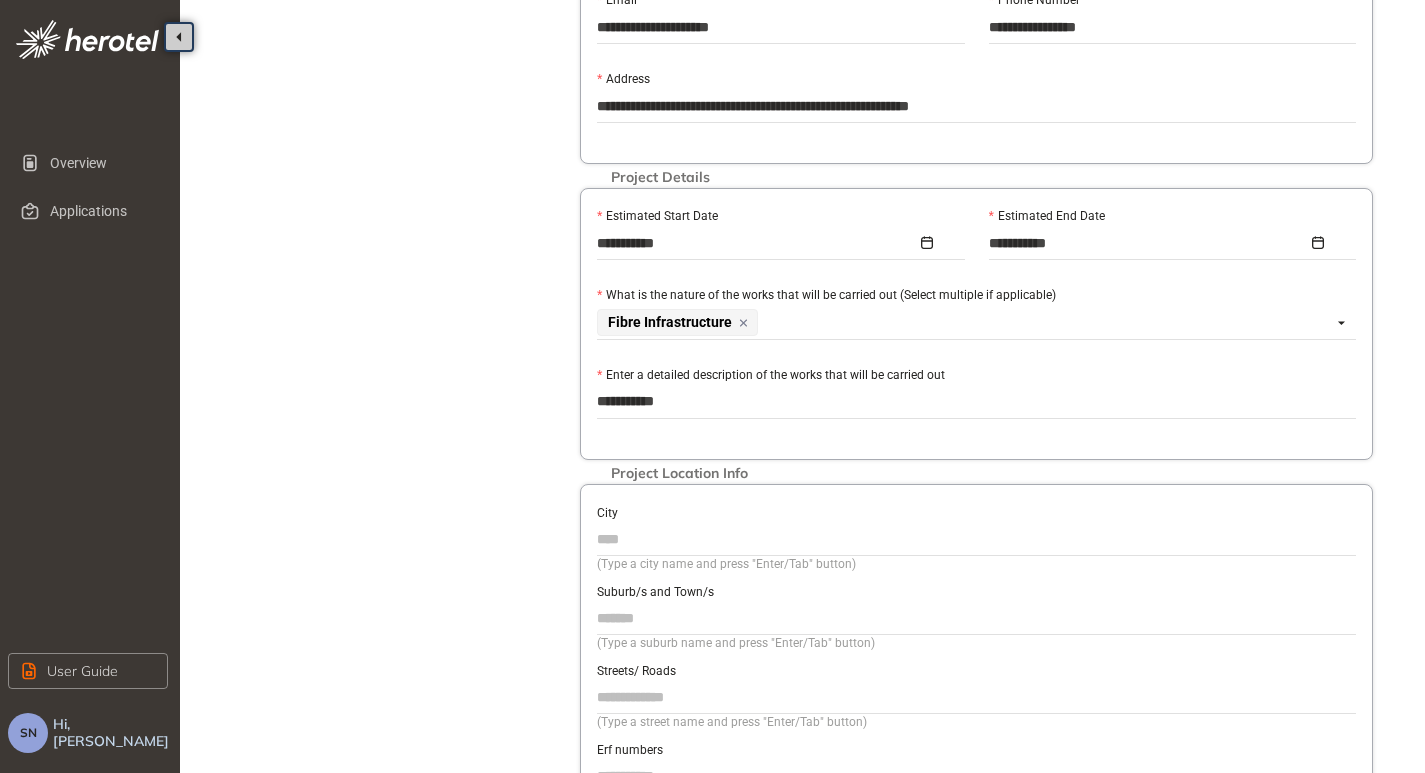 type on "**********" 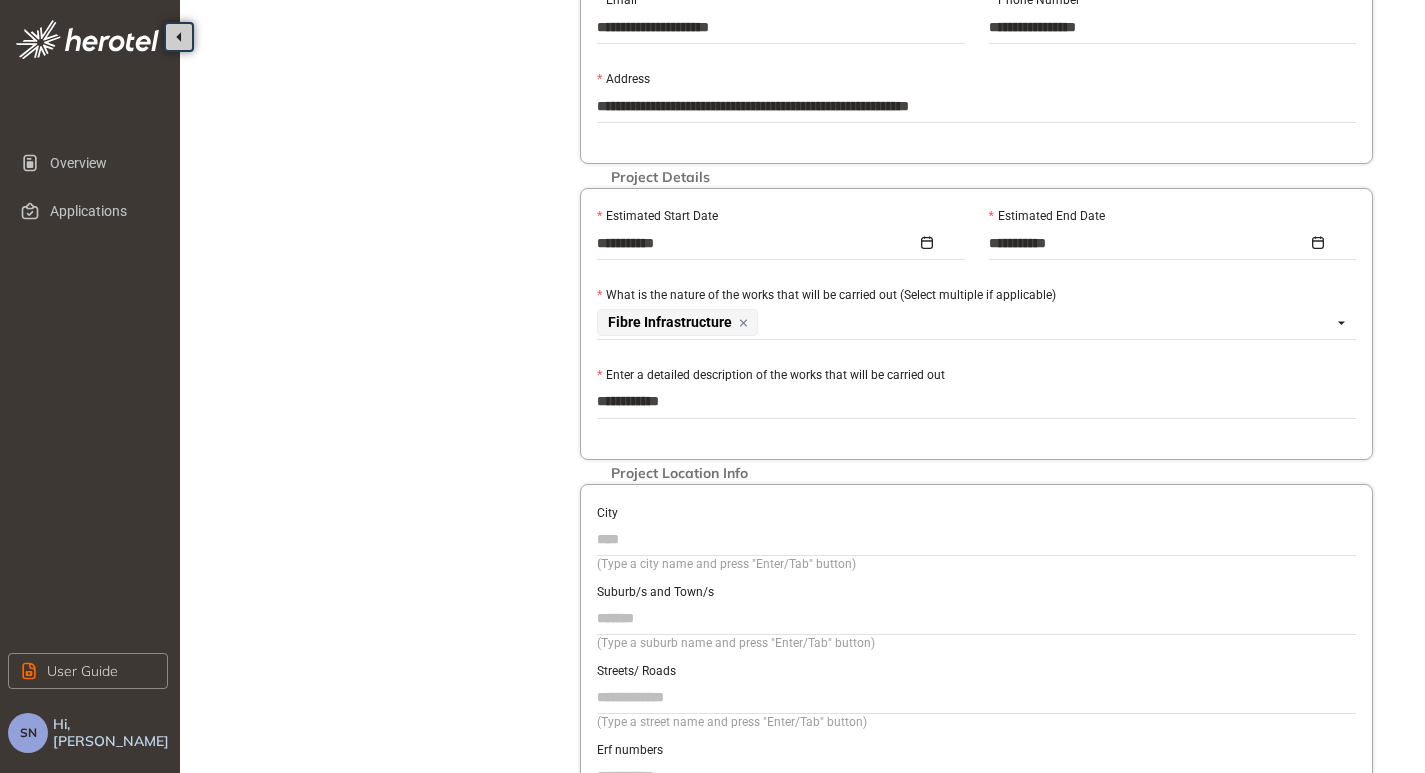 type on "**********" 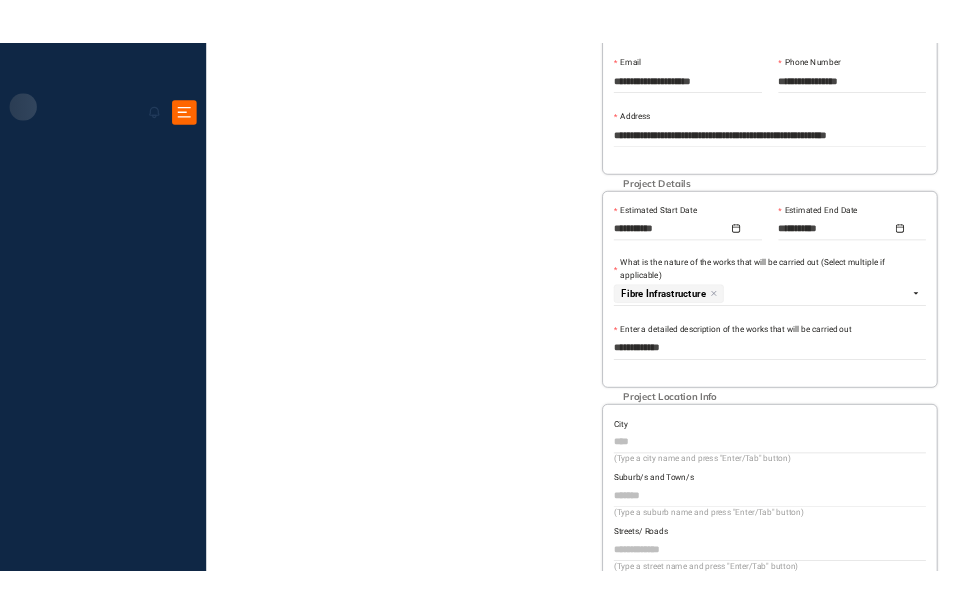 scroll, scrollTop: 894, scrollLeft: 0, axis: vertical 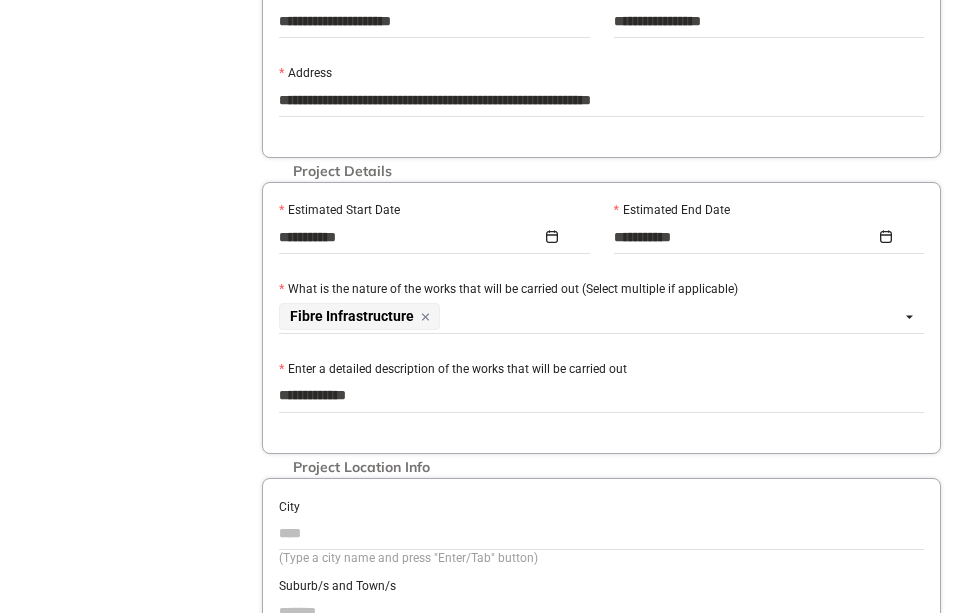 type on "**********" 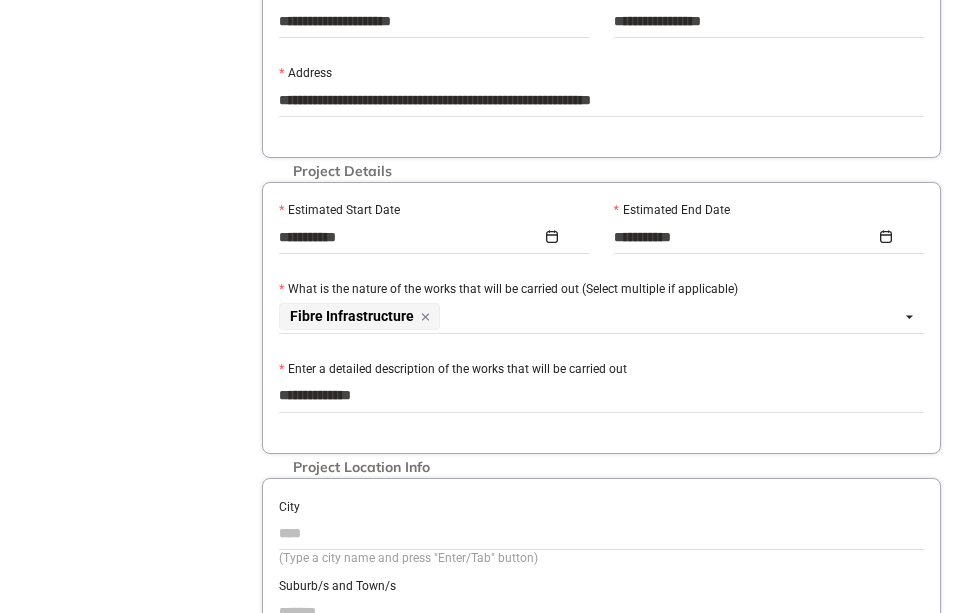 type on "**********" 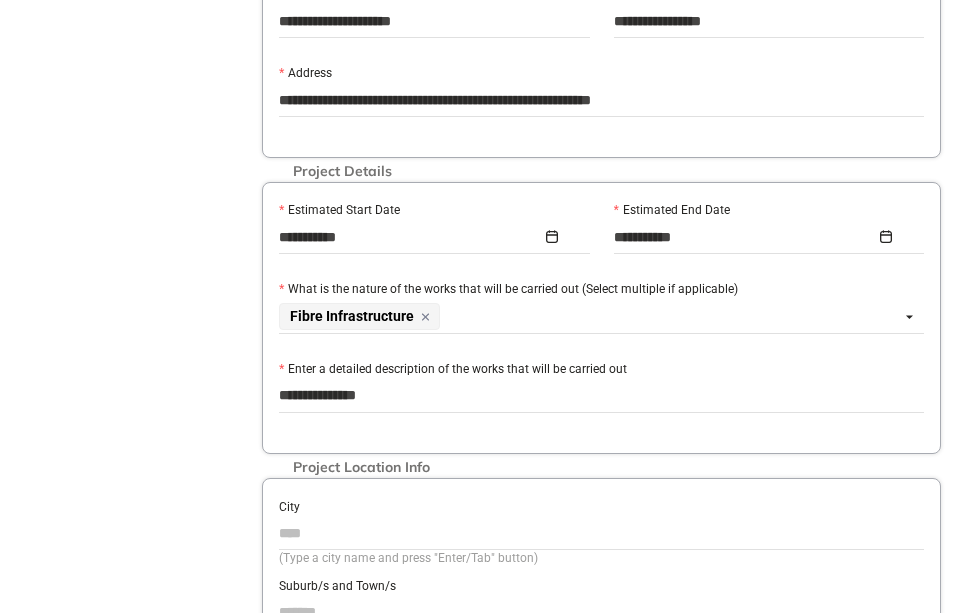 type on "**********" 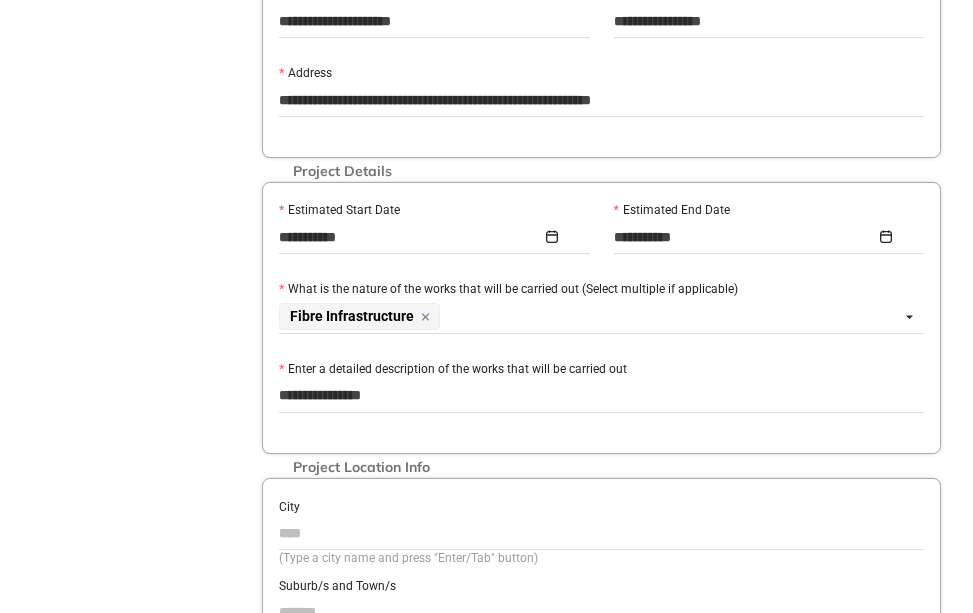 type on "**********" 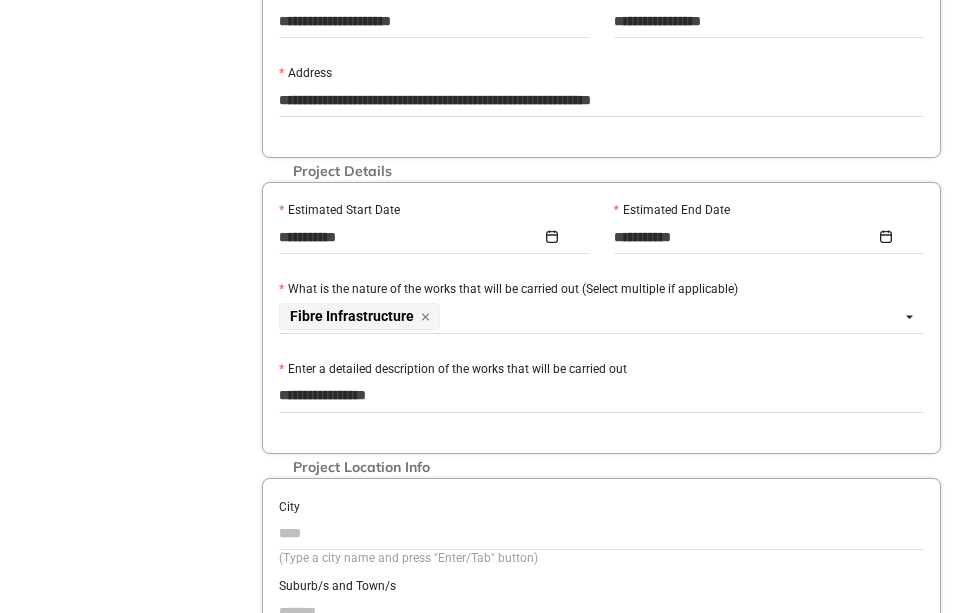 type on "**********" 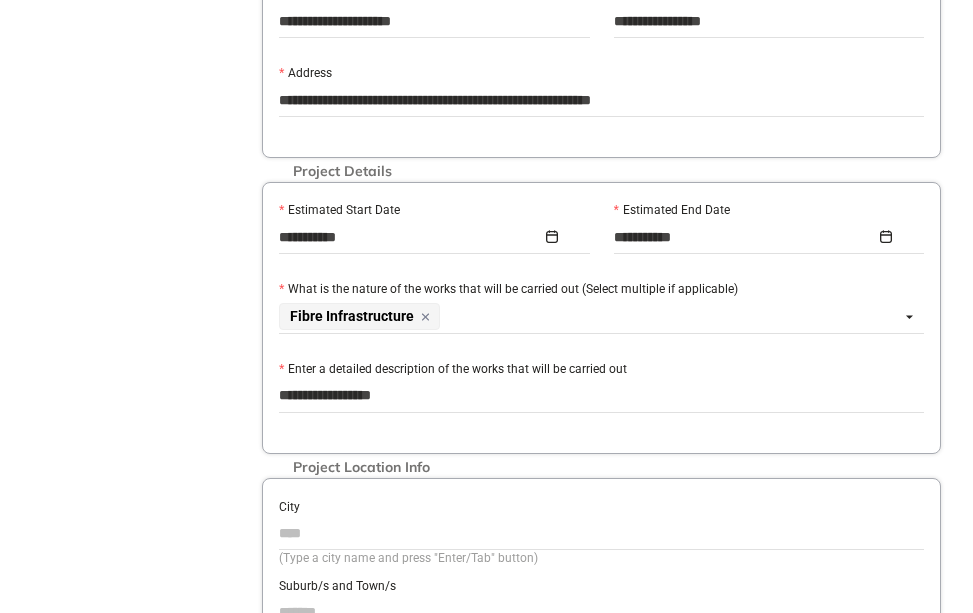 type on "**********" 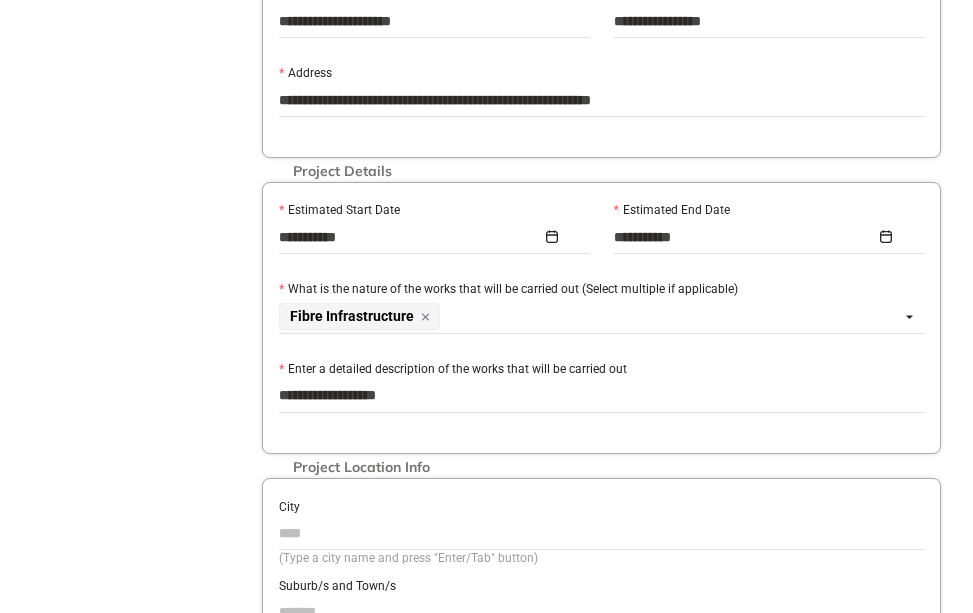 type on "**********" 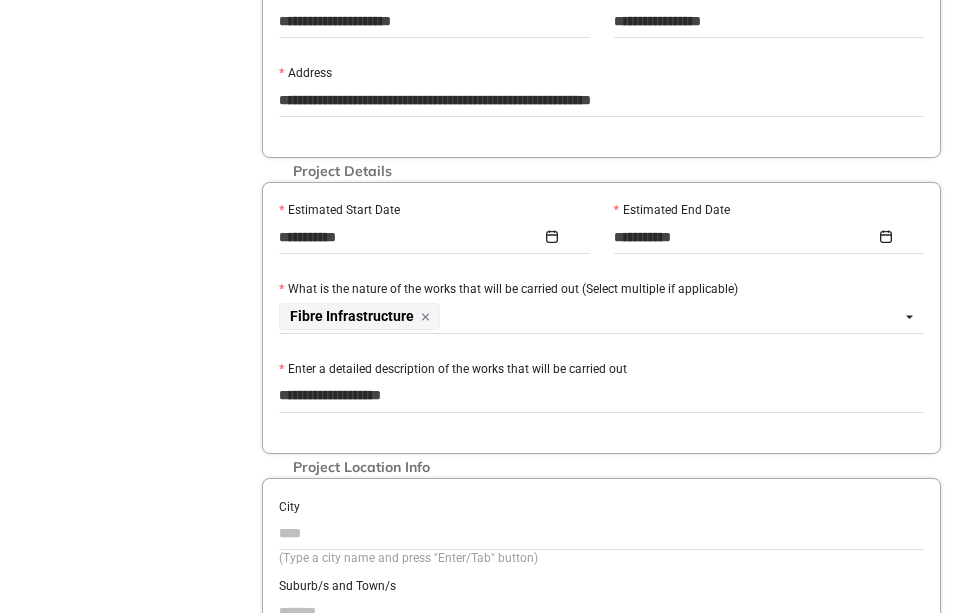 type on "**********" 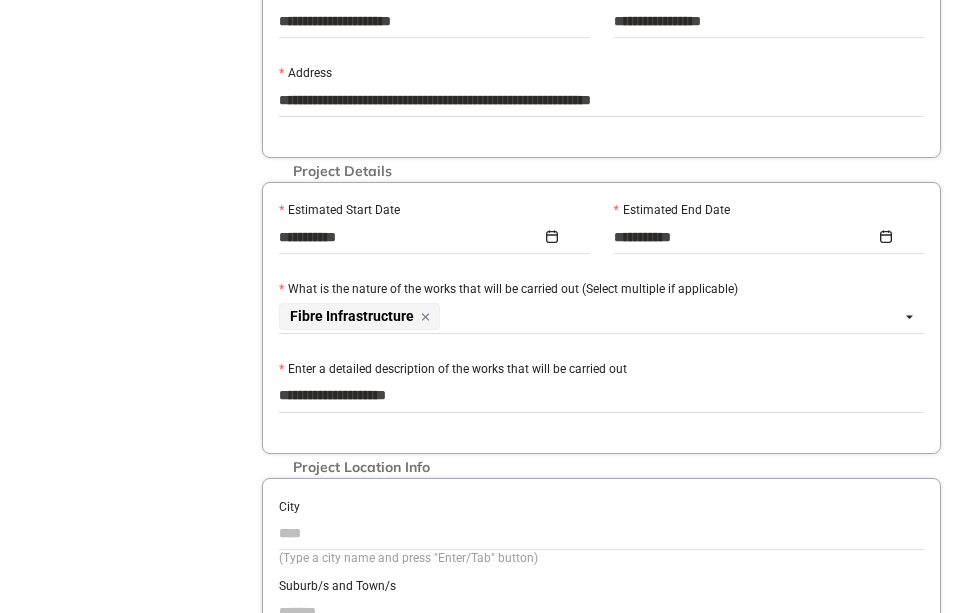 type on "**********" 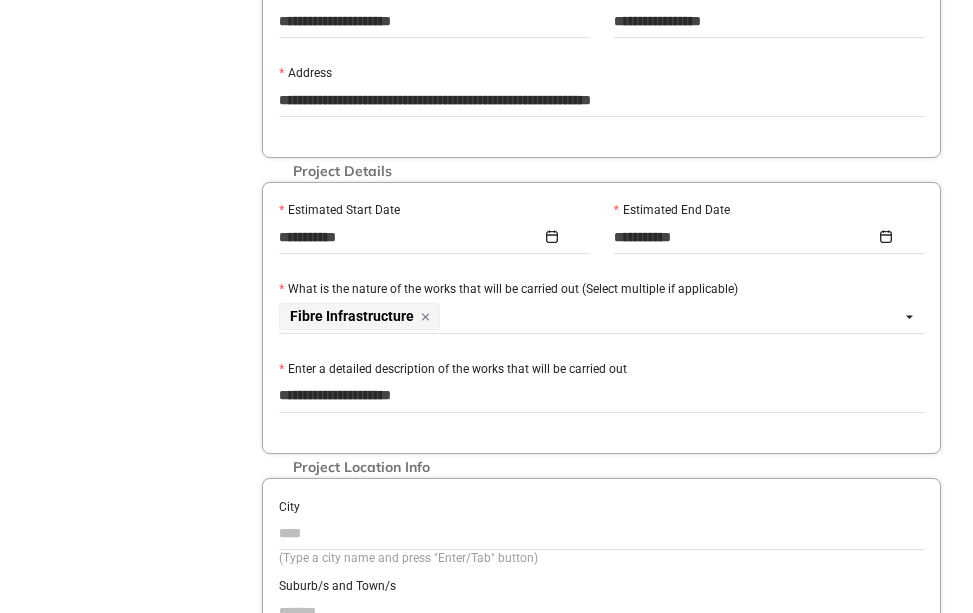 type on "**********" 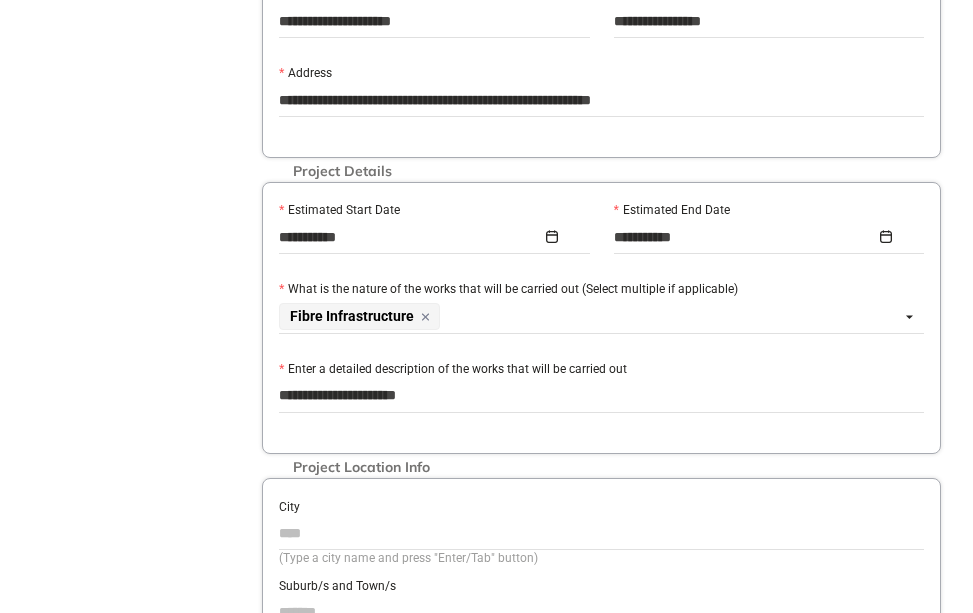 type on "**********" 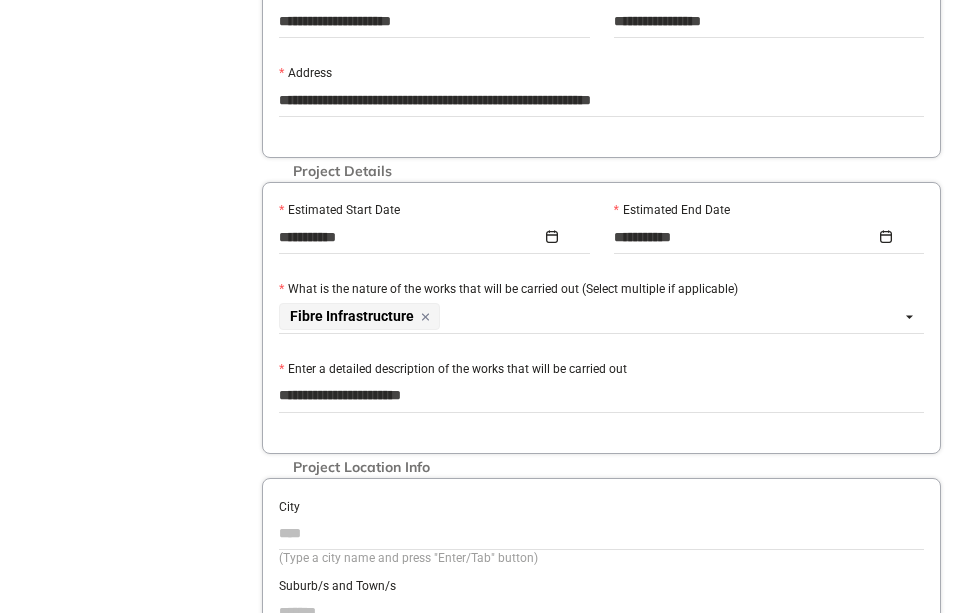 type on "**********" 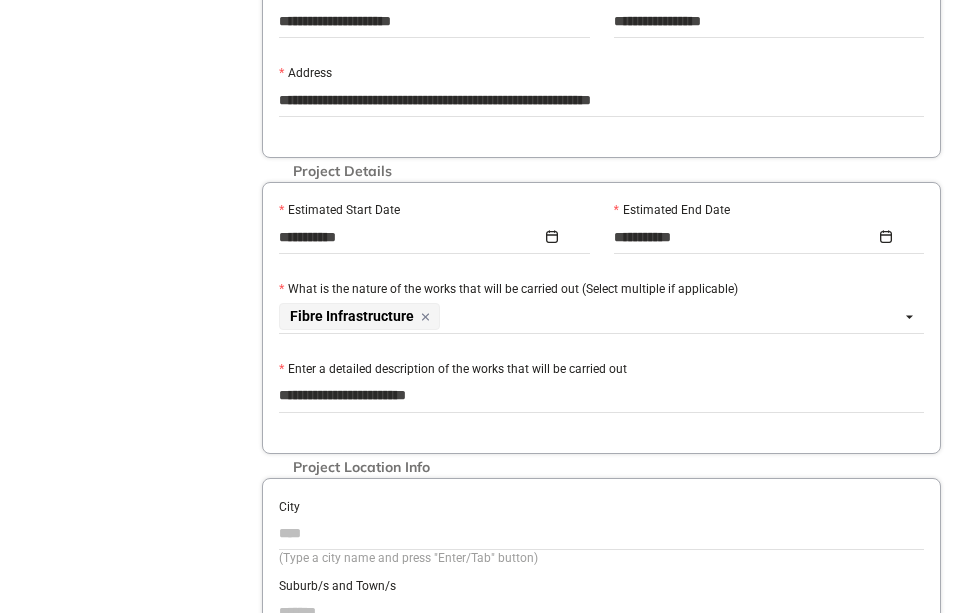 type on "**********" 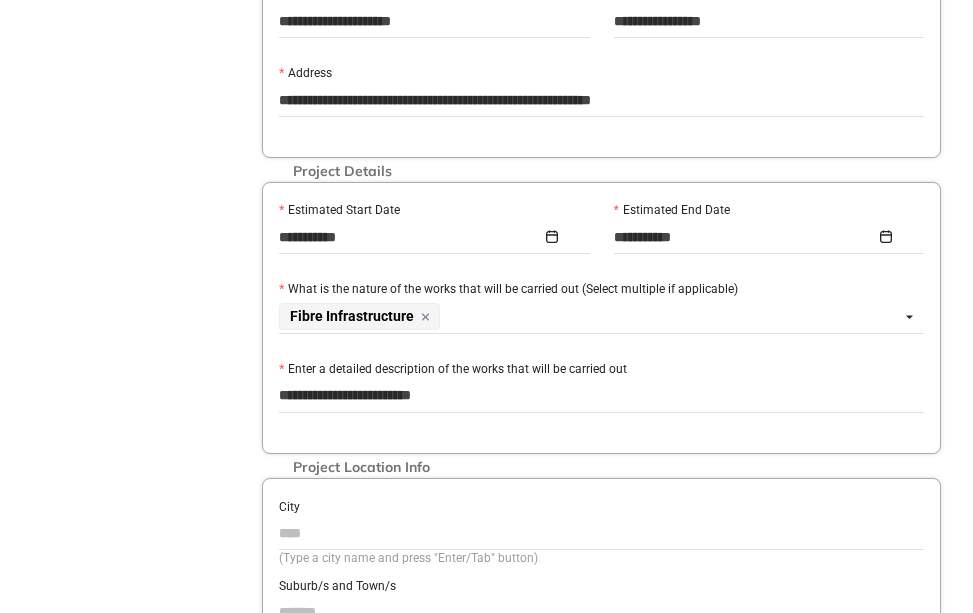 type on "**********" 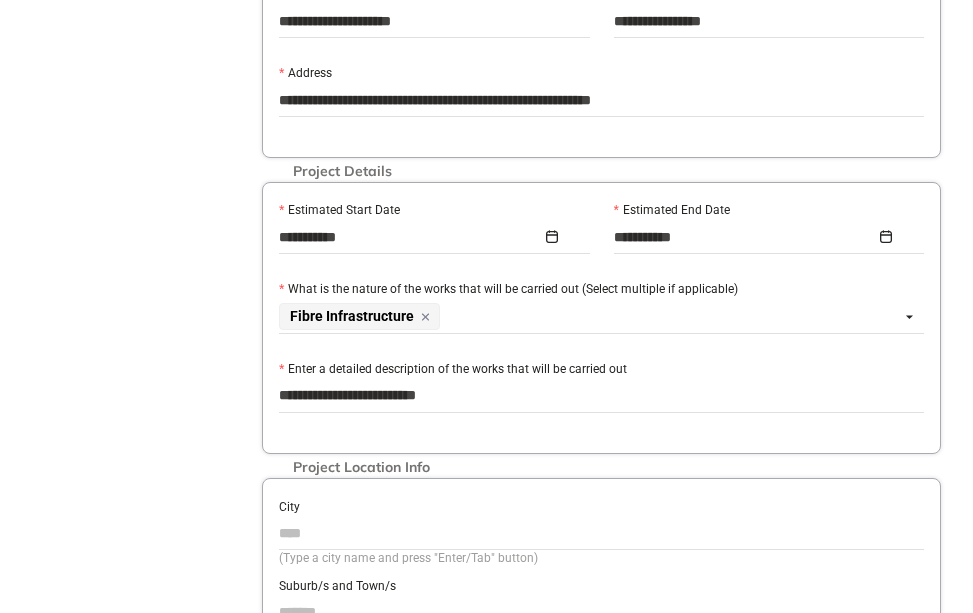 type on "**********" 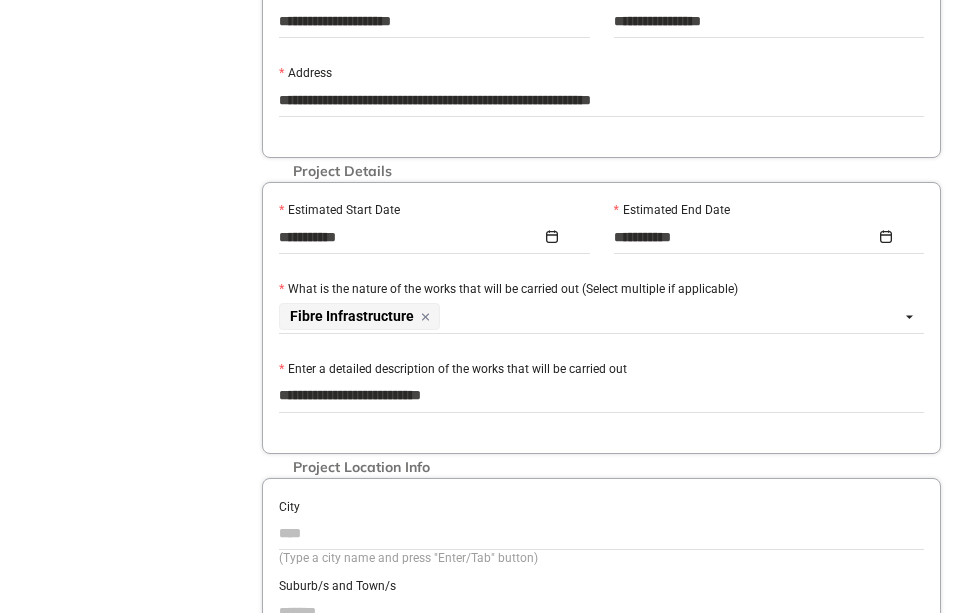 type on "**********" 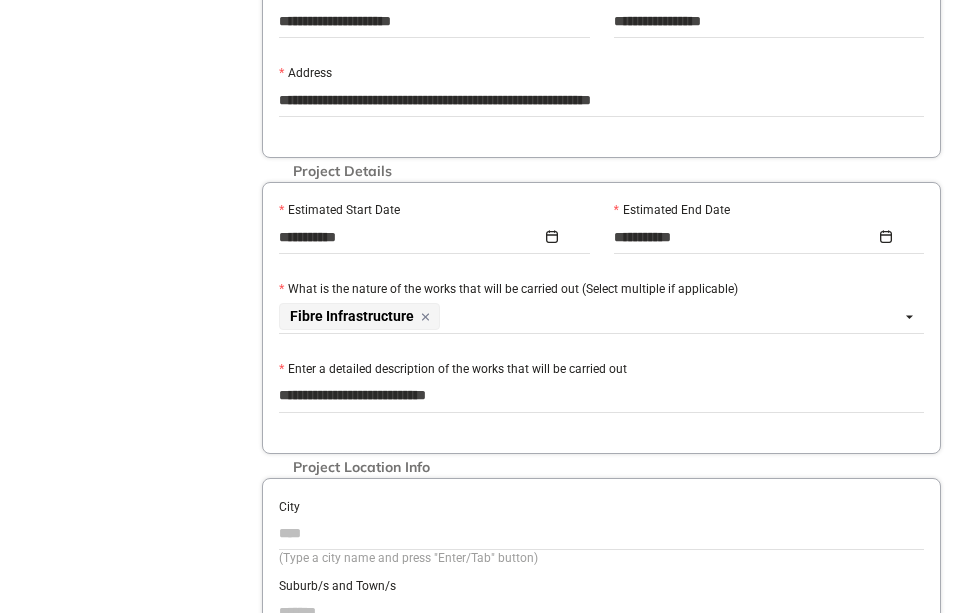 type on "**********" 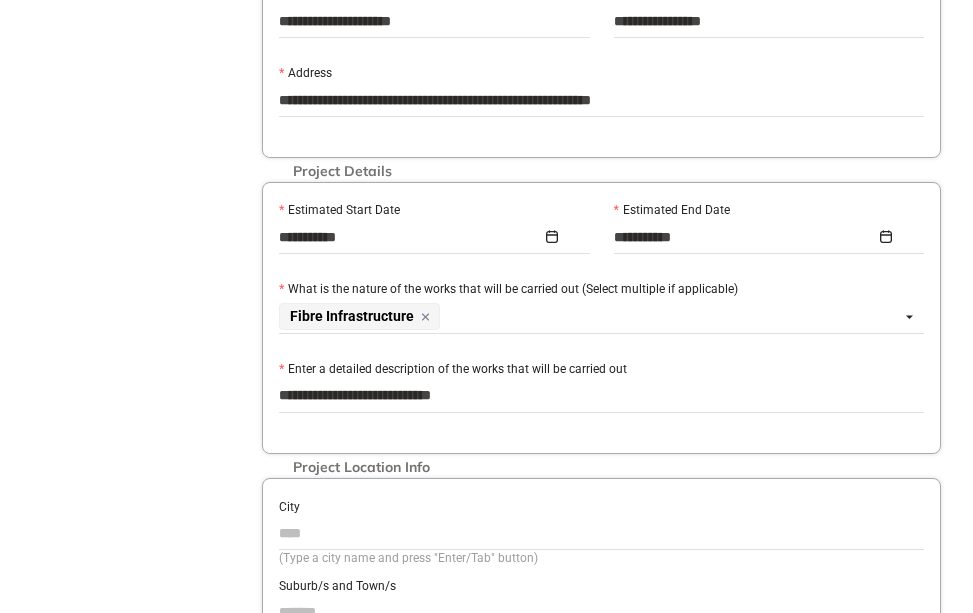 type on "**********" 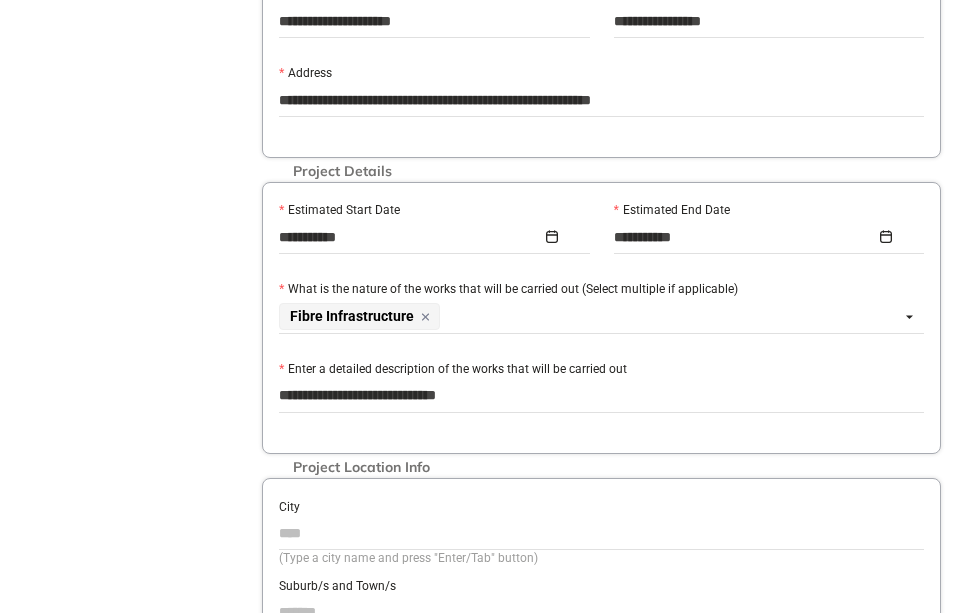 type on "**********" 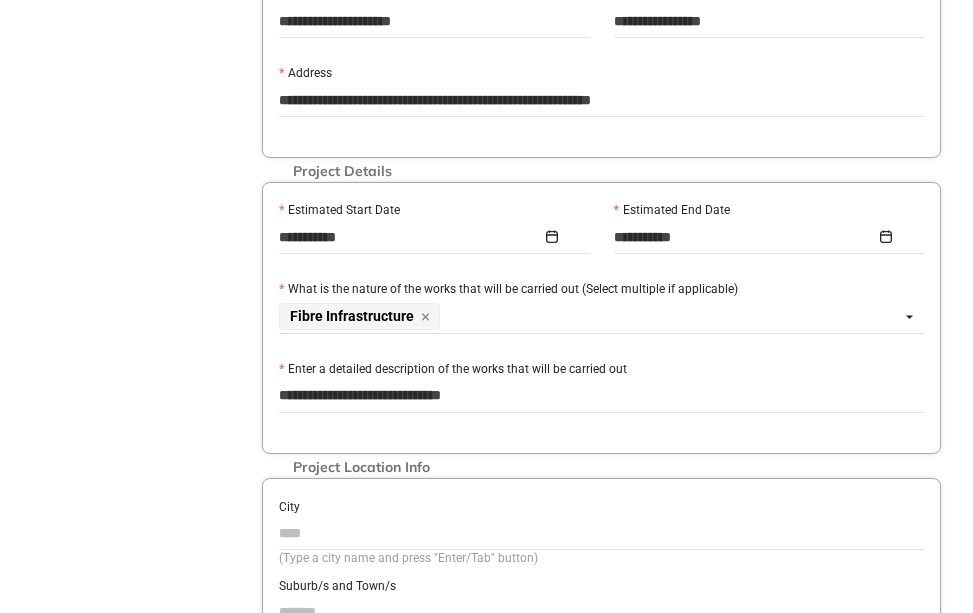type on "**********" 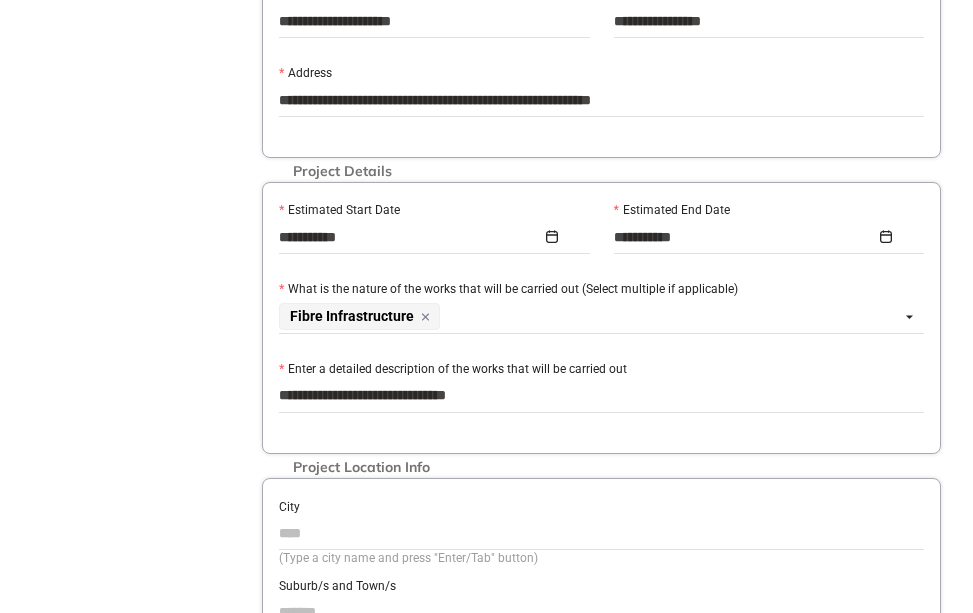 type on "**********" 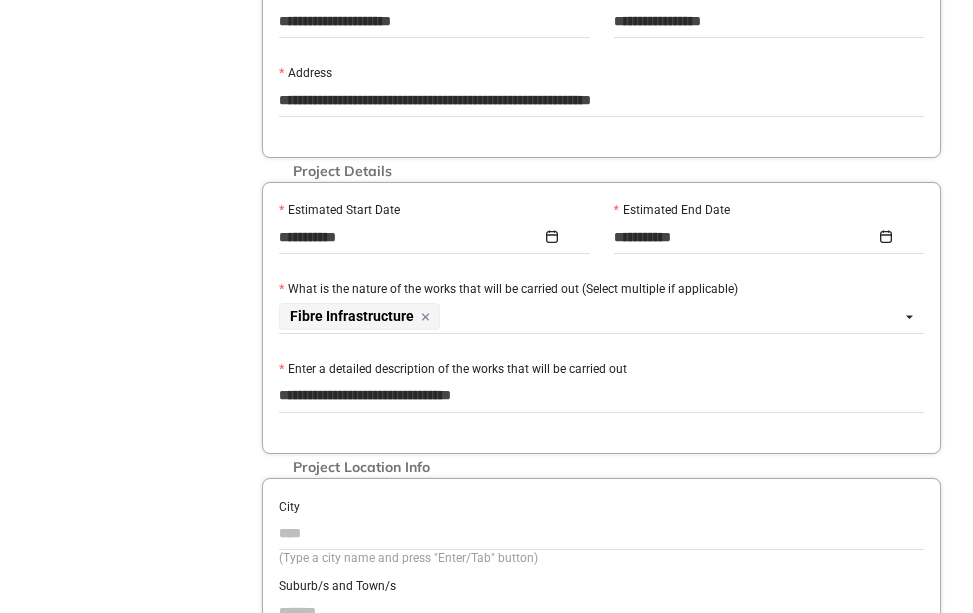 type on "**********" 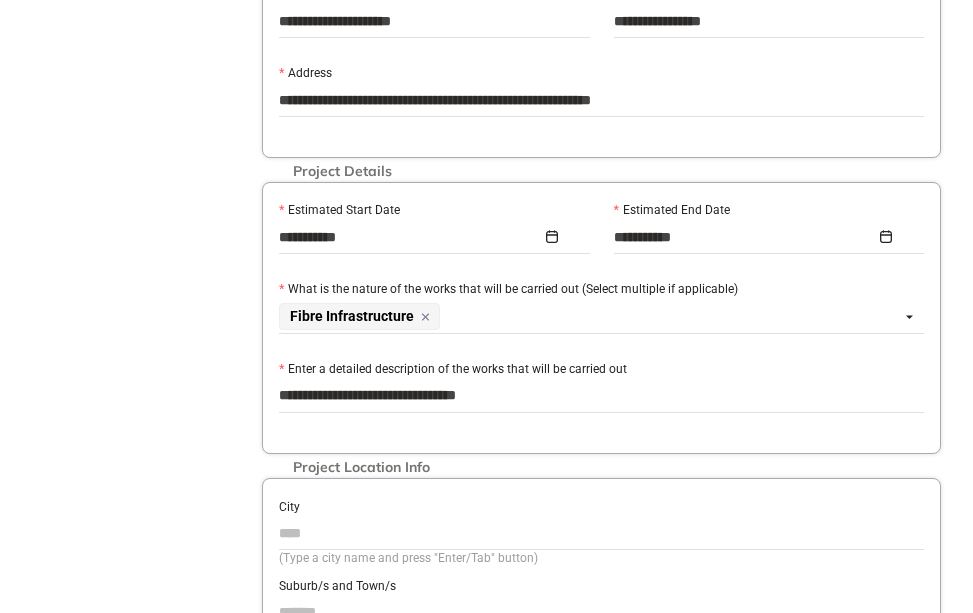 type on "**********" 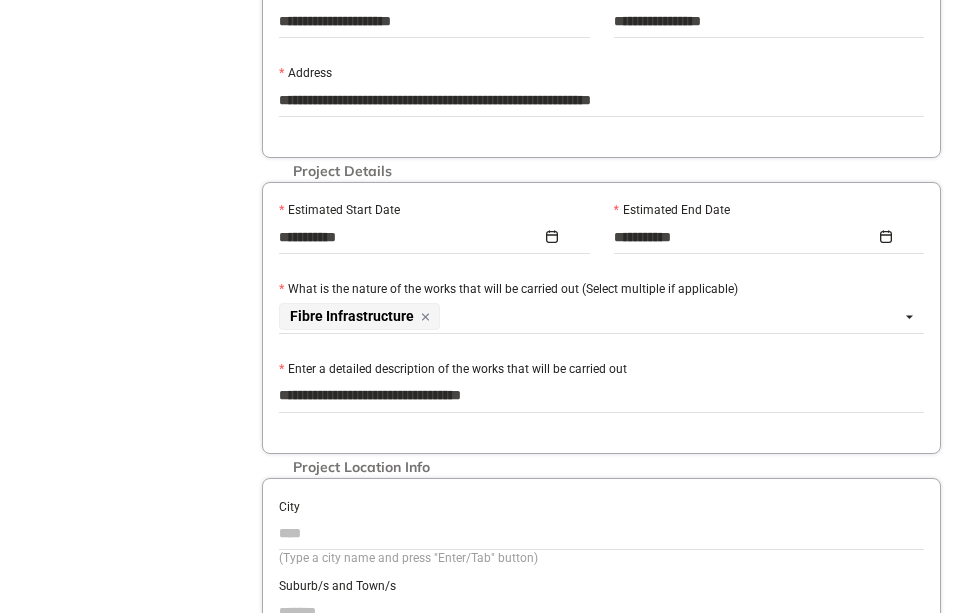 type on "**********" 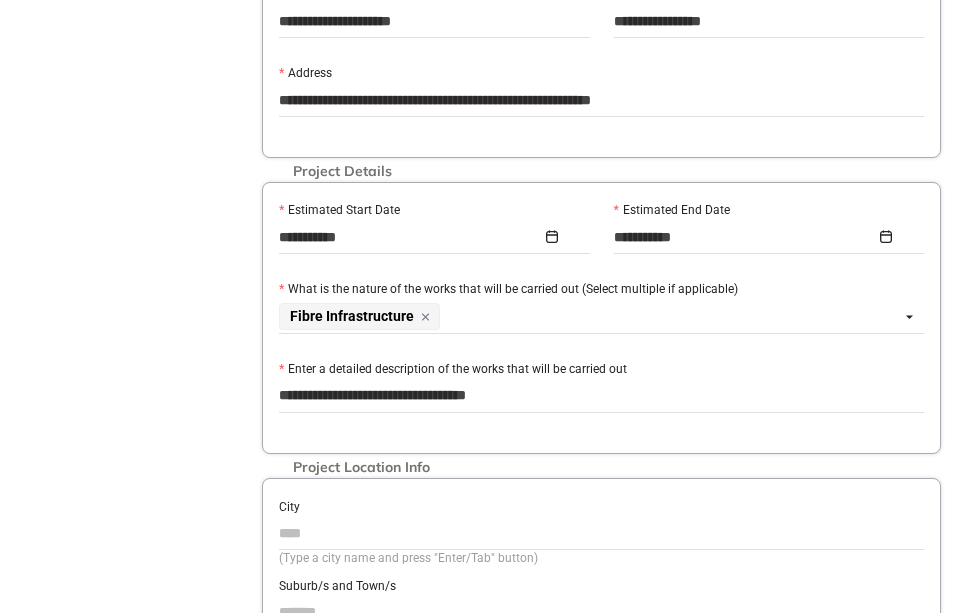 type on "**********" 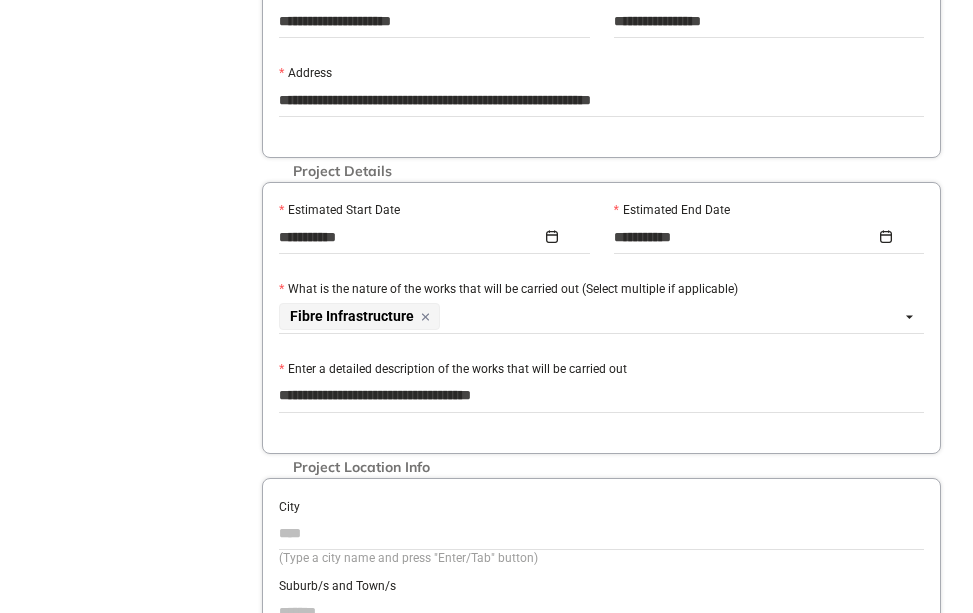 type on "**********" 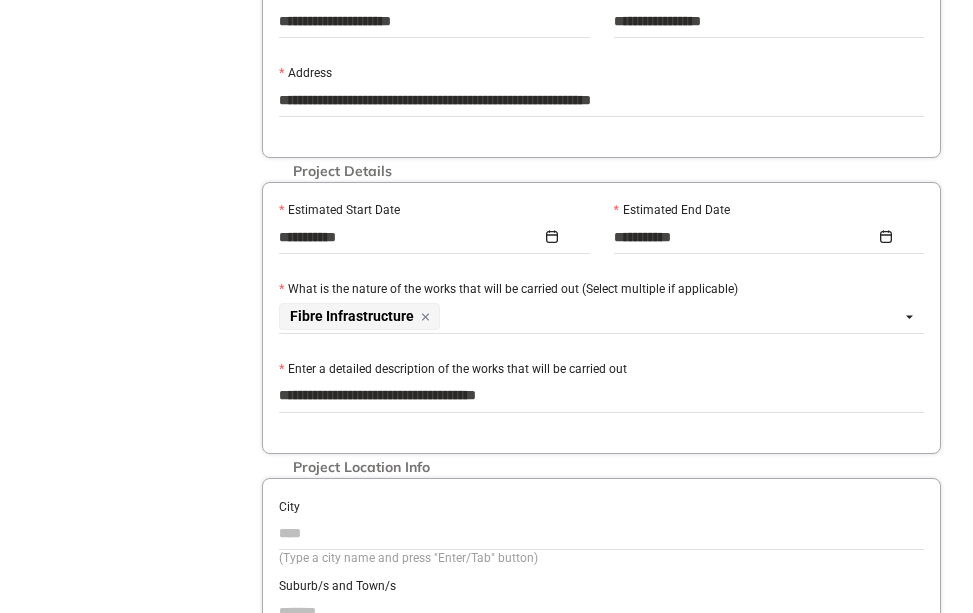 type on "**********" 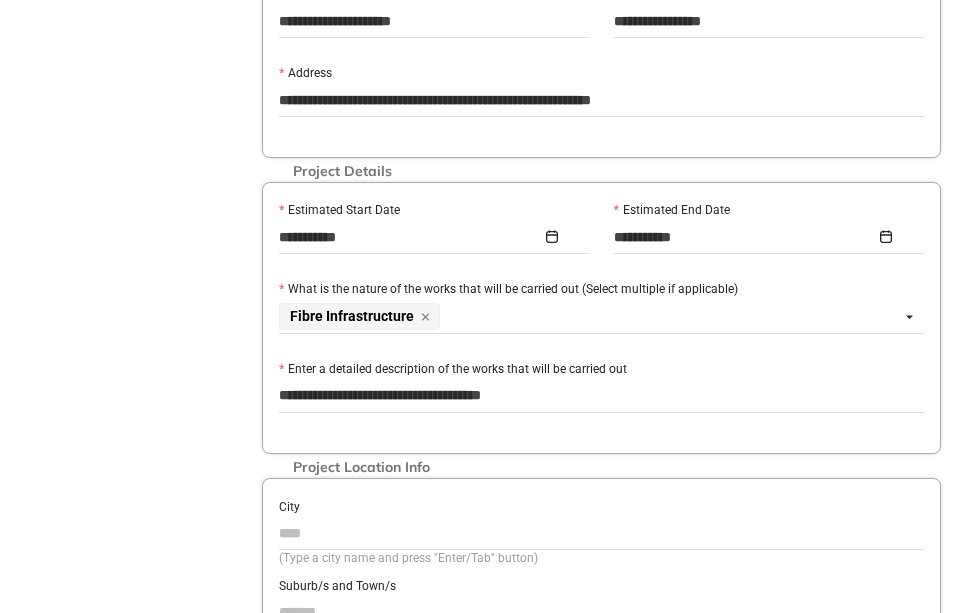 type on "**********" 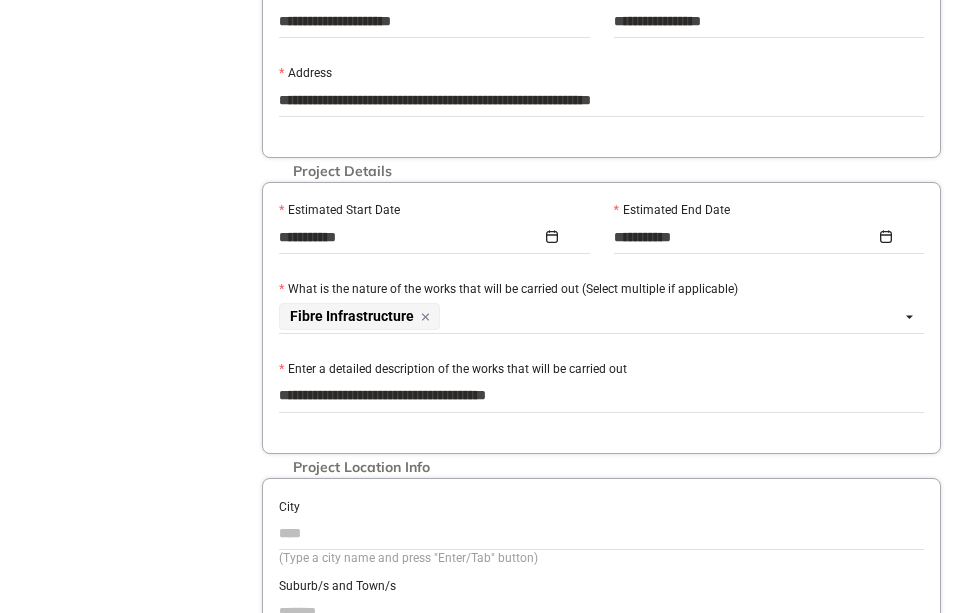 type on "**********" 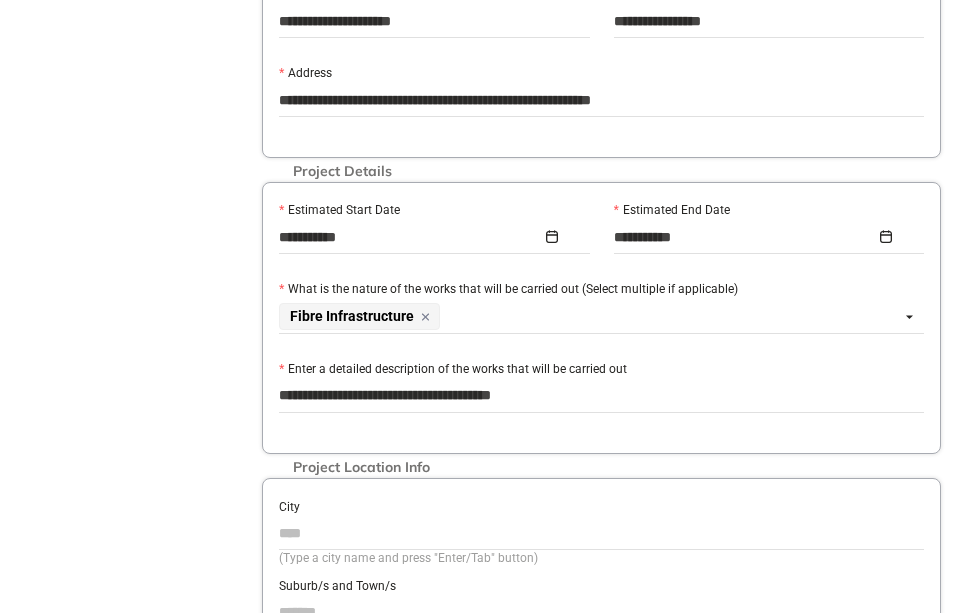 type on "**********" 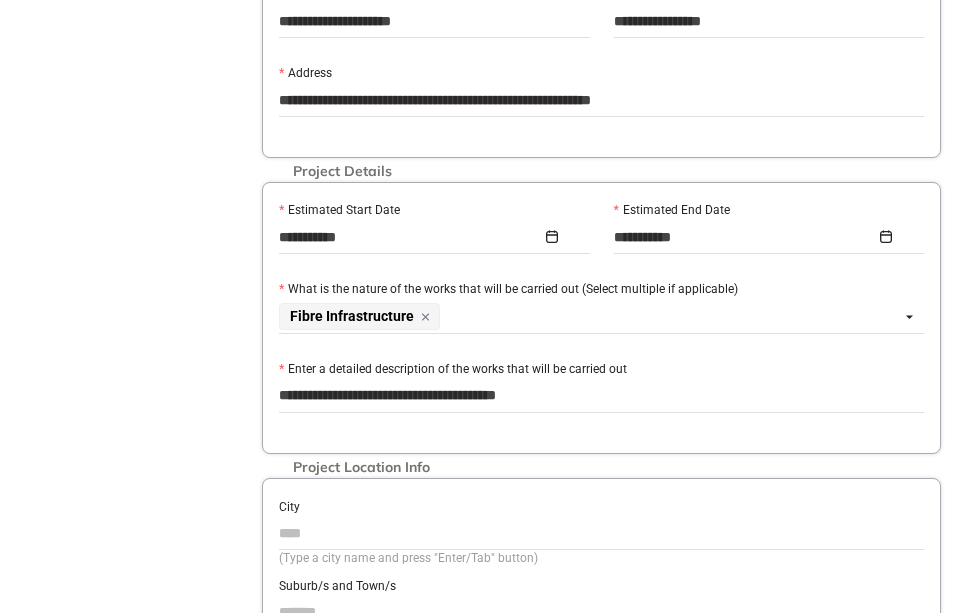type on "**********" 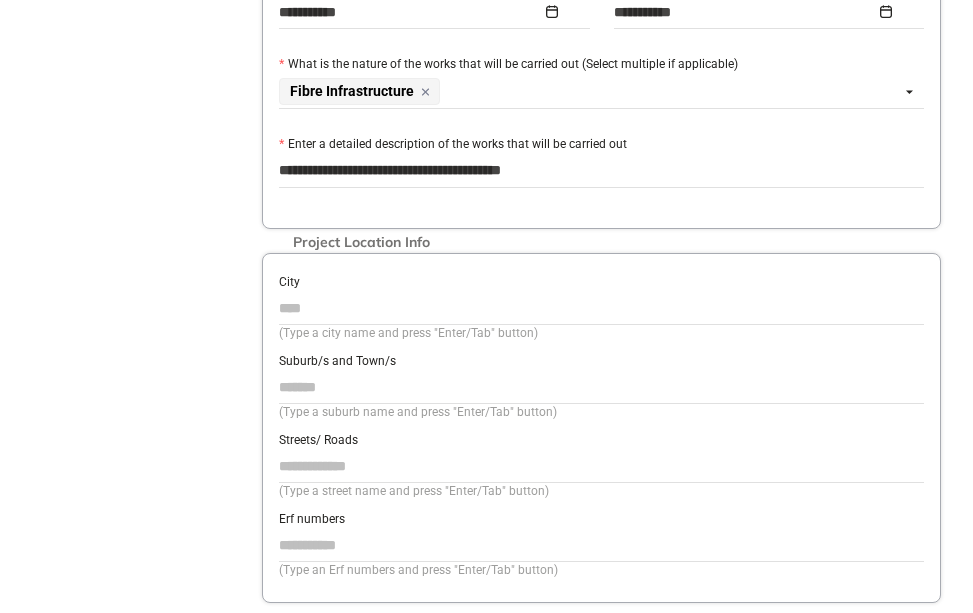 scroll, scrollTop: 1194, scrollLeft: 0, axis: vertical 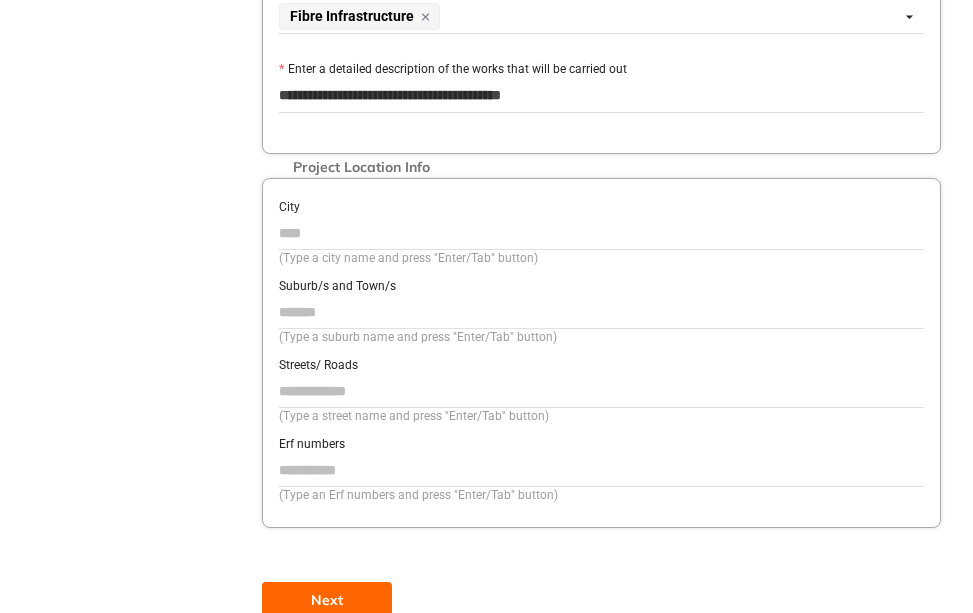 type on "**********" 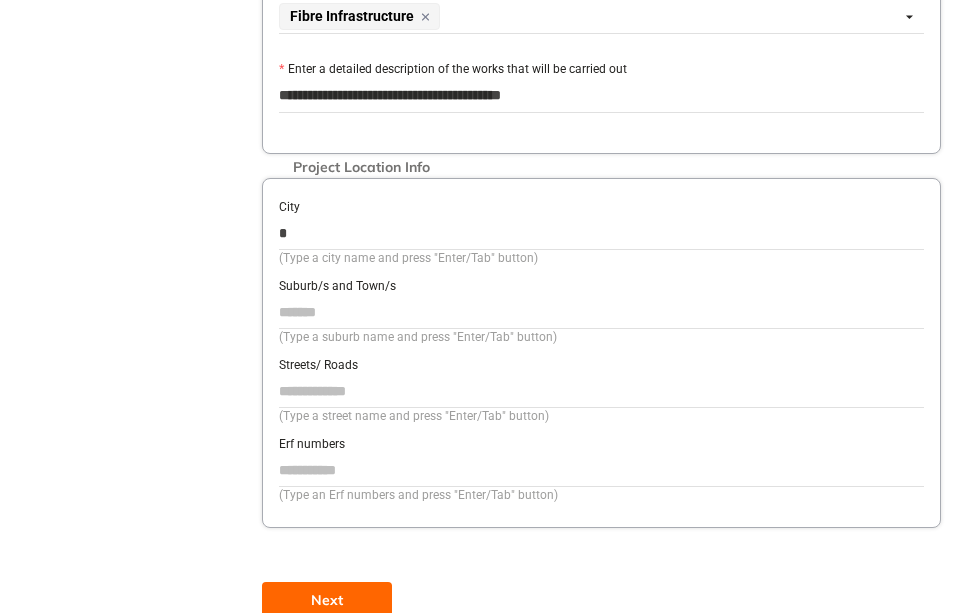 click on "*" at bounding box center [601, 233] 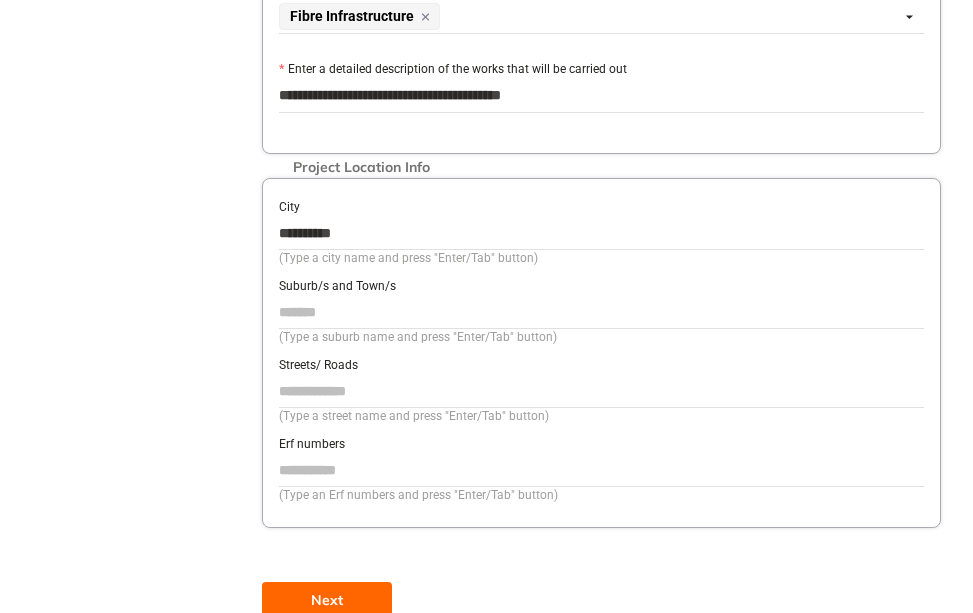type on "**********" 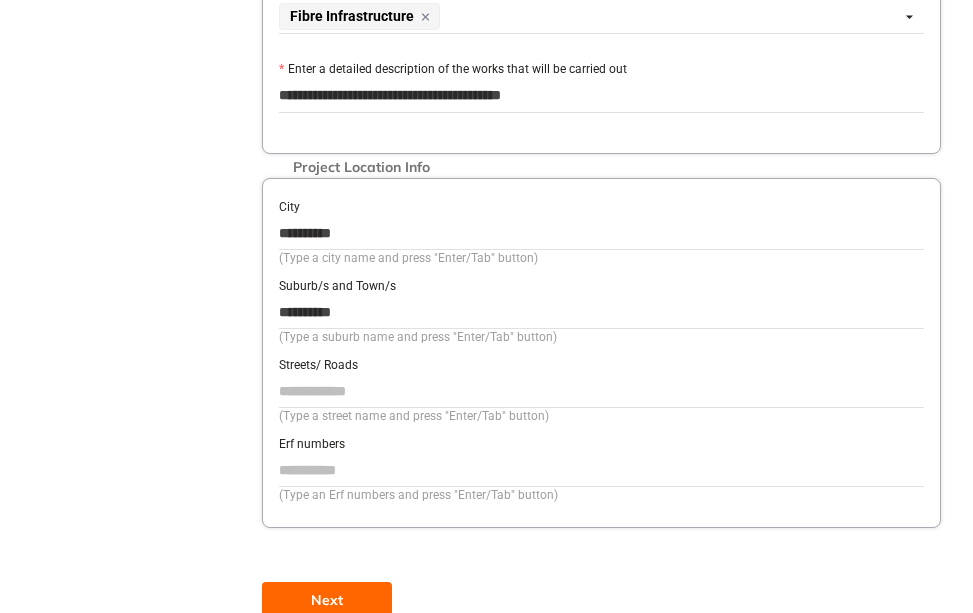 type on "**********" 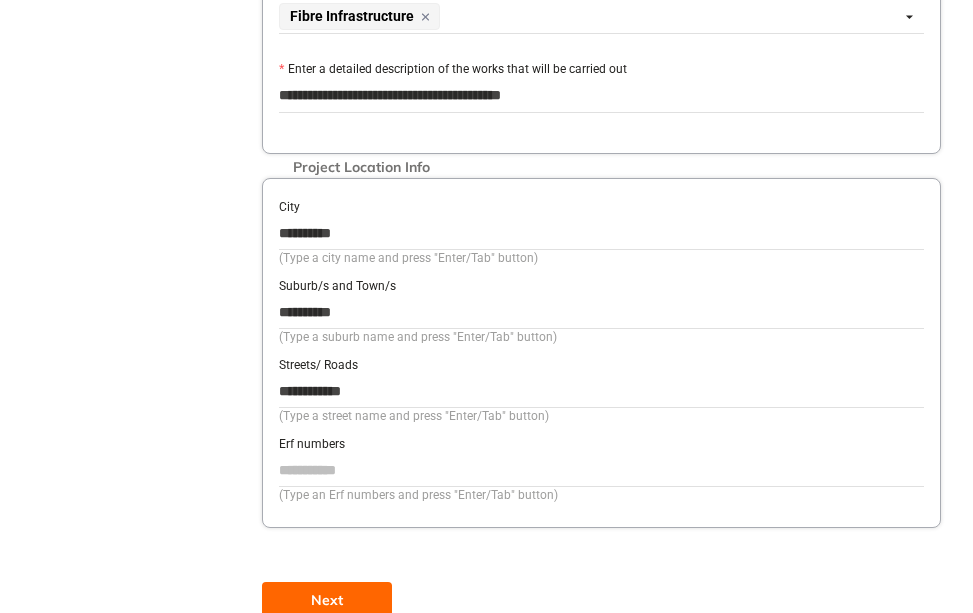 scroll, scrollTop: 1241, scrollLeft: 0, axis: vertical 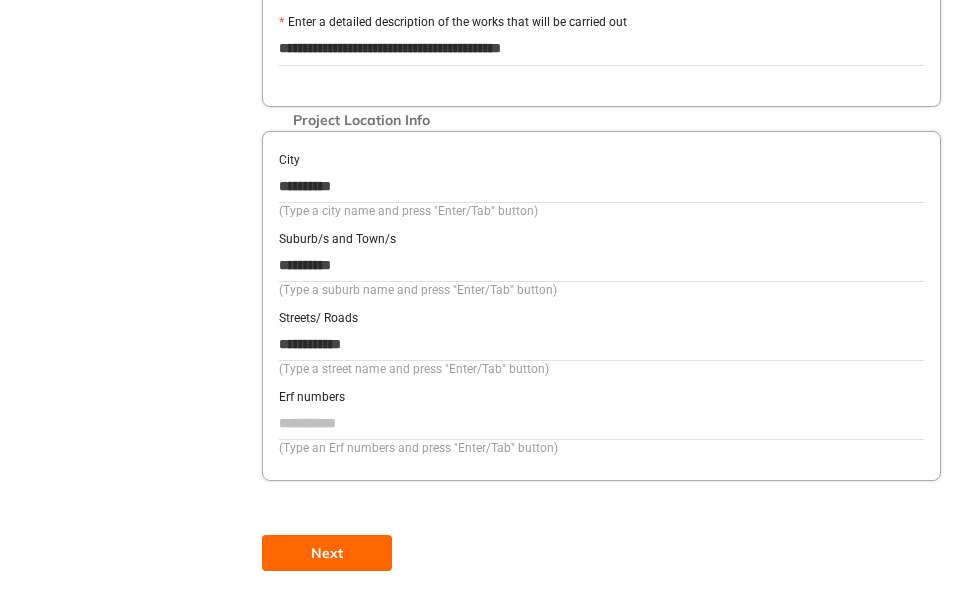 type on "**********" 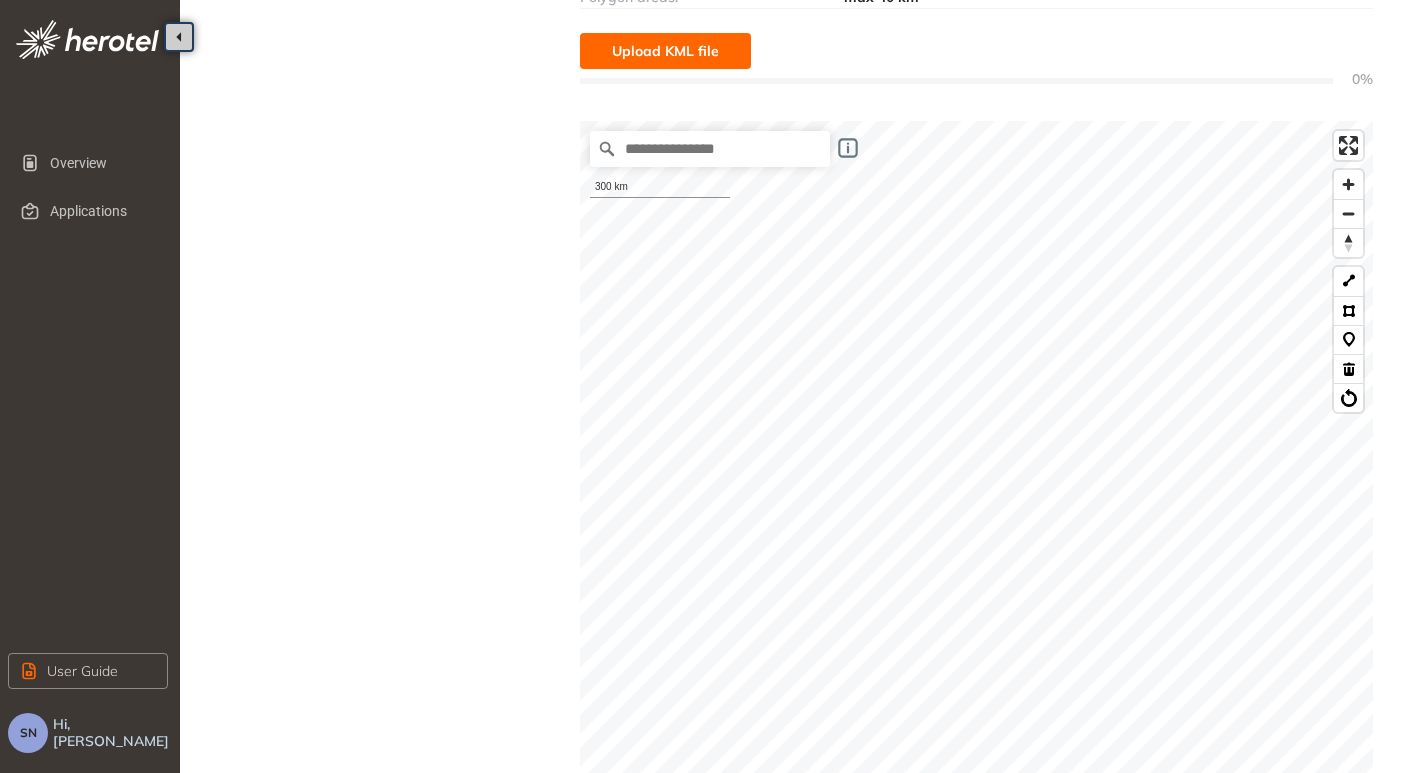 scroll, scrollTop: 400, scrollLeft: 0, axis: vertical 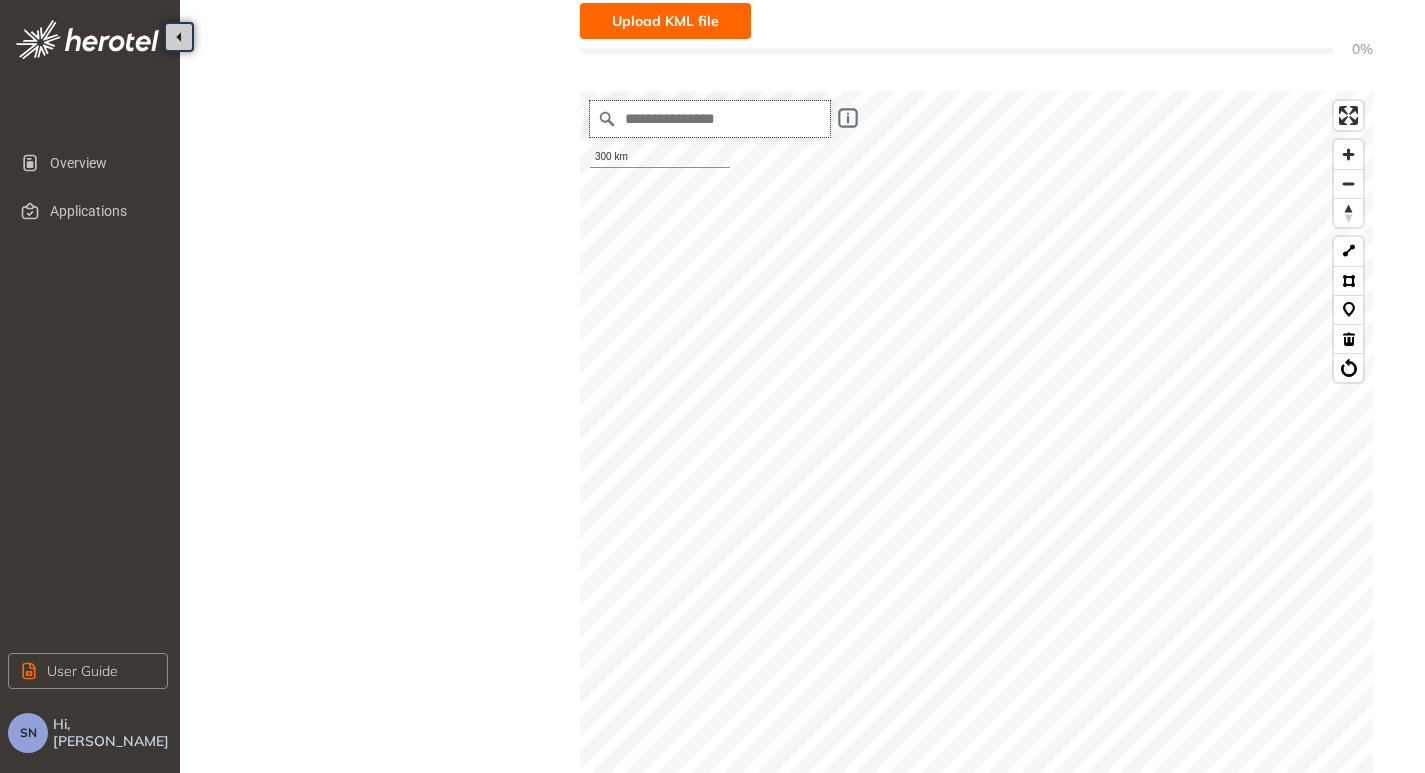 click at bounding box center (710, 119) 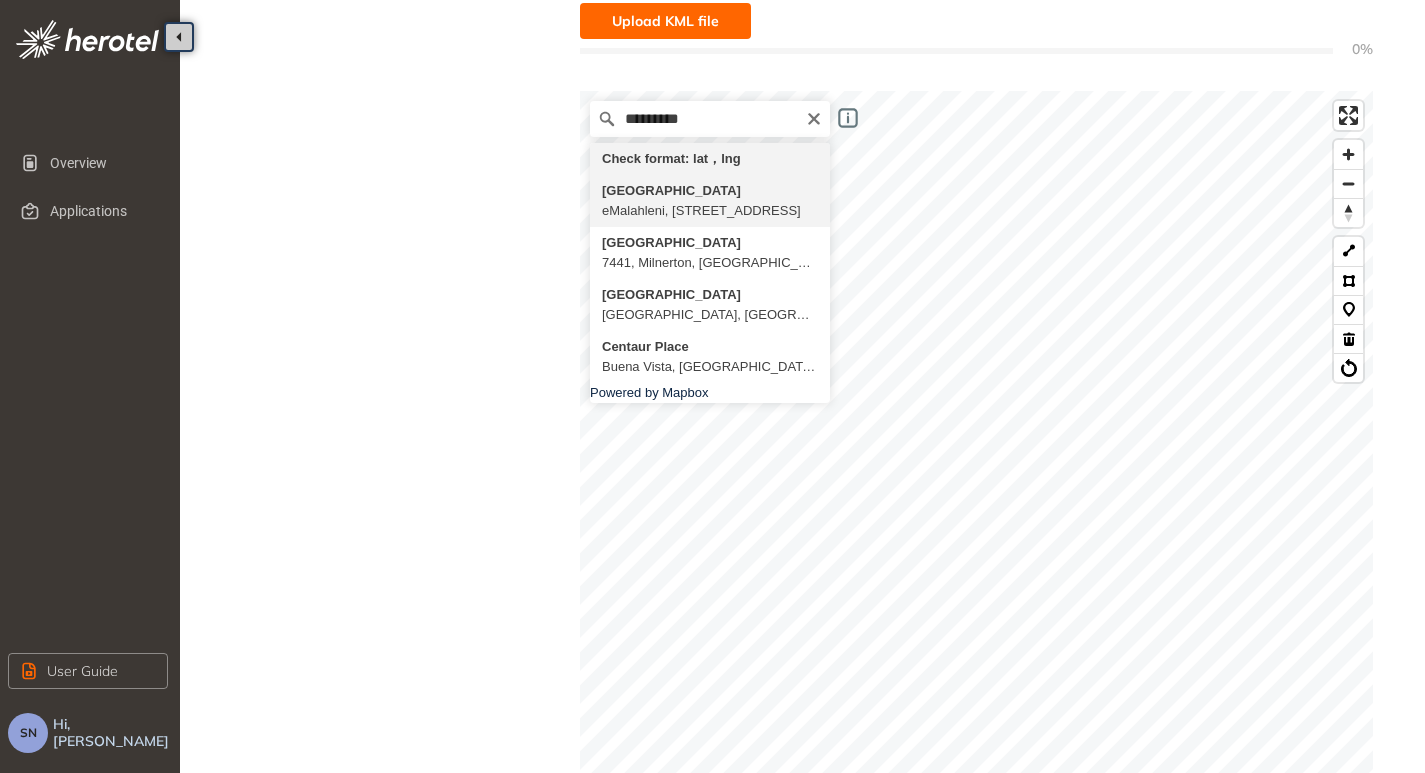 type on "**********" 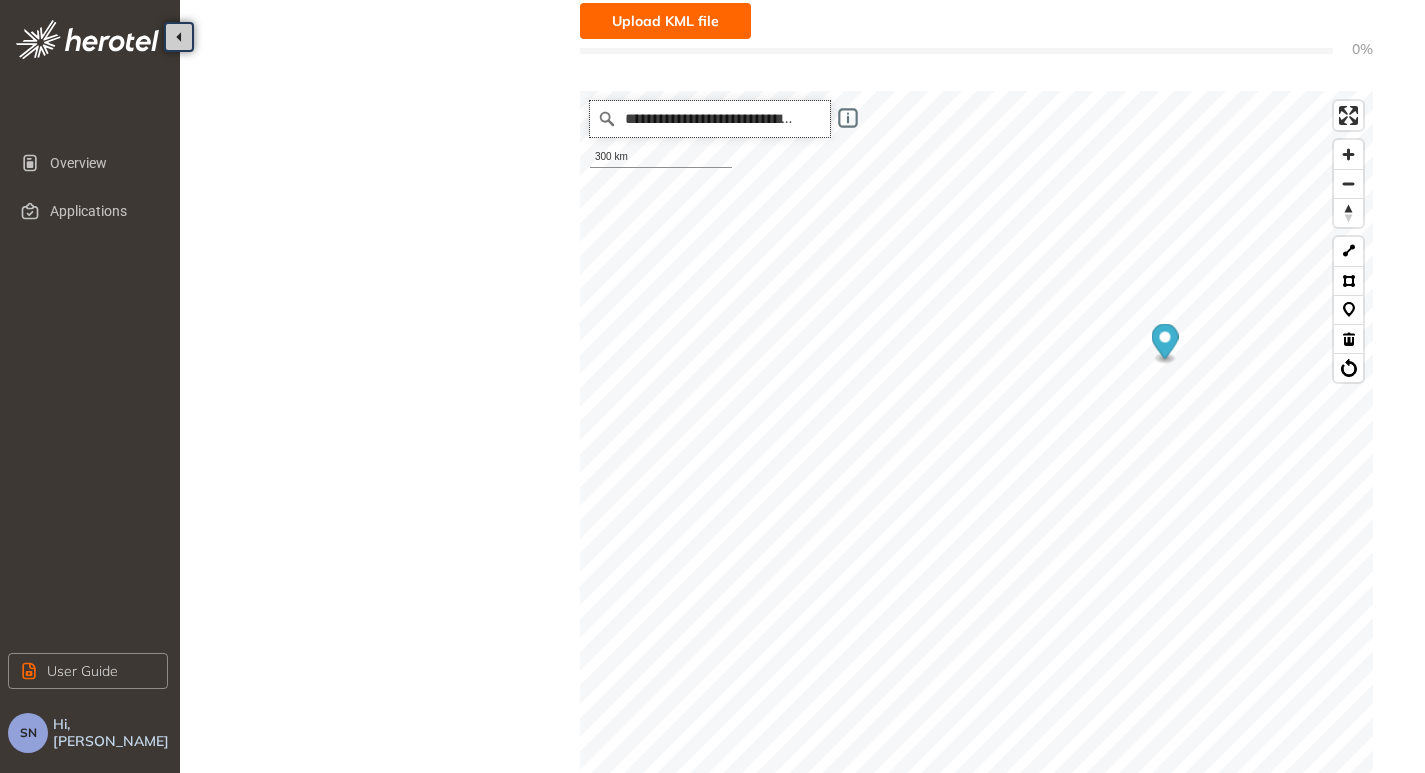 scroll, scrollTop: 0, scrollLeft: 0, axis: both 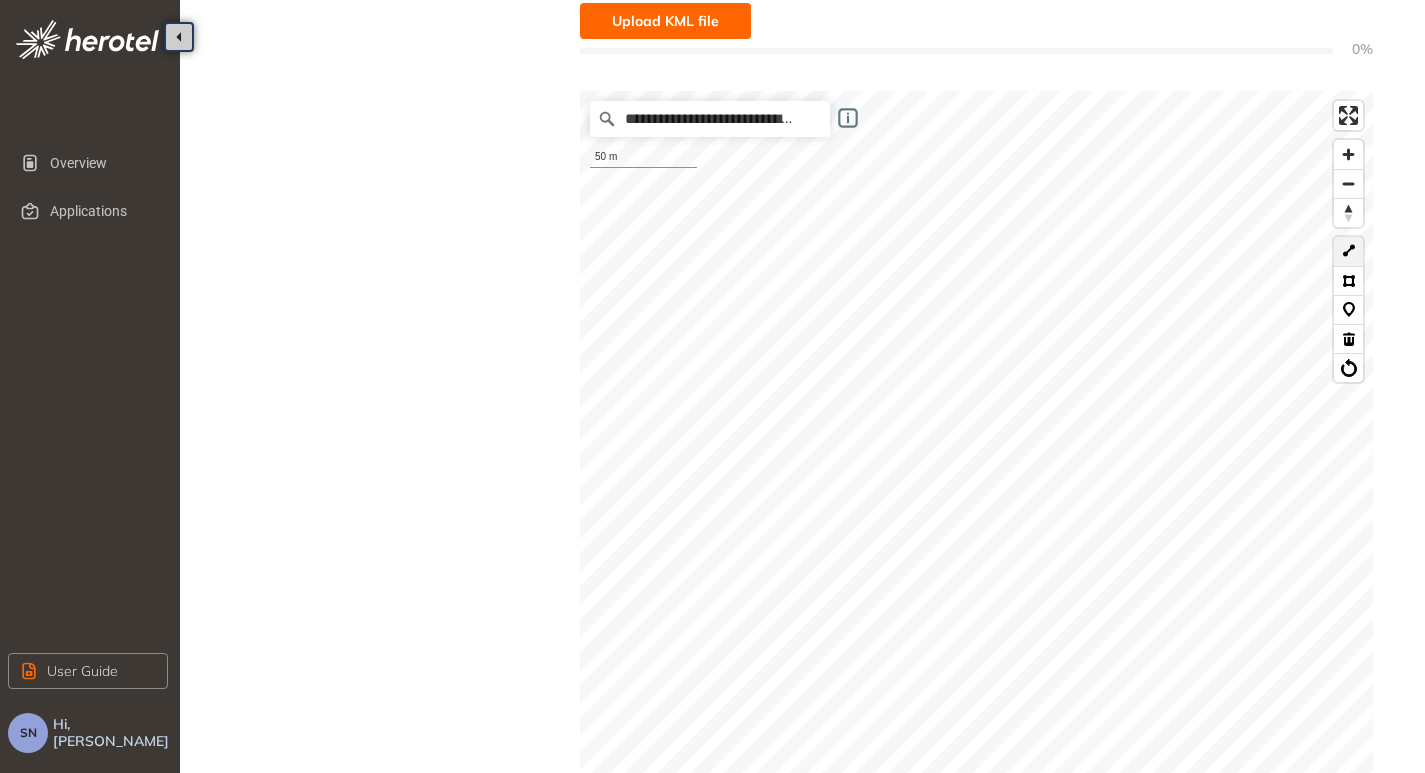 click at bounding box center [1348, 251] 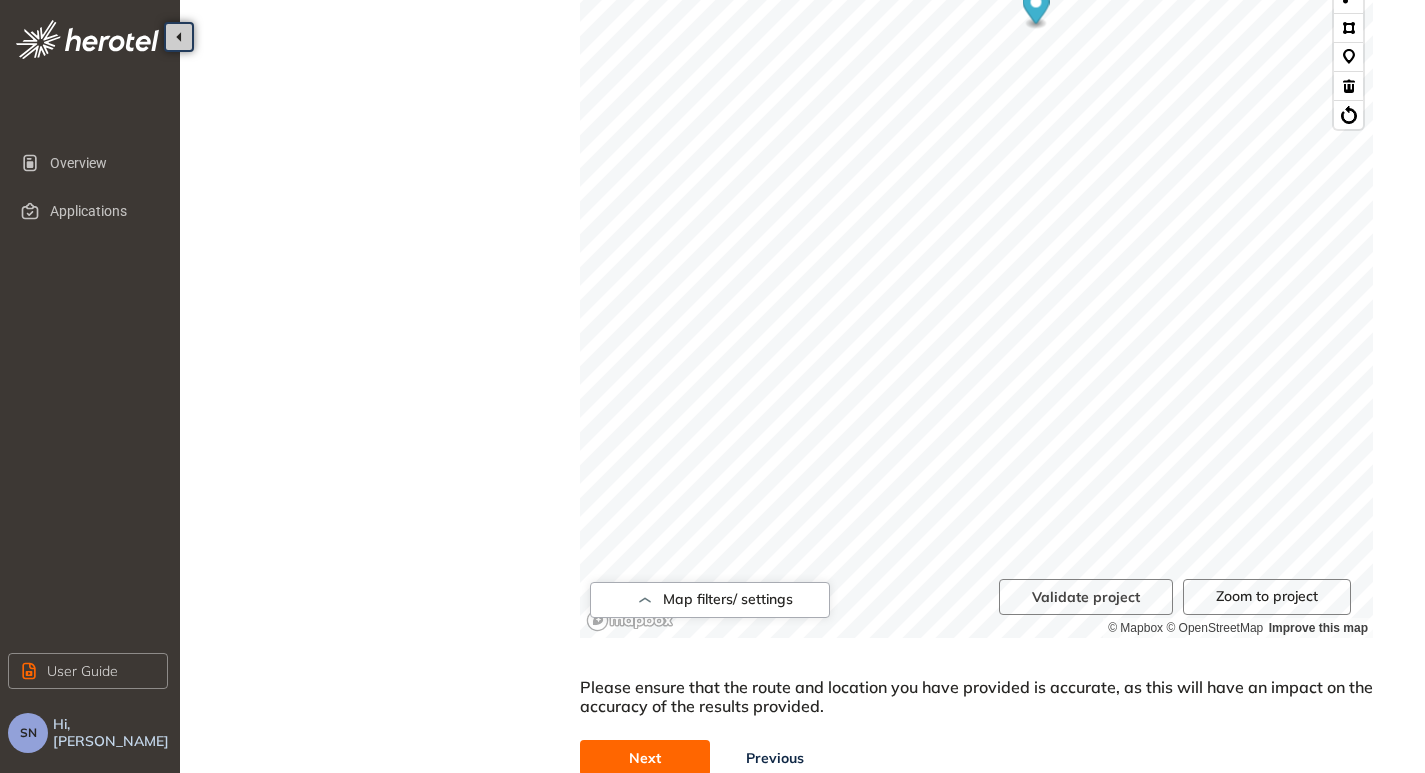 scroll, scrollTop: 706, scrollLeft: 0, axis: vertical 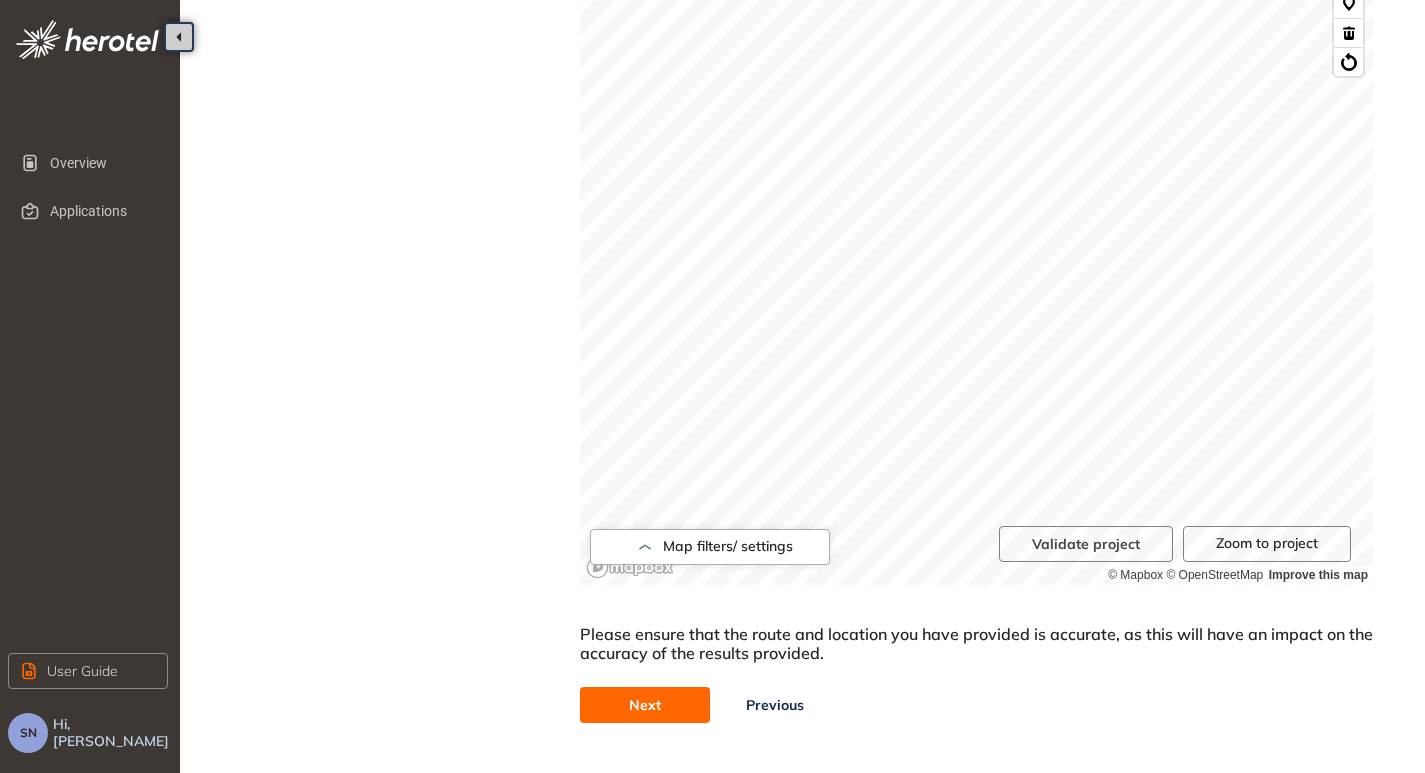click on "Next" at bounding box center [645, 705] 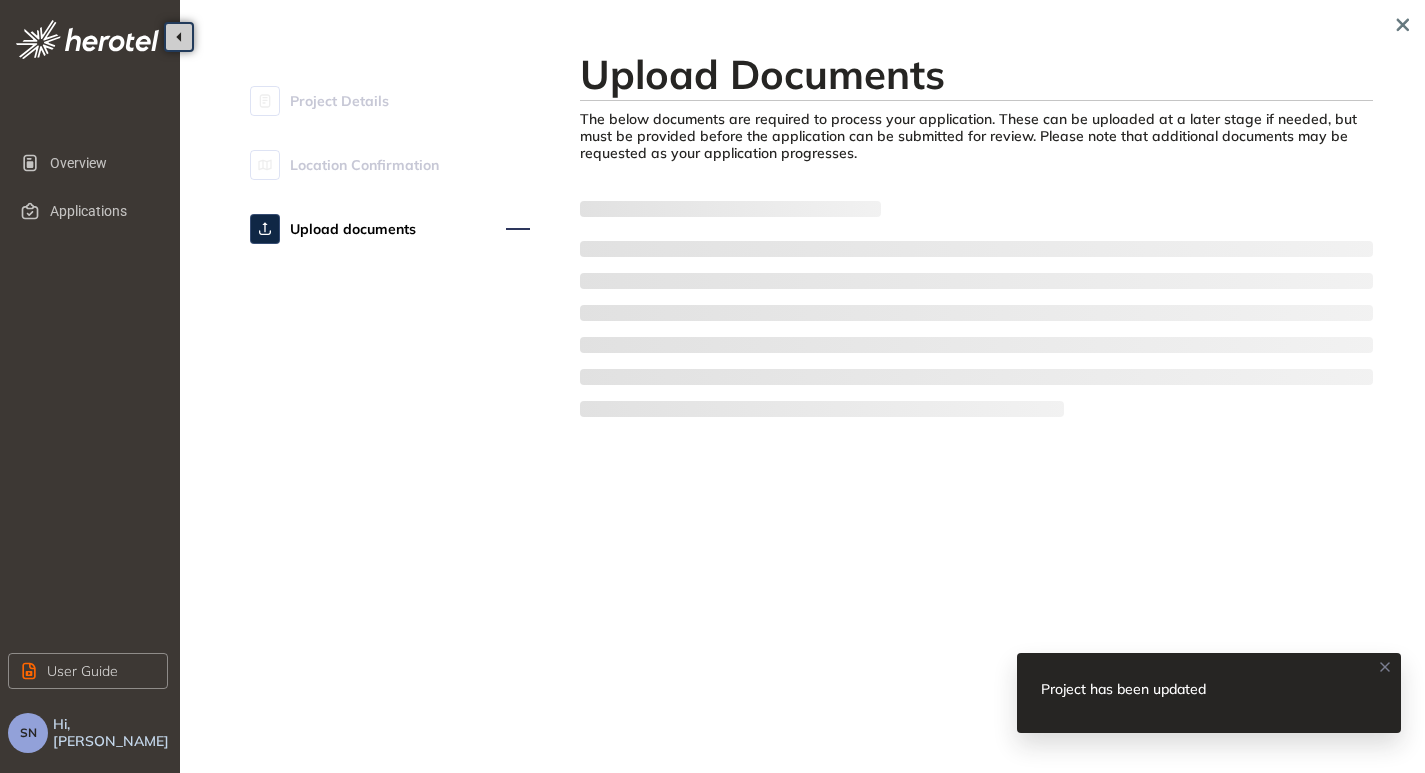 scroll, scrollTop: 0, scrollLeft: 0, axis: both 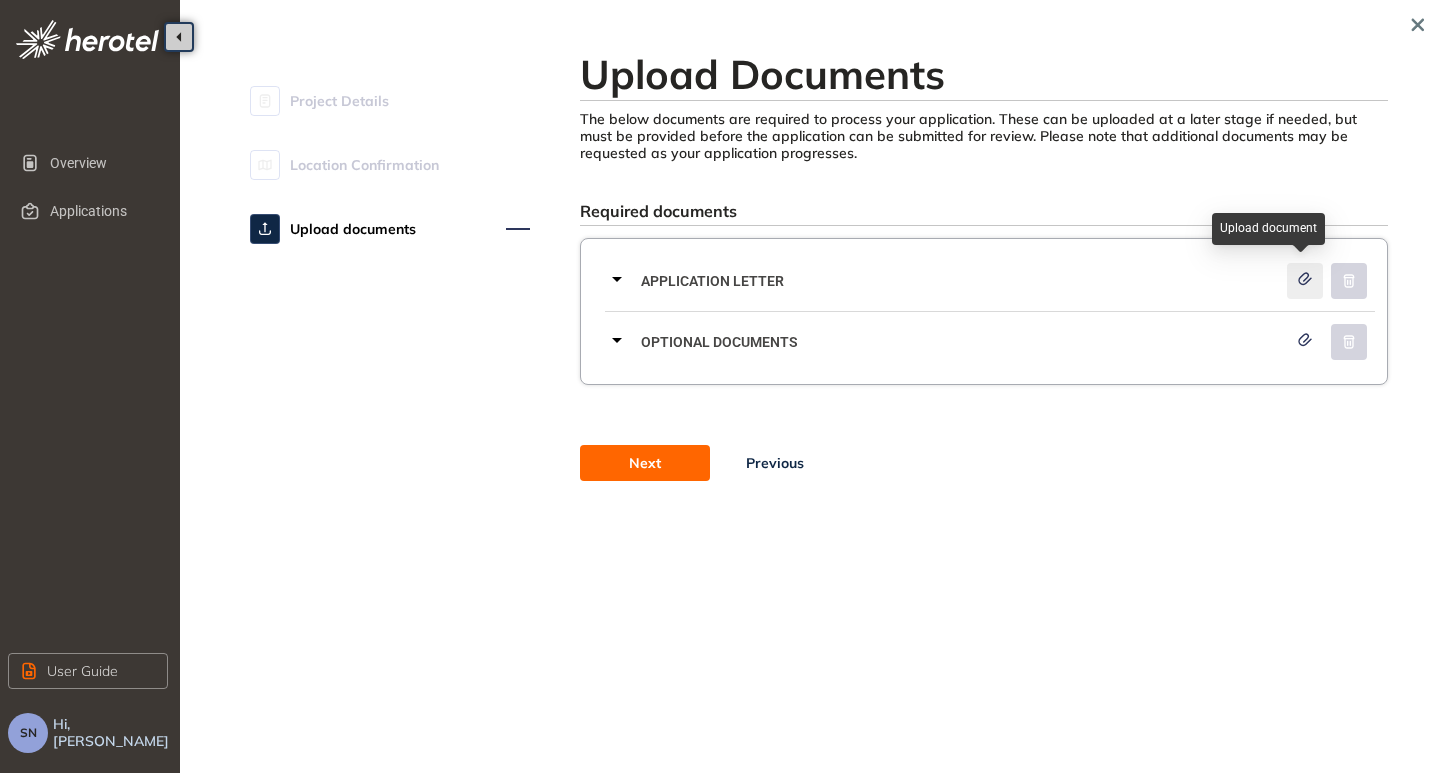 click 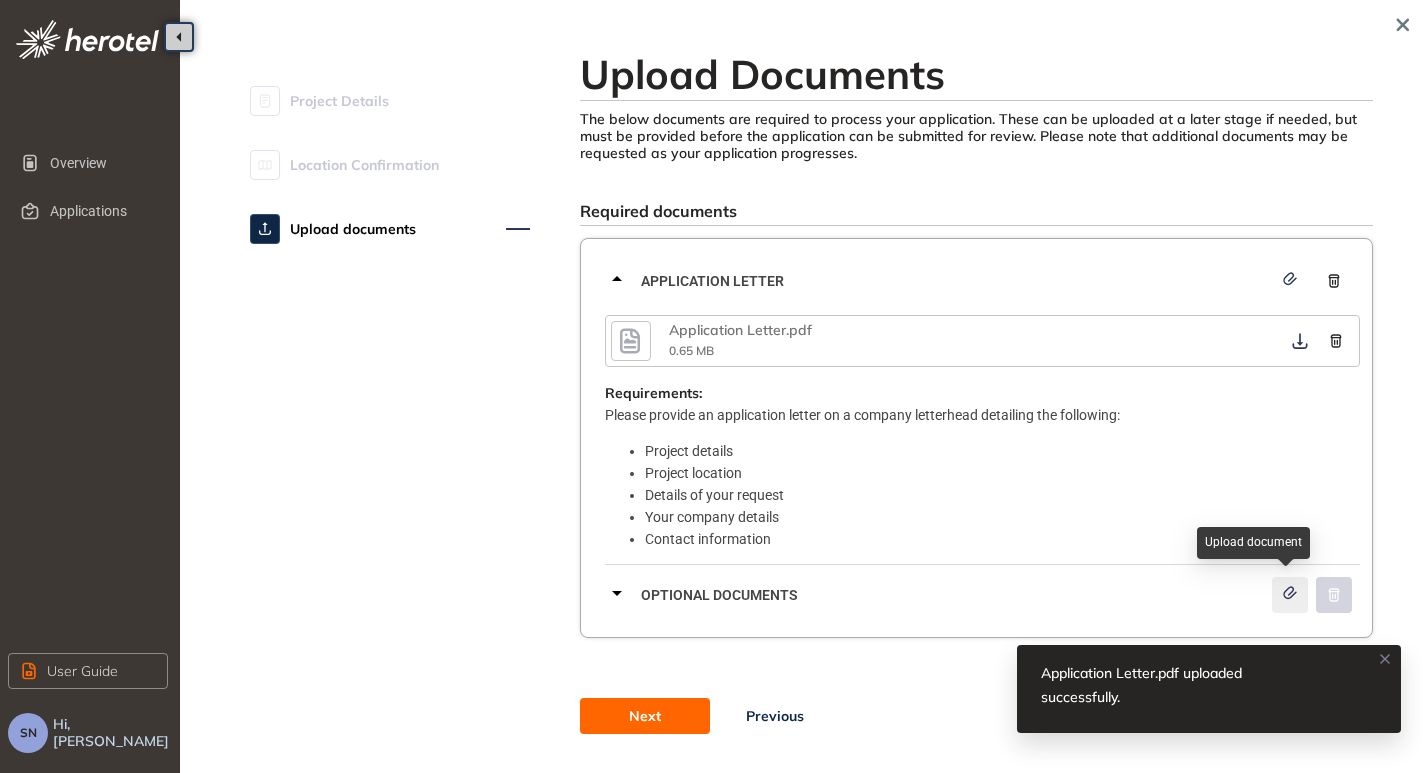 click 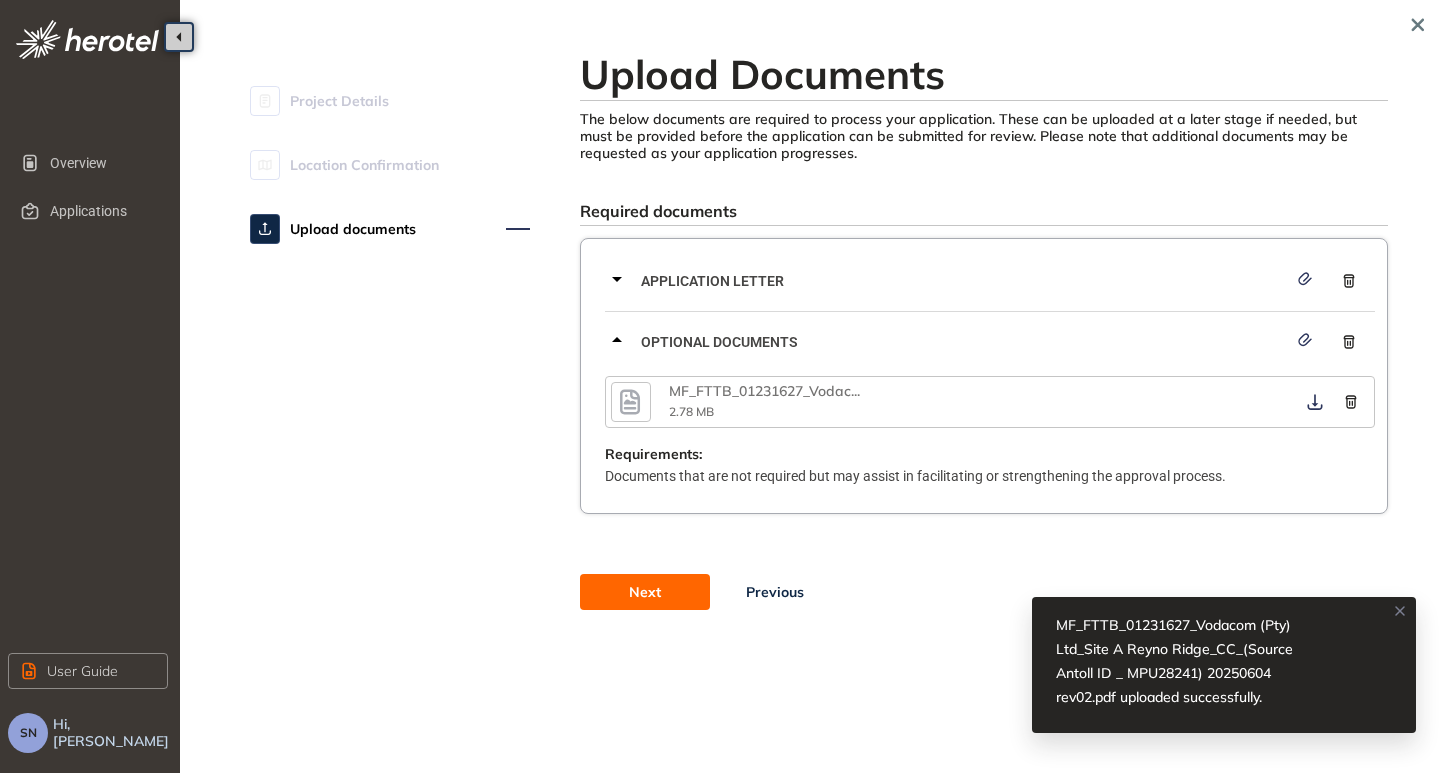 click on "Next" at bounding box center [645, 592] 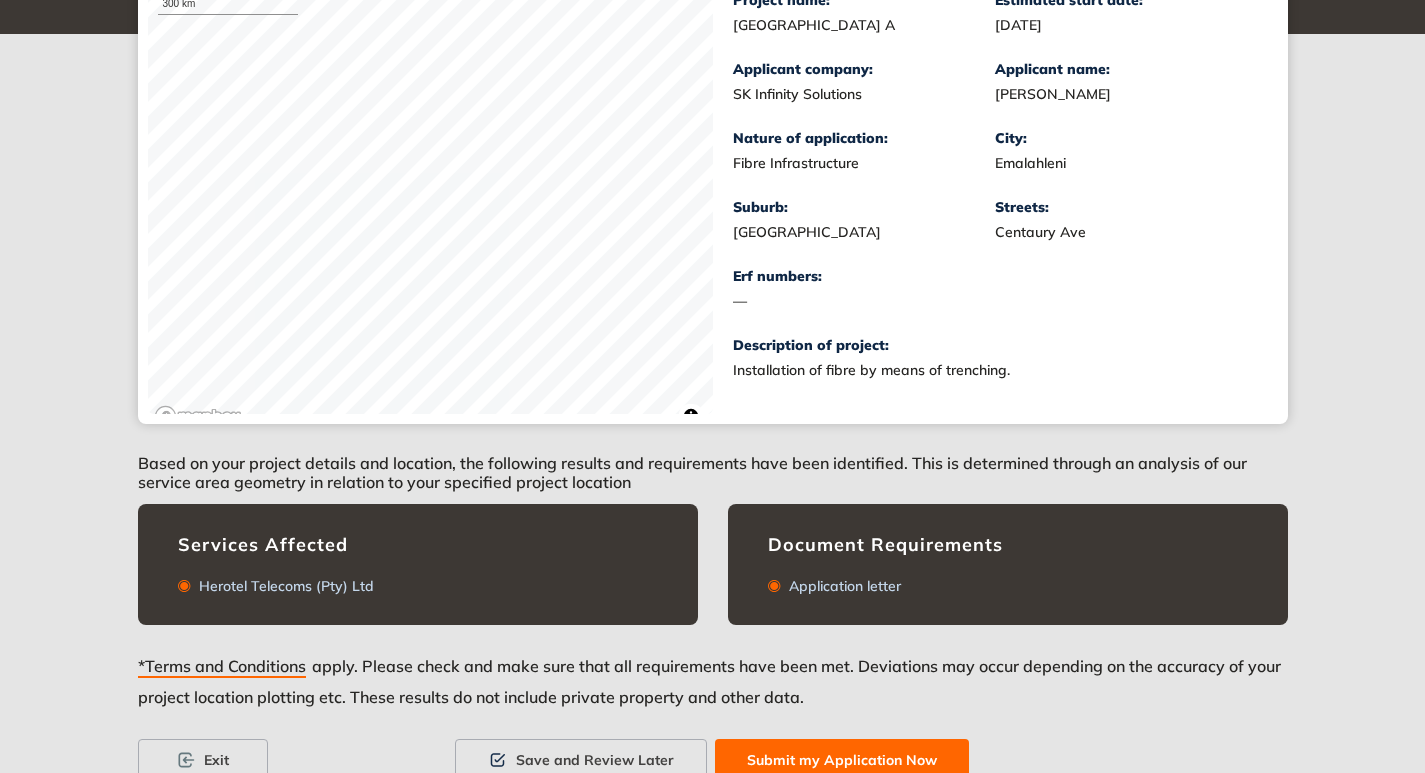 scroll, scrollTop: 404, scrollLeft: 0, axis: vertical 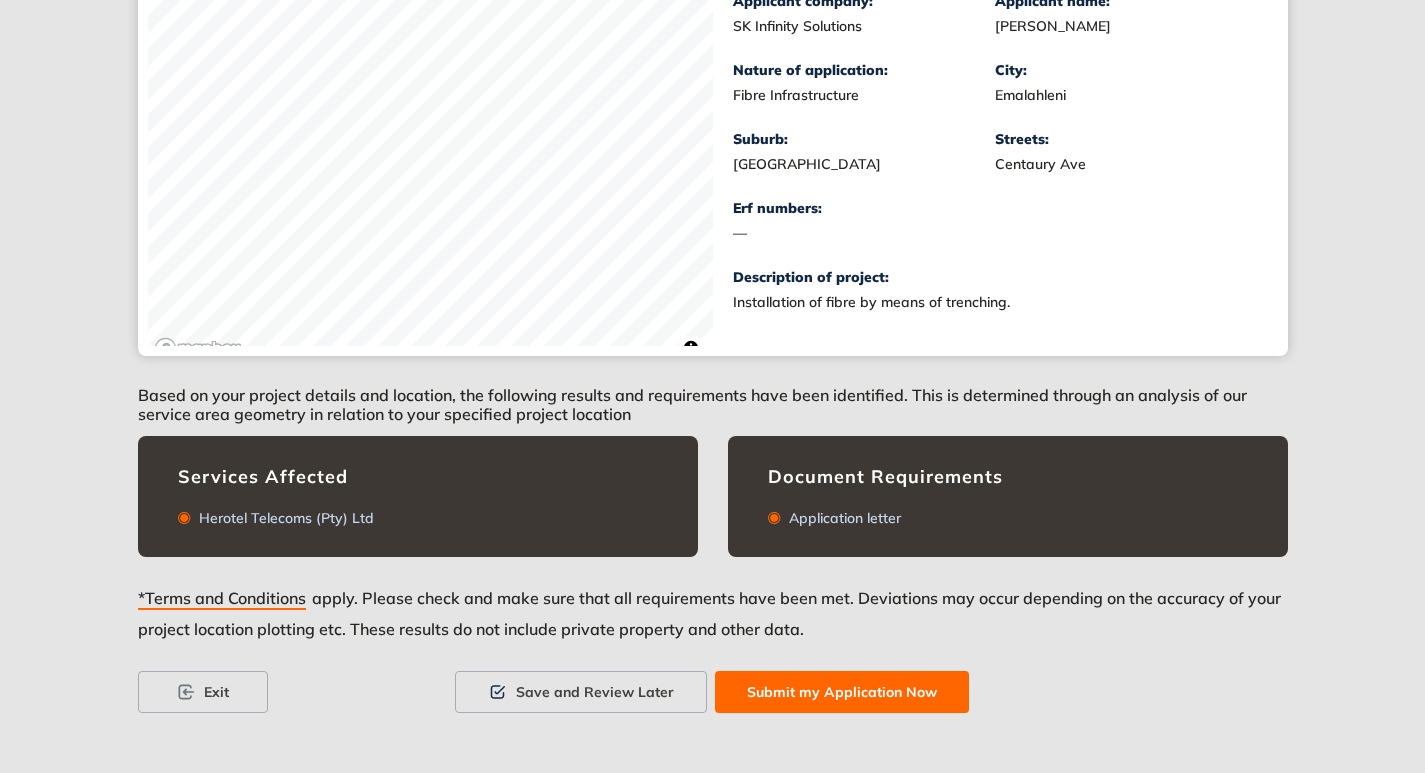 click on "Submit my Application Now" at bounding box center (842, 692) 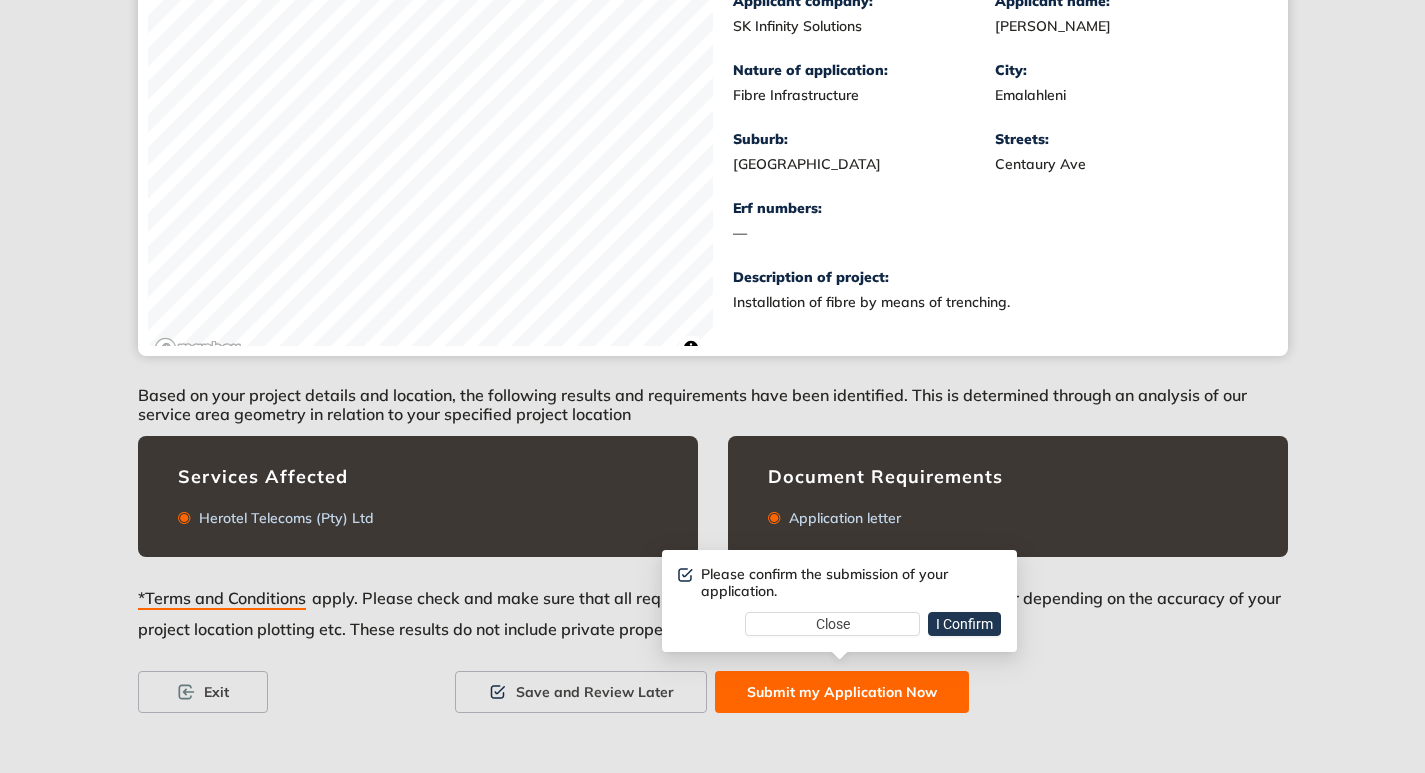 click on "I Confirm" at bounding box center (964, 624) 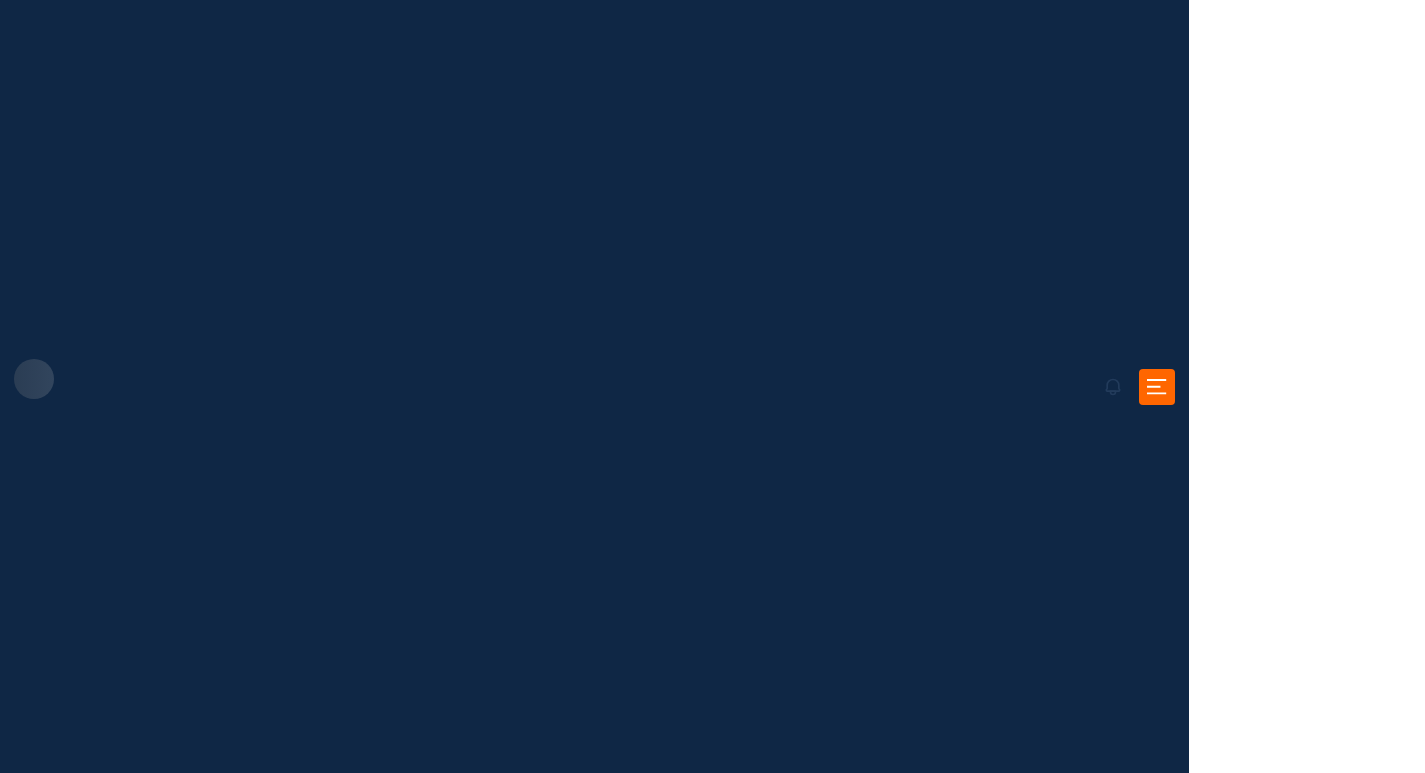 scroll, scrollTop: 0, scrollLeft: 0, axis: both 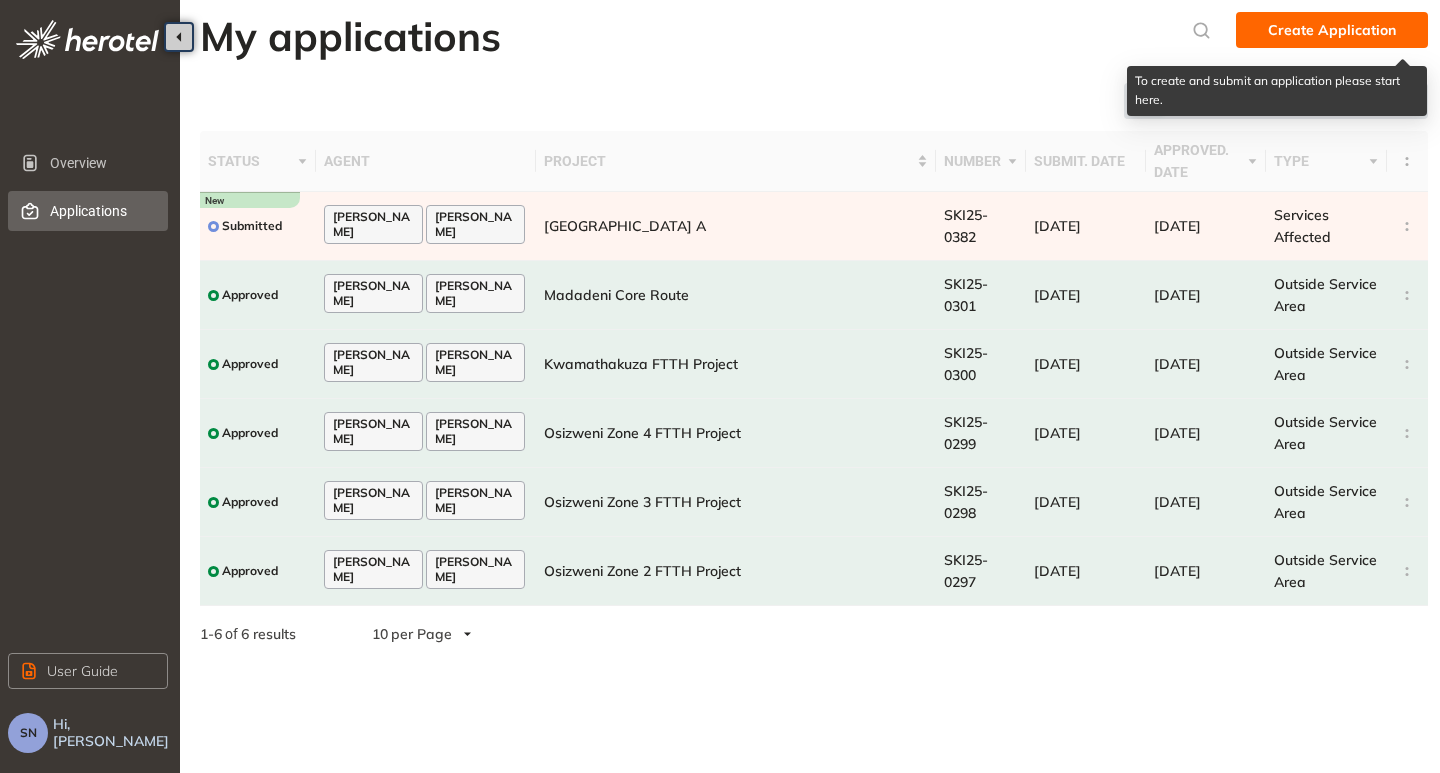 click on "Create Application" at bounding box center [1332, 30] 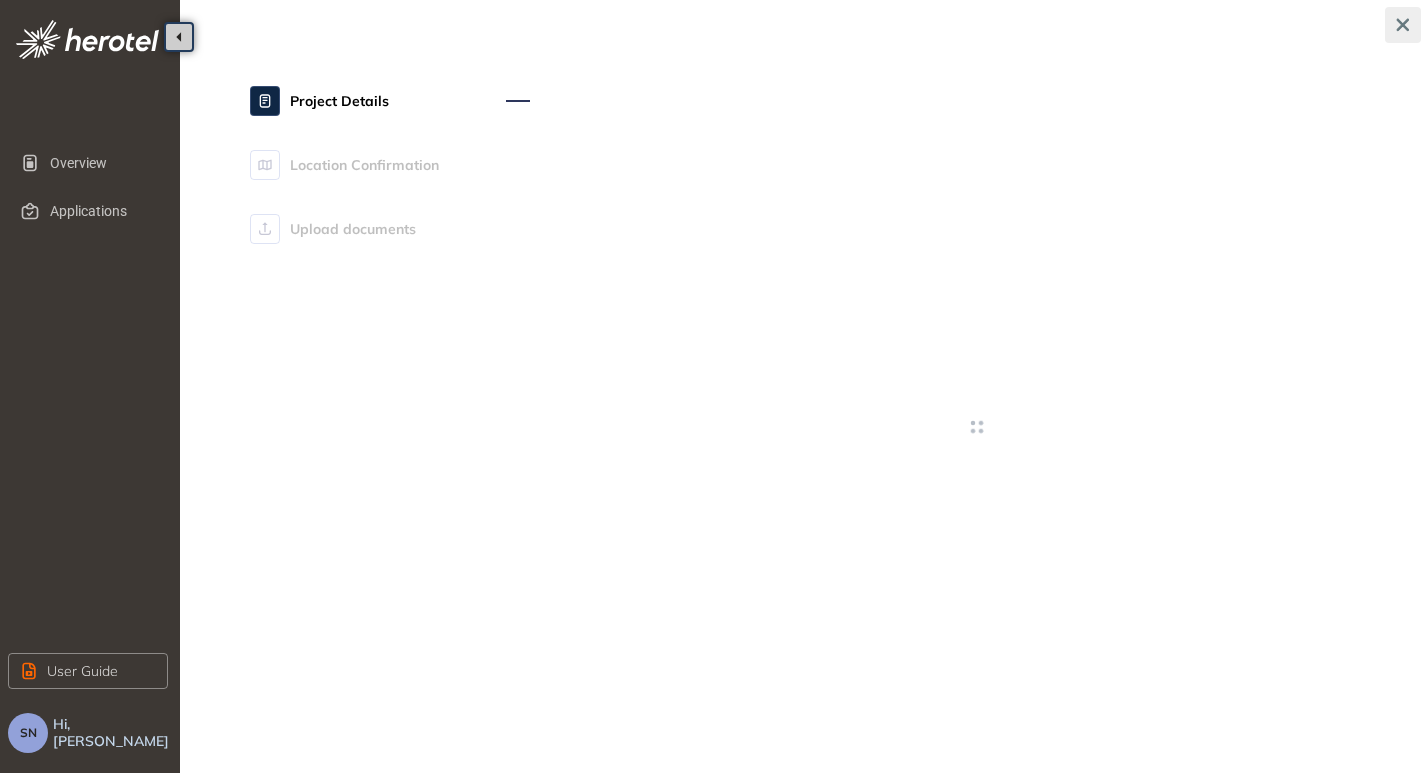 type on "**********" 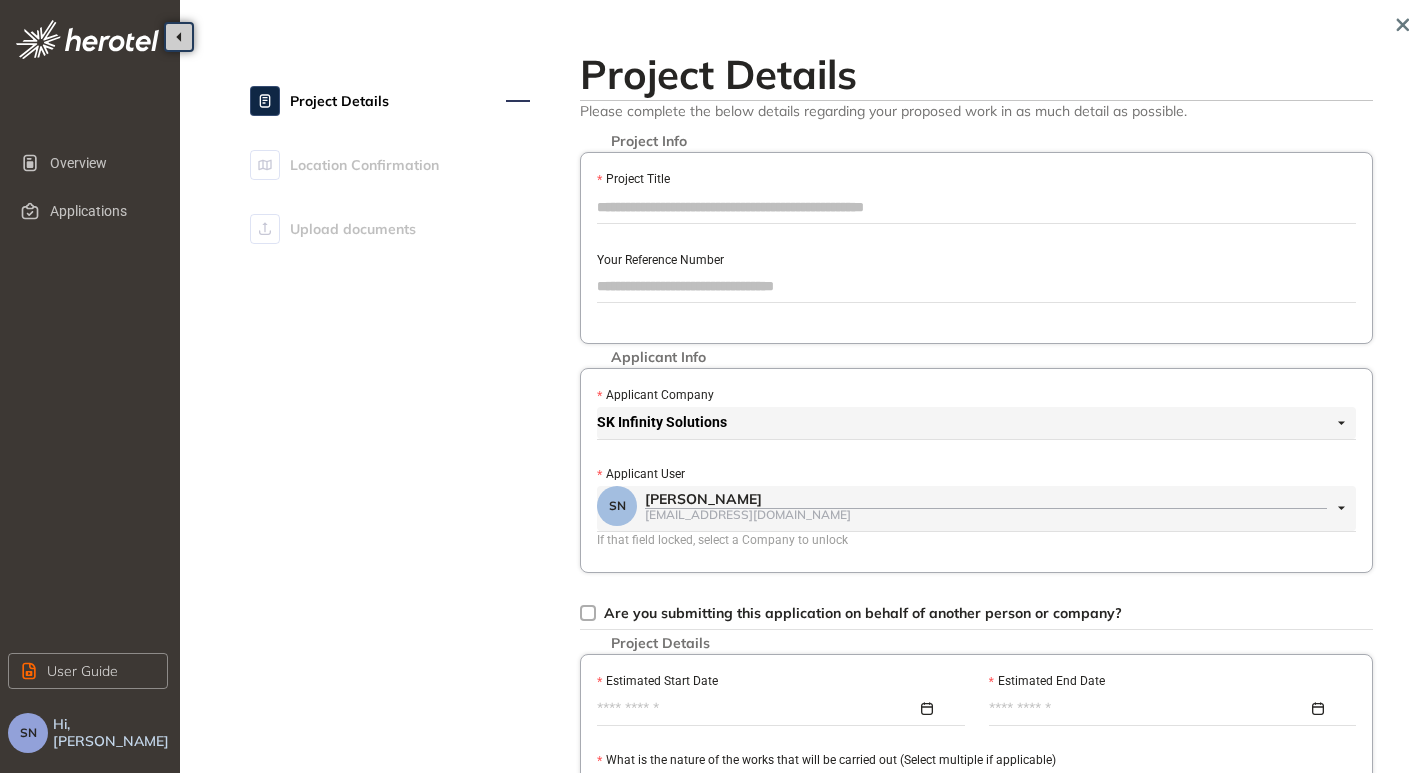 click on "Project Title" at bounding box center [976, 207] 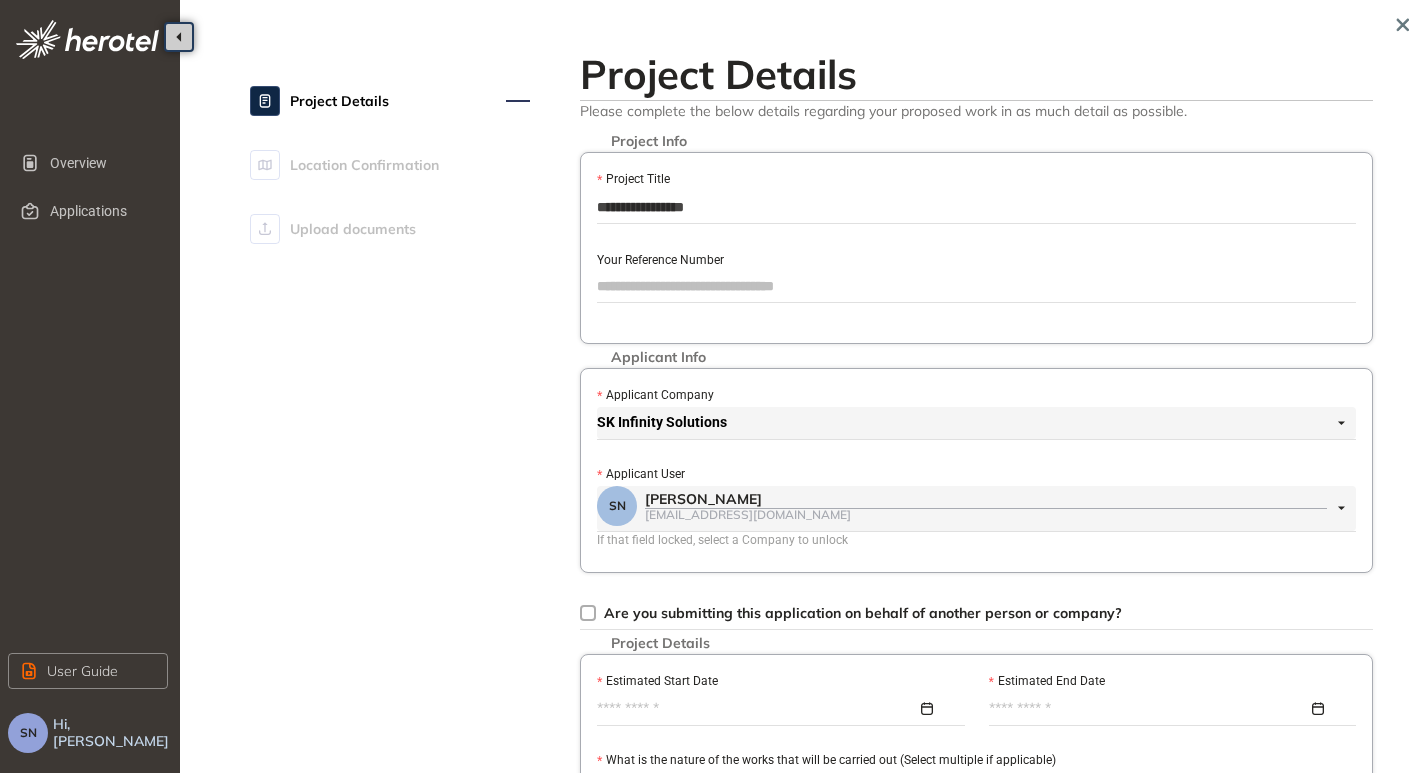 drag, startPoint x: 723, startPoint y: 201, endPoint x: 596, endPoint y: 210, distance: 127.3185 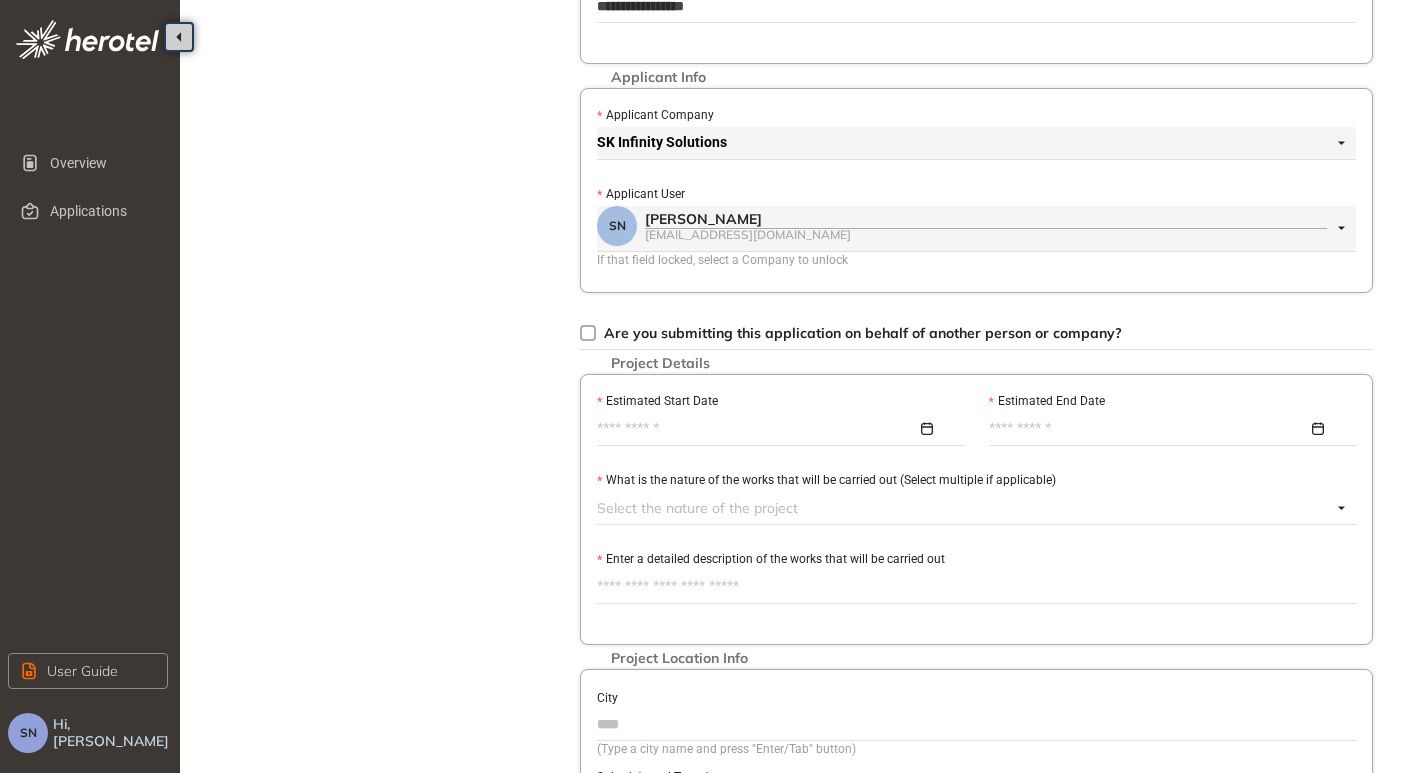 scroll, scrollTop: 400, scrollLeft: 0, axis: vertical 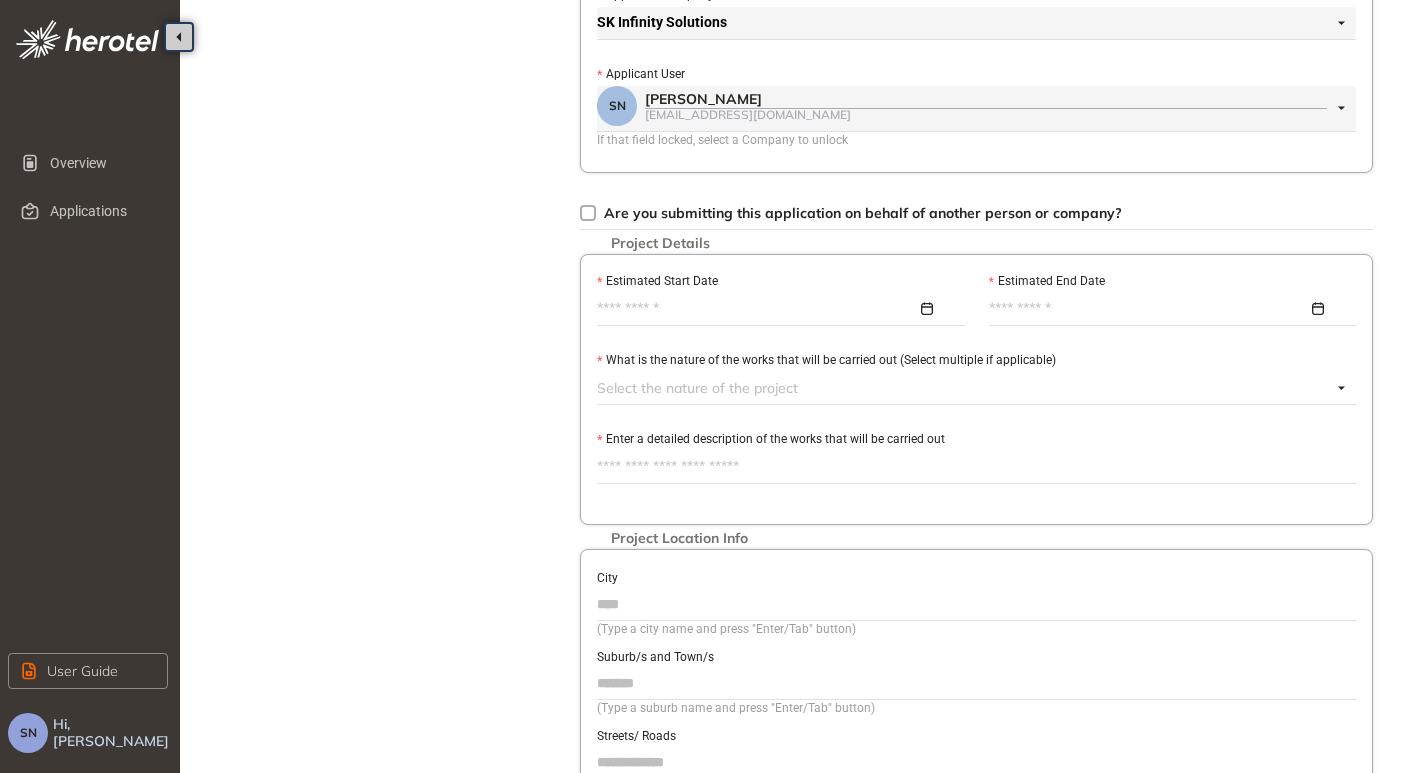 type on "**********" 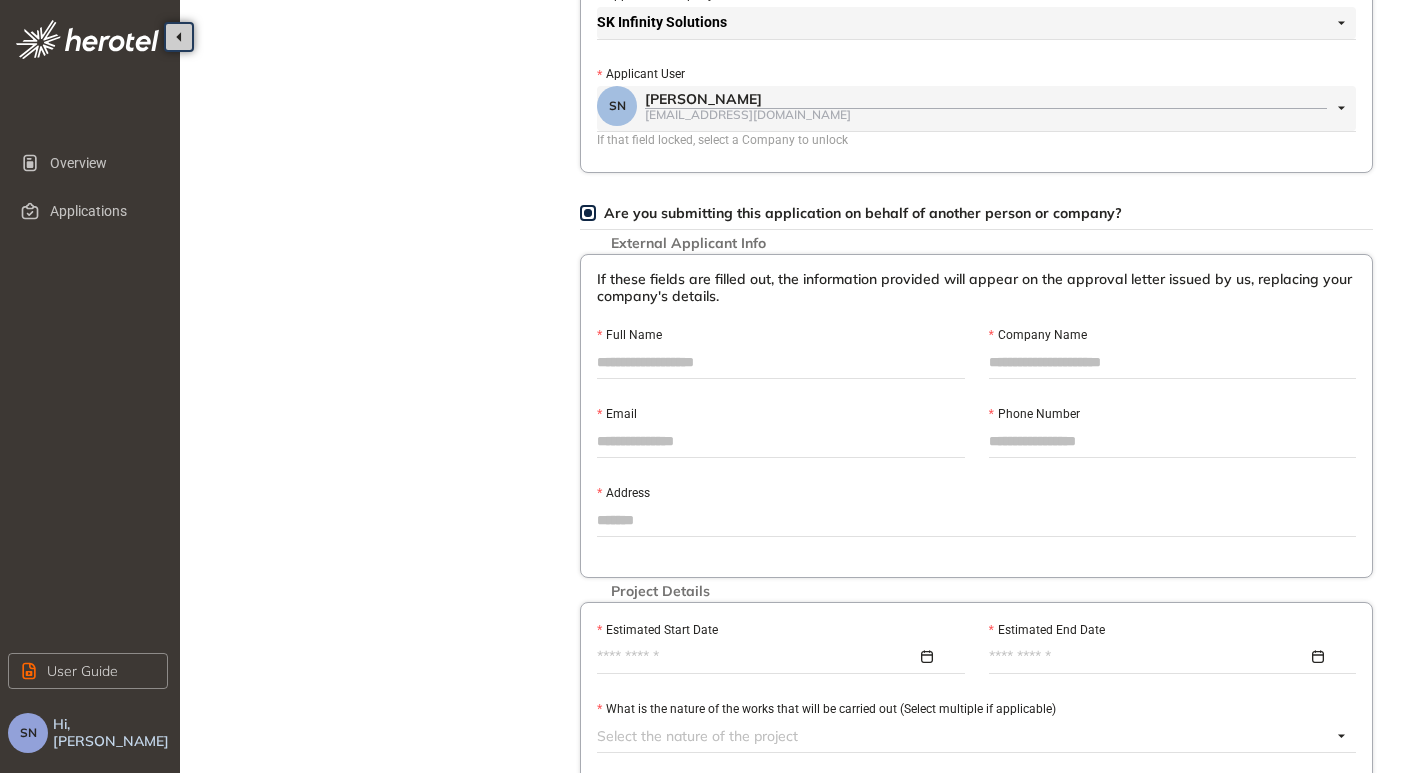 click on "Full Name" at bounding box center [781, 362] 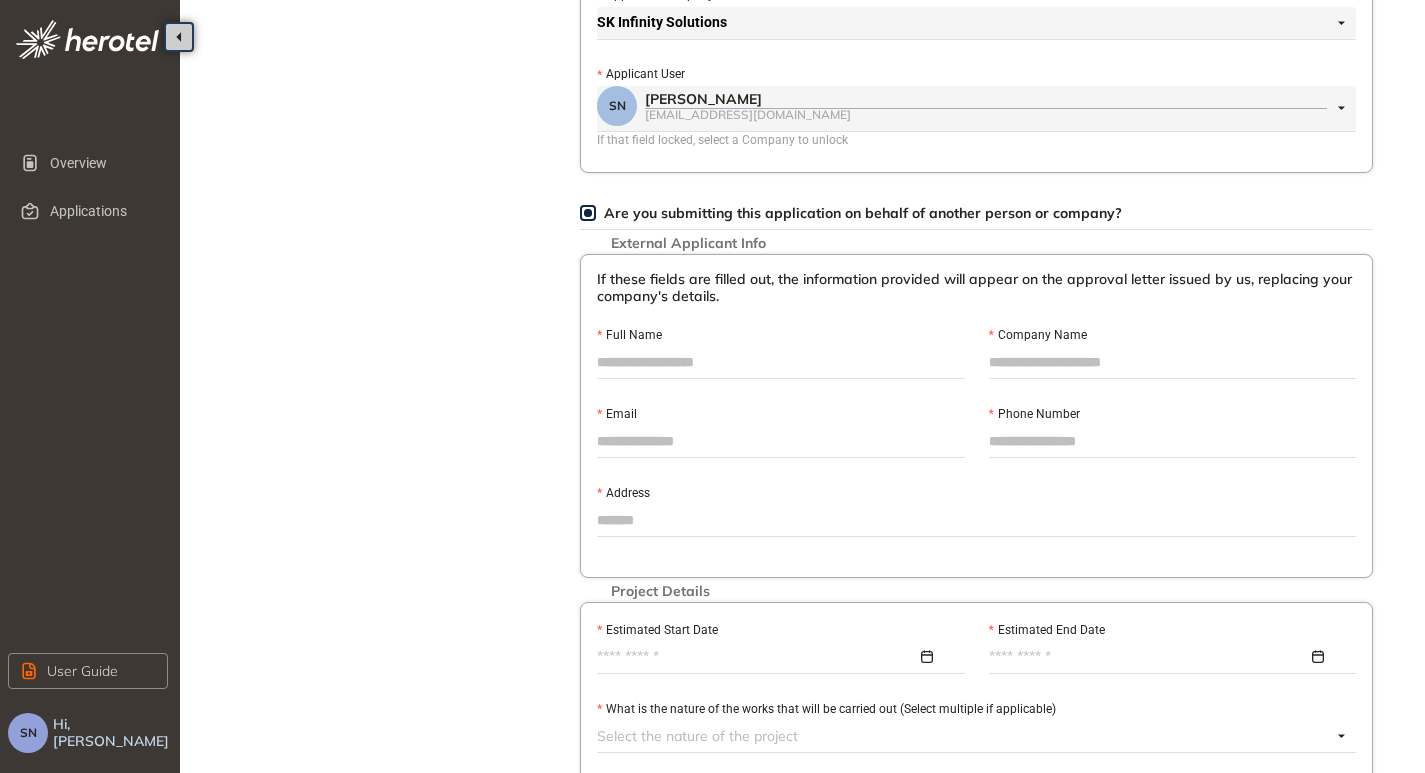 type on "********" 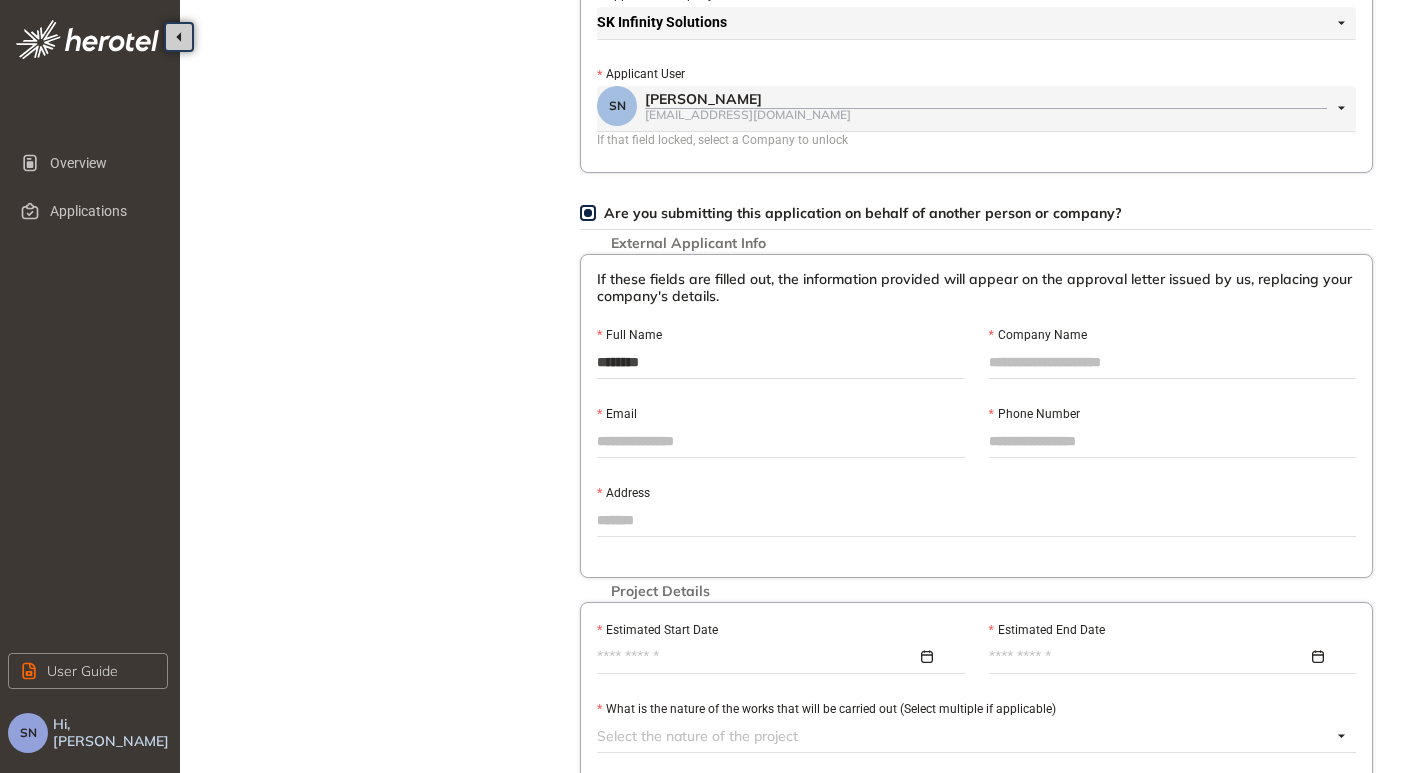click on "Company Name" at bounding box center (1173, 362) 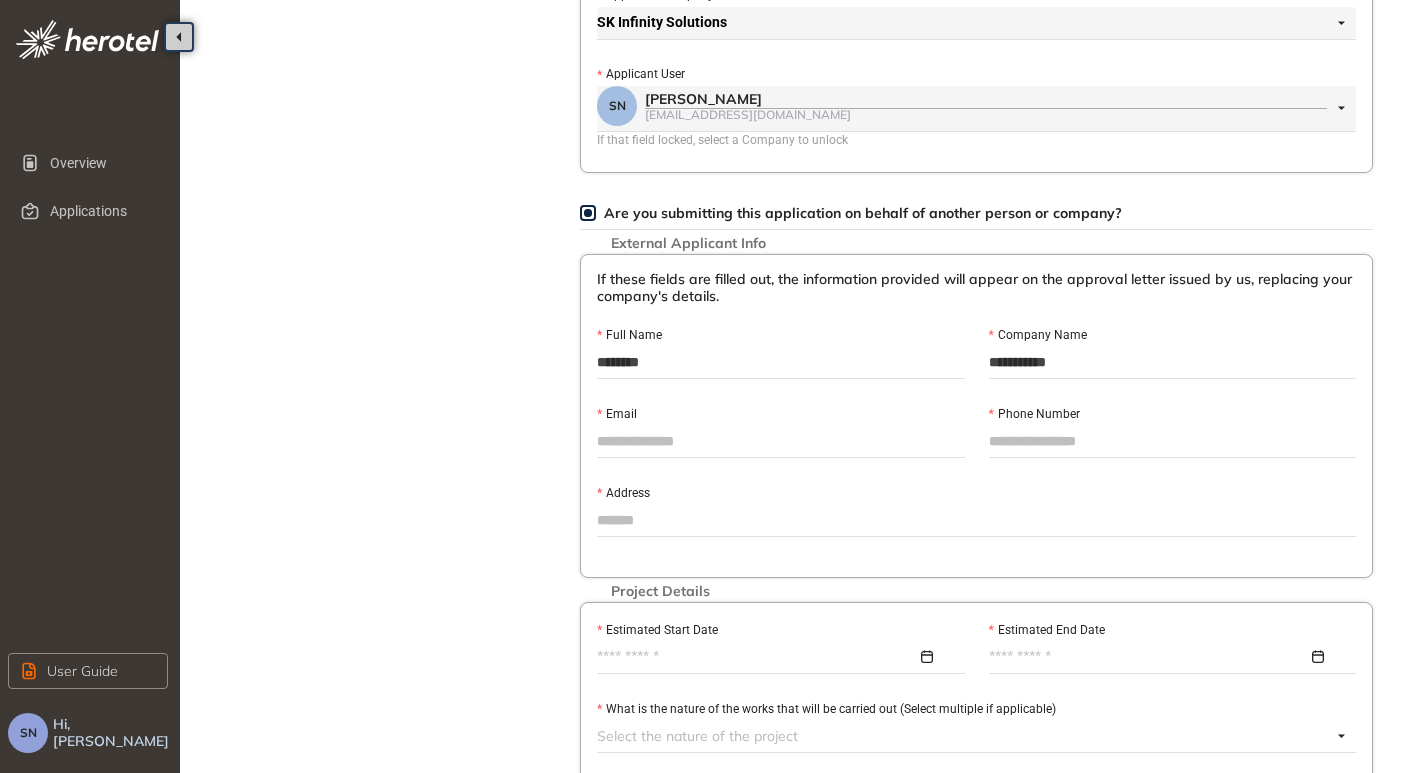 click on "Email" at bounding box center (781, 441) 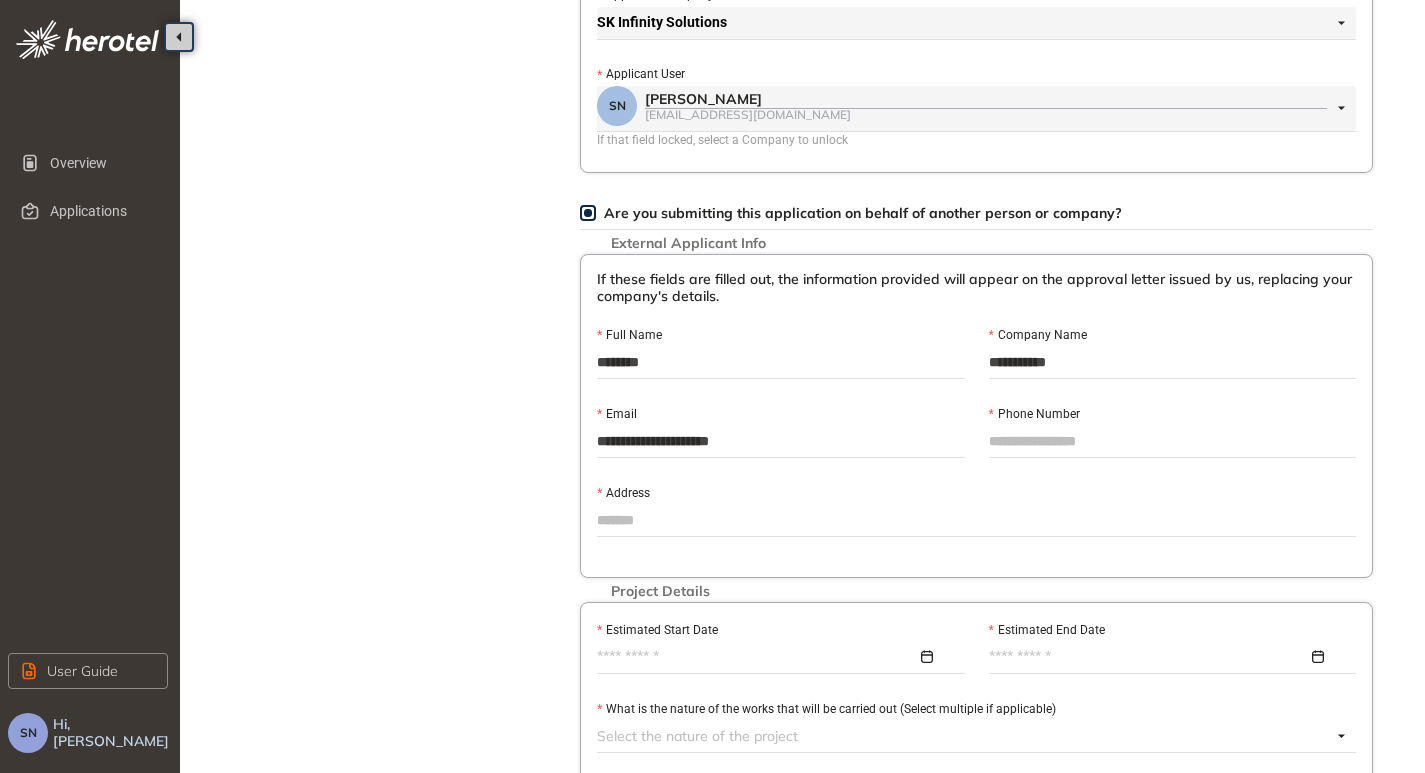 click on "Phone Number" at bounding box center (1173, 441) 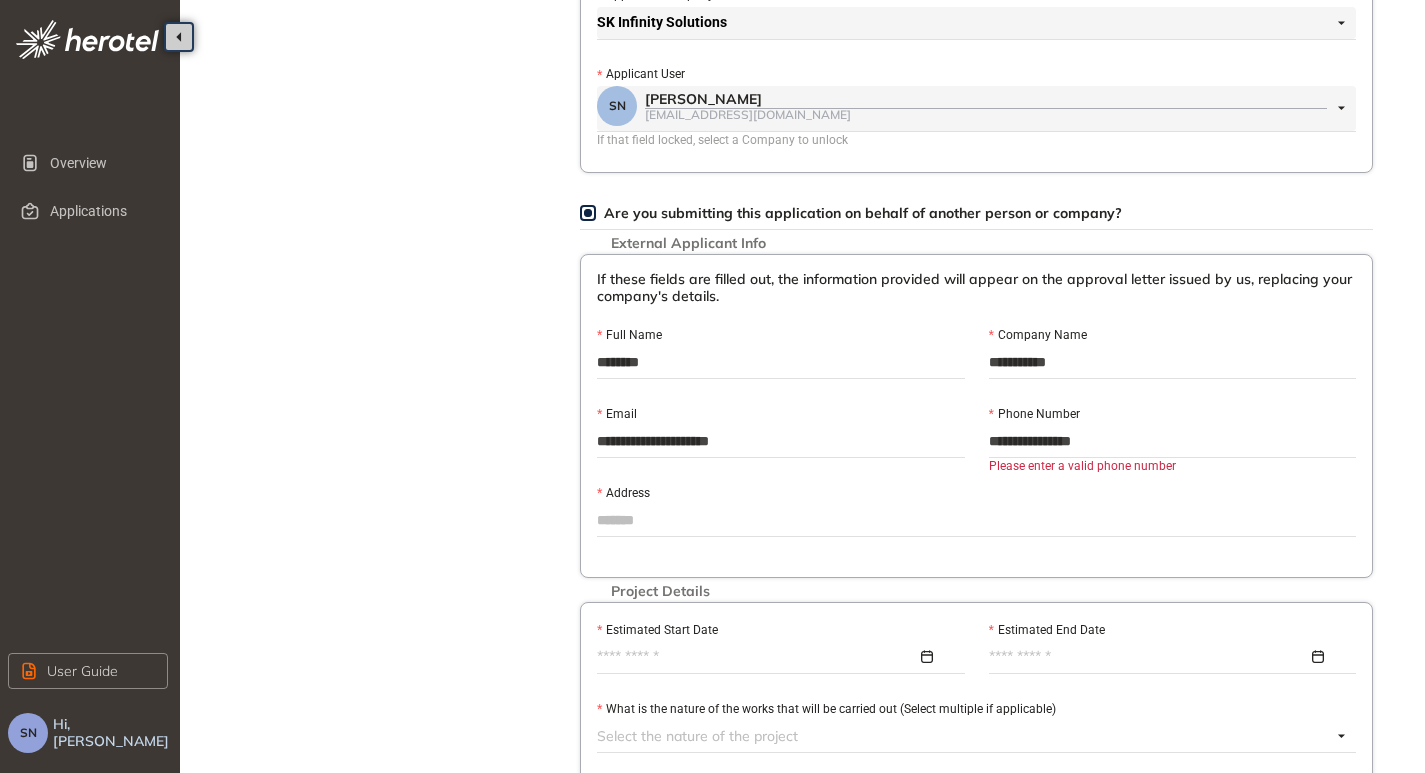 click on "Phone Number" at bounding box center [1173, 414] 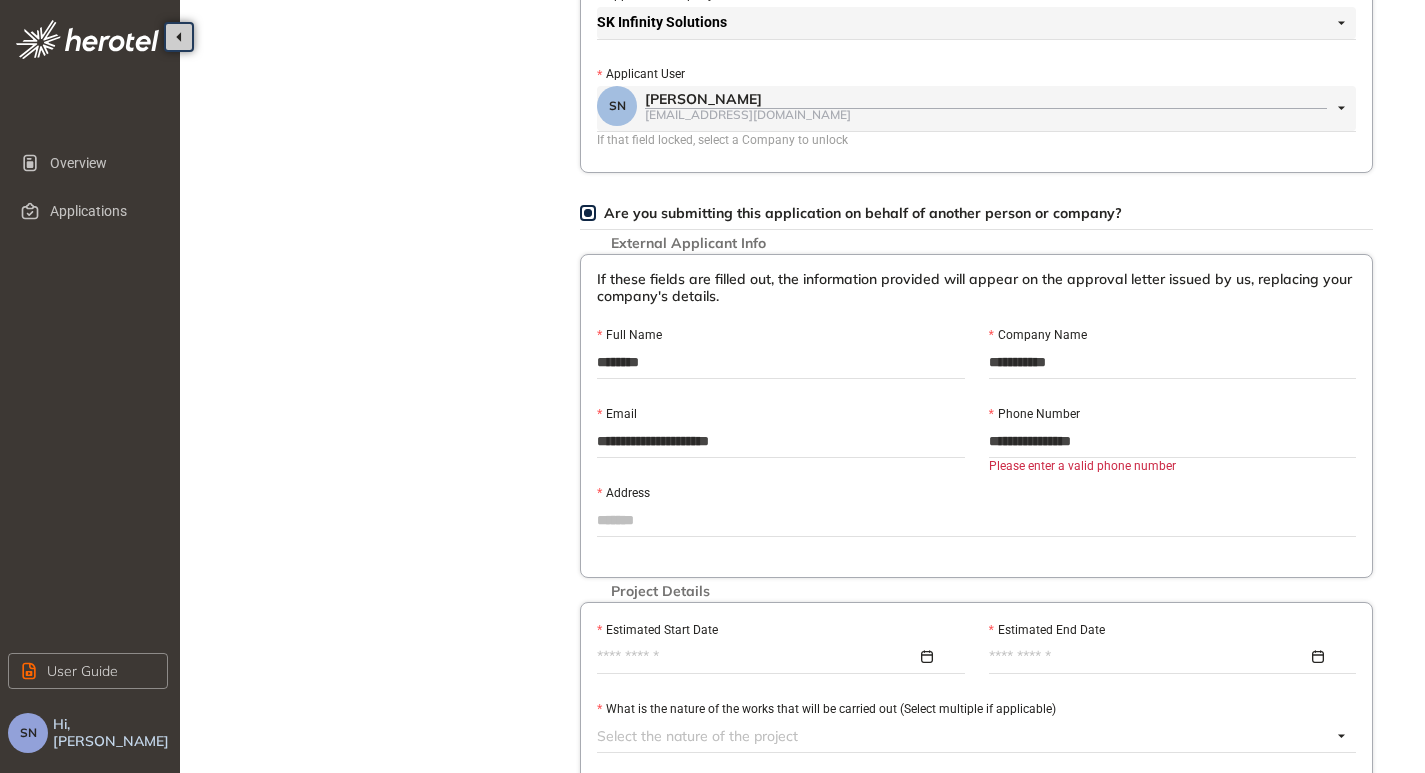 drag, startPoint x: 1117, startPoint y: 436, endPoint x: 1146, endPoint y: 434, distance: 29.068884 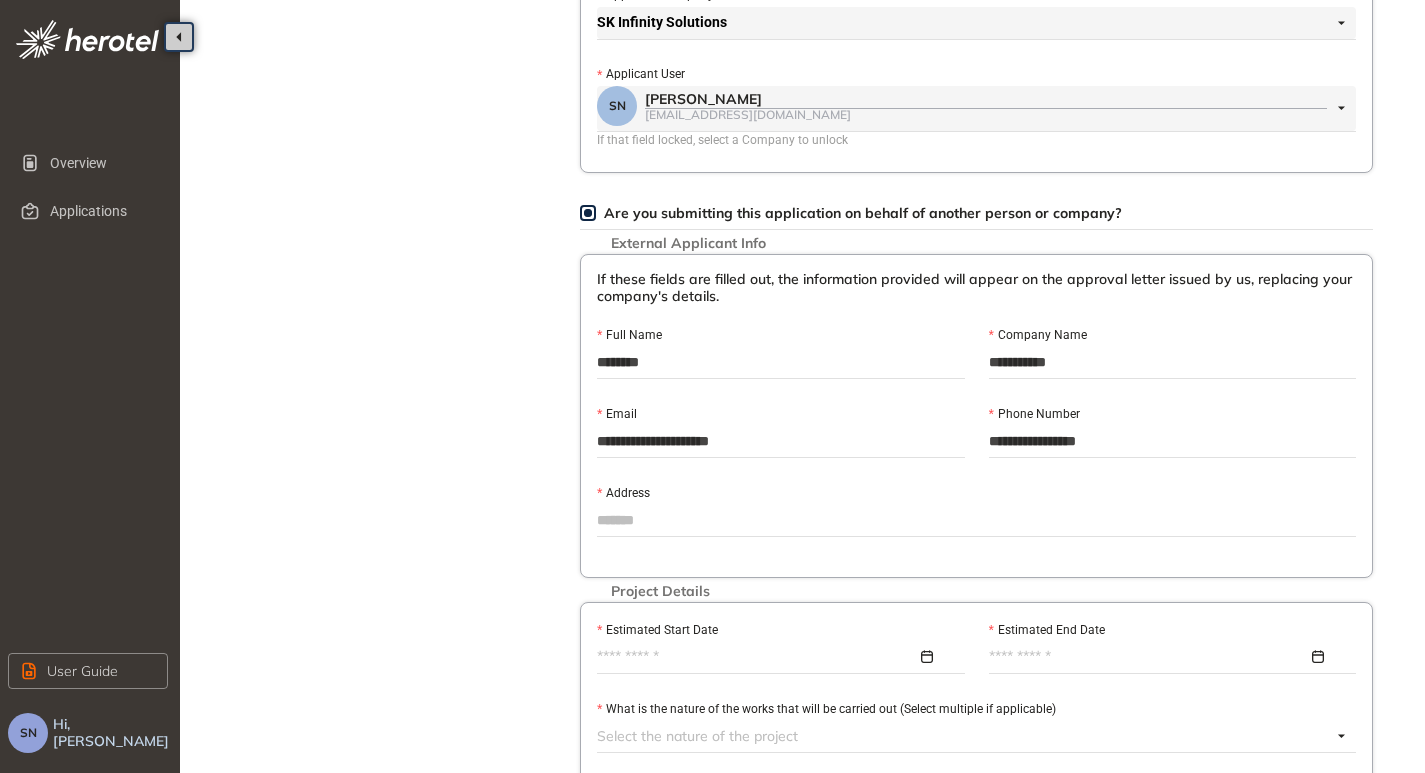 type on "**********" 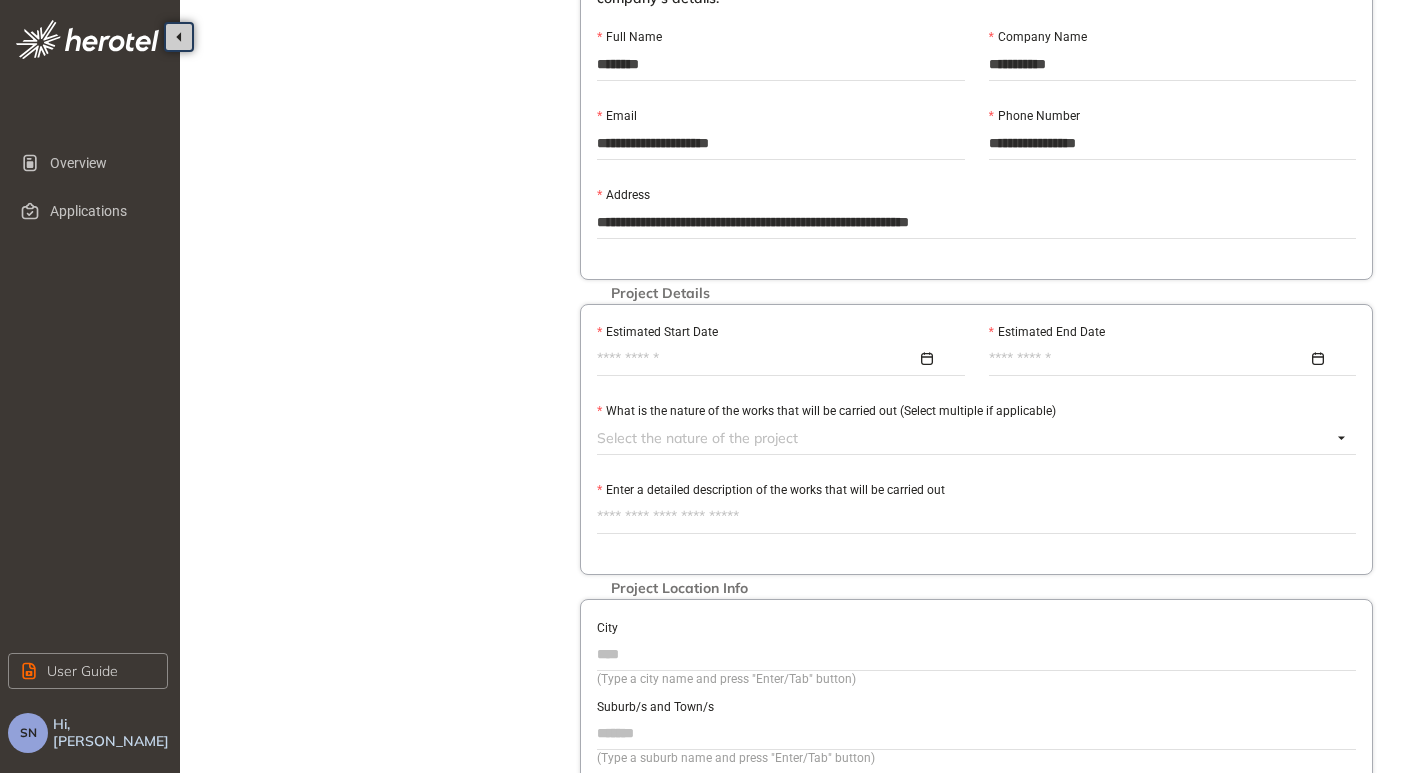 scroll, scrollTop: 700, scrollLeft: 0, axis: vertical 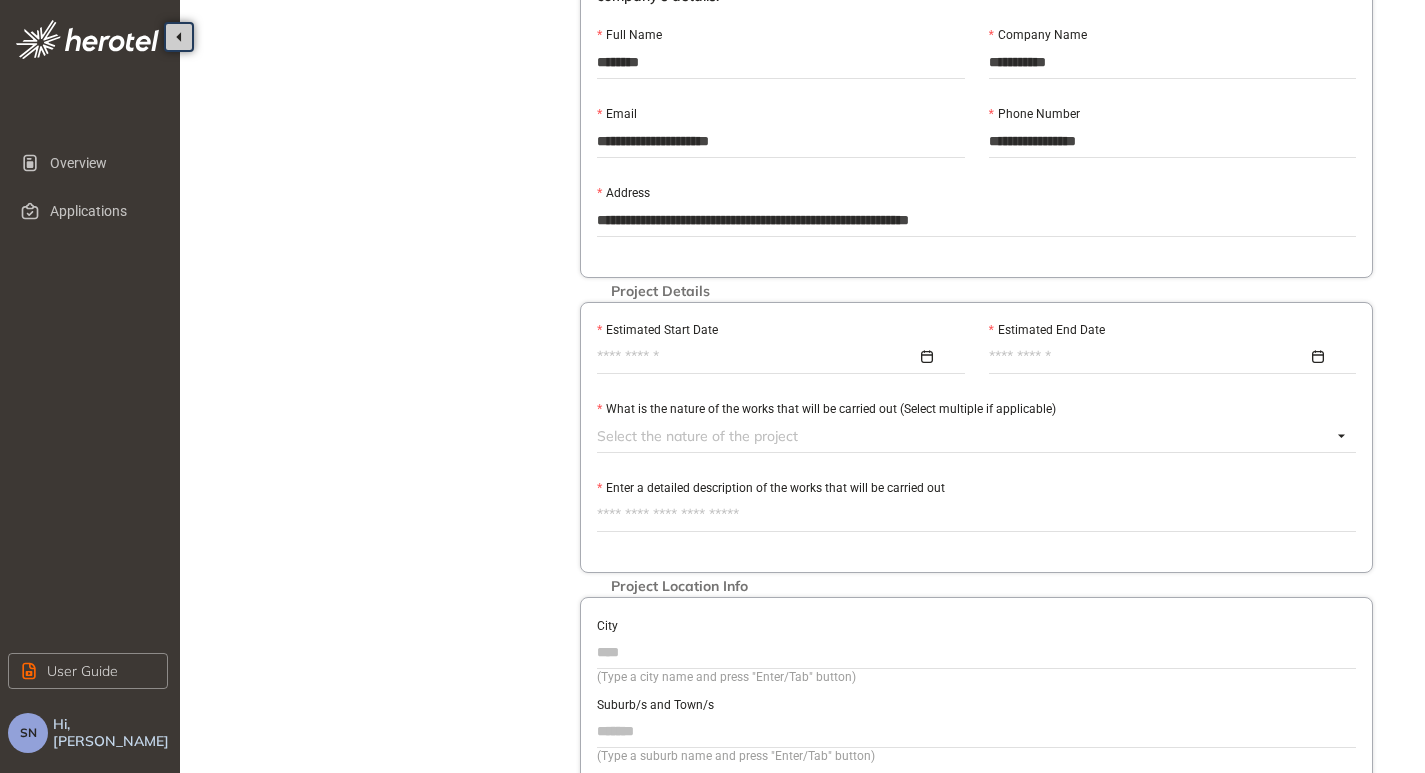 click at bounding box center (775, 357) 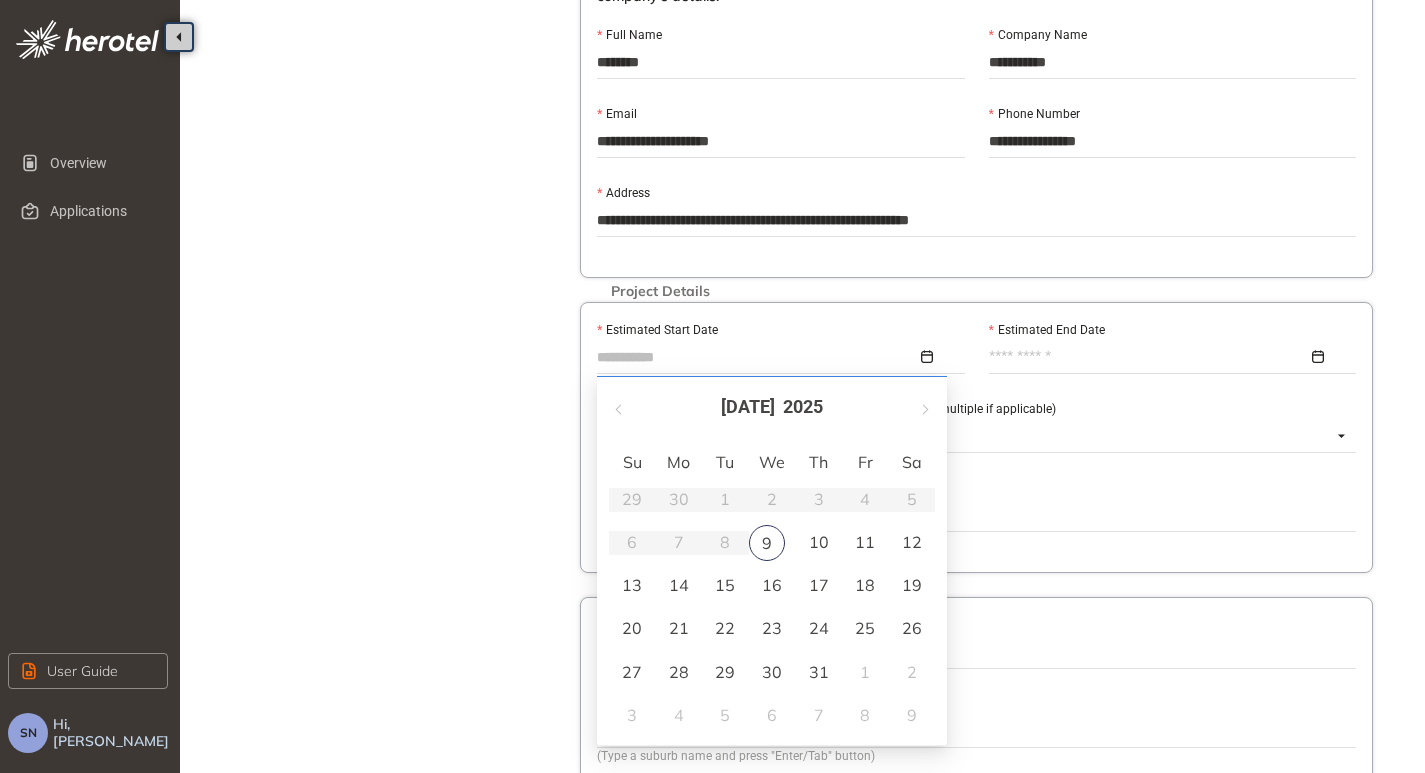 type on "**********" 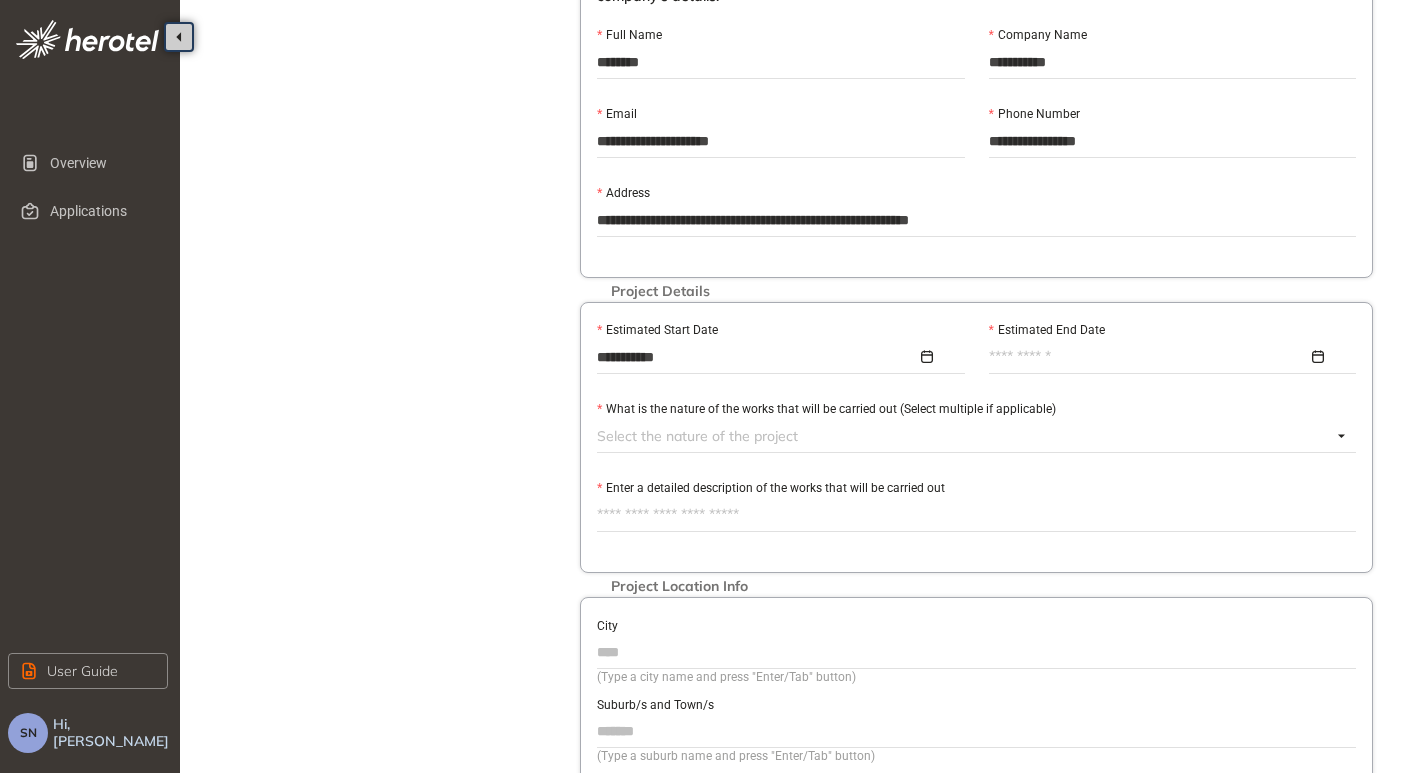 click at bounding box center (1167, 357) 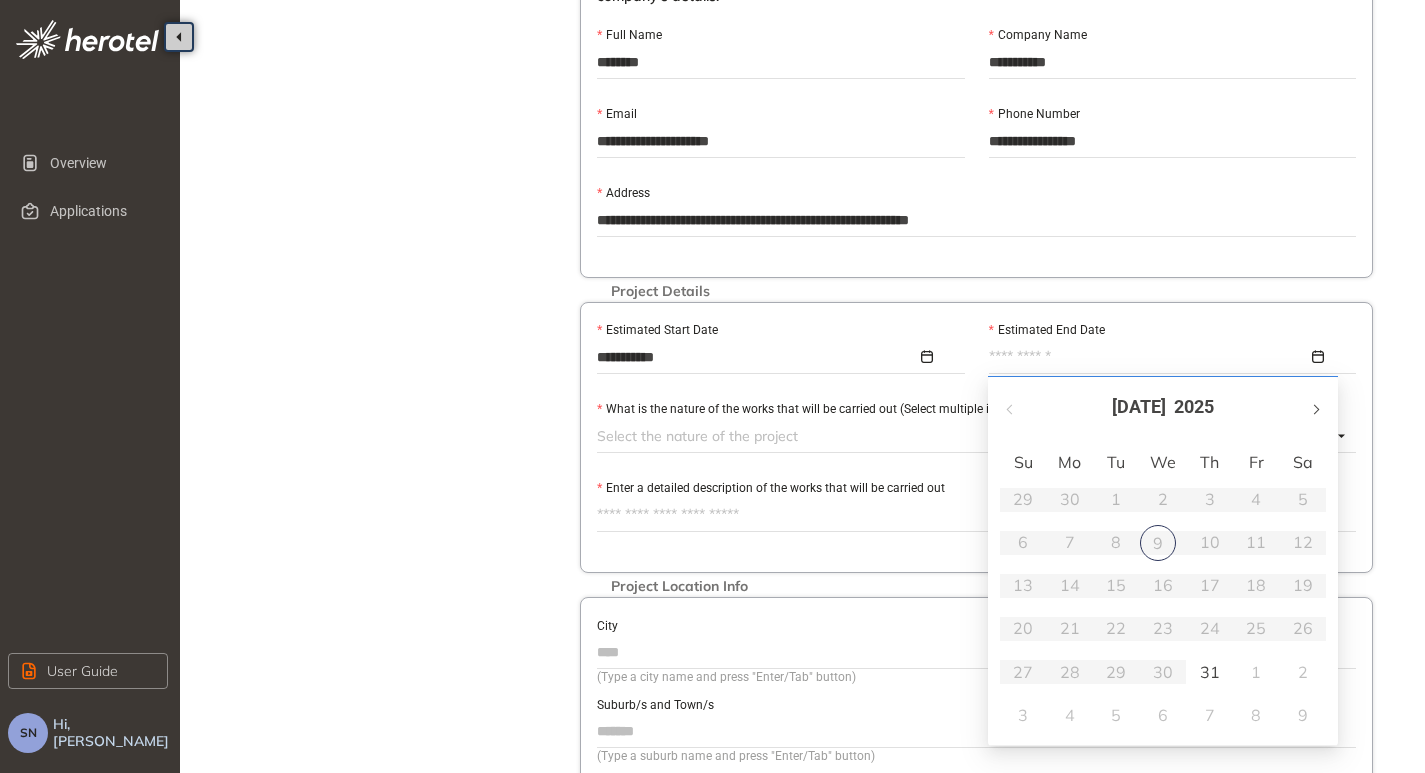 click at bounding box center [1315, 407] 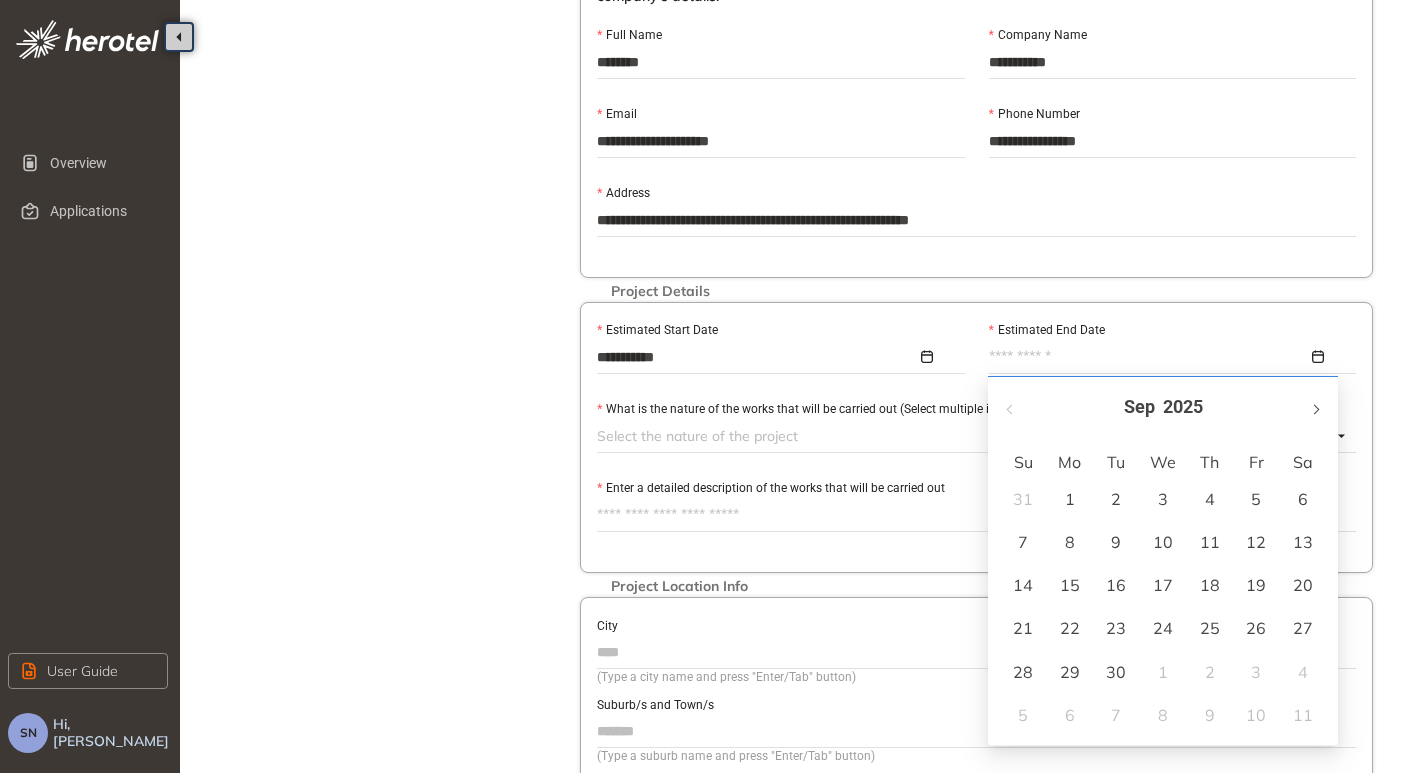 click at bounding box center [1315, 407] 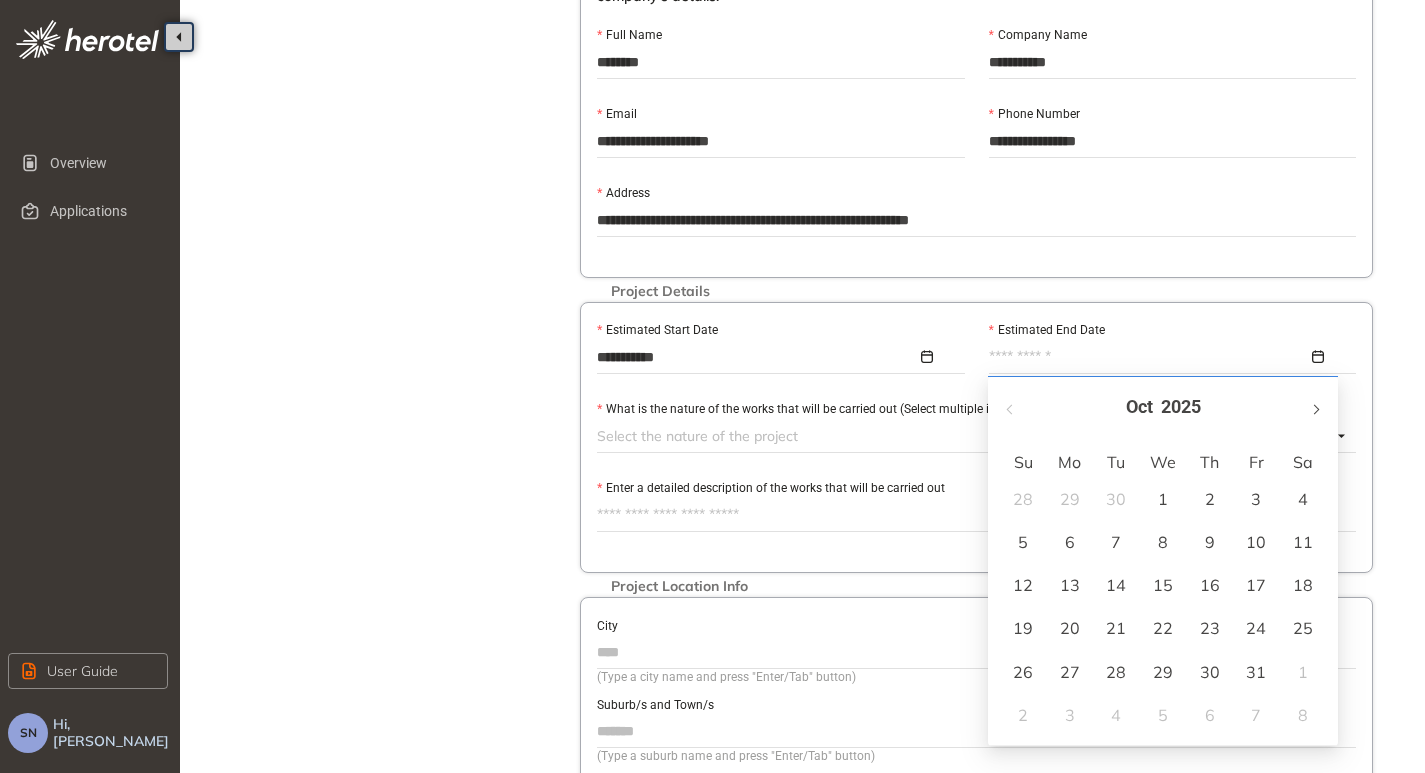 click at bounding box center [1315, 407] 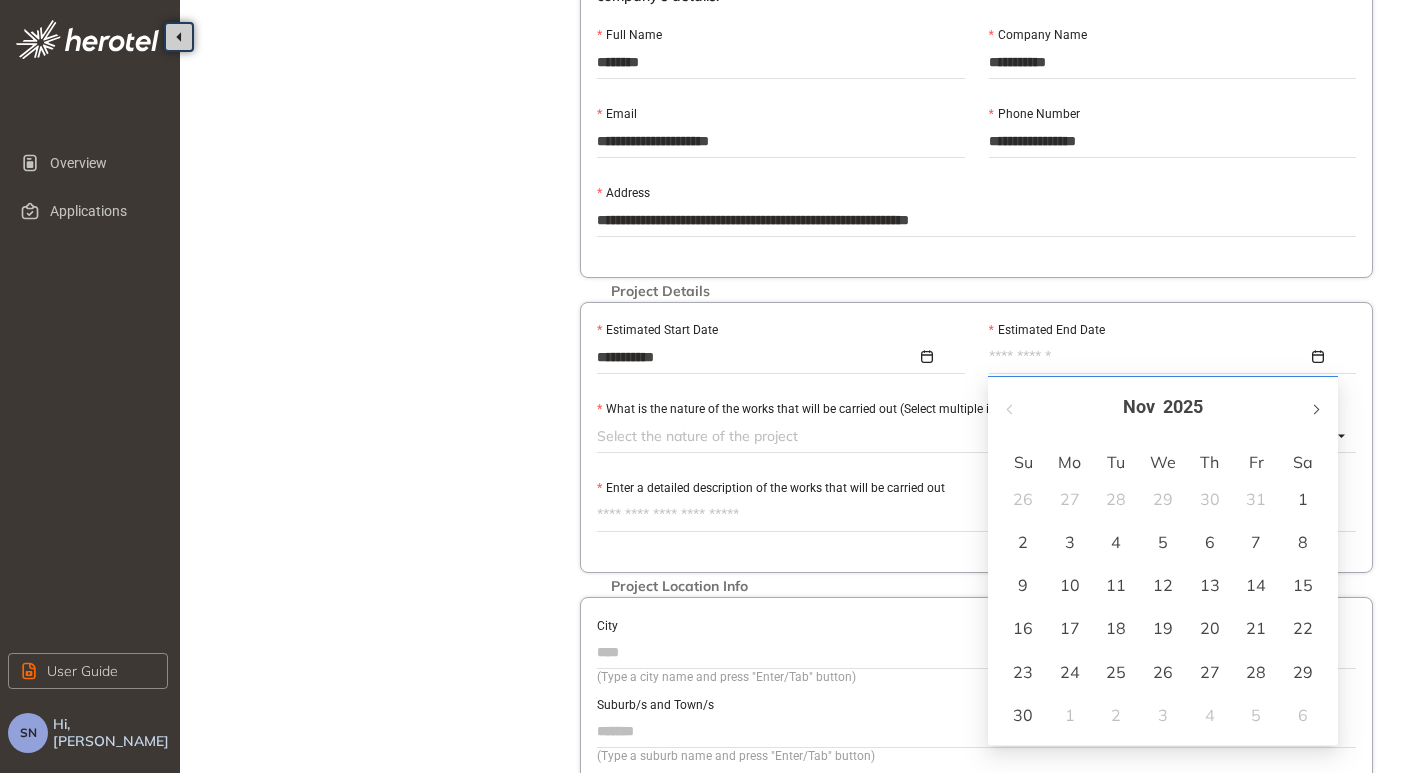 click at bounding box center (1315, 407) 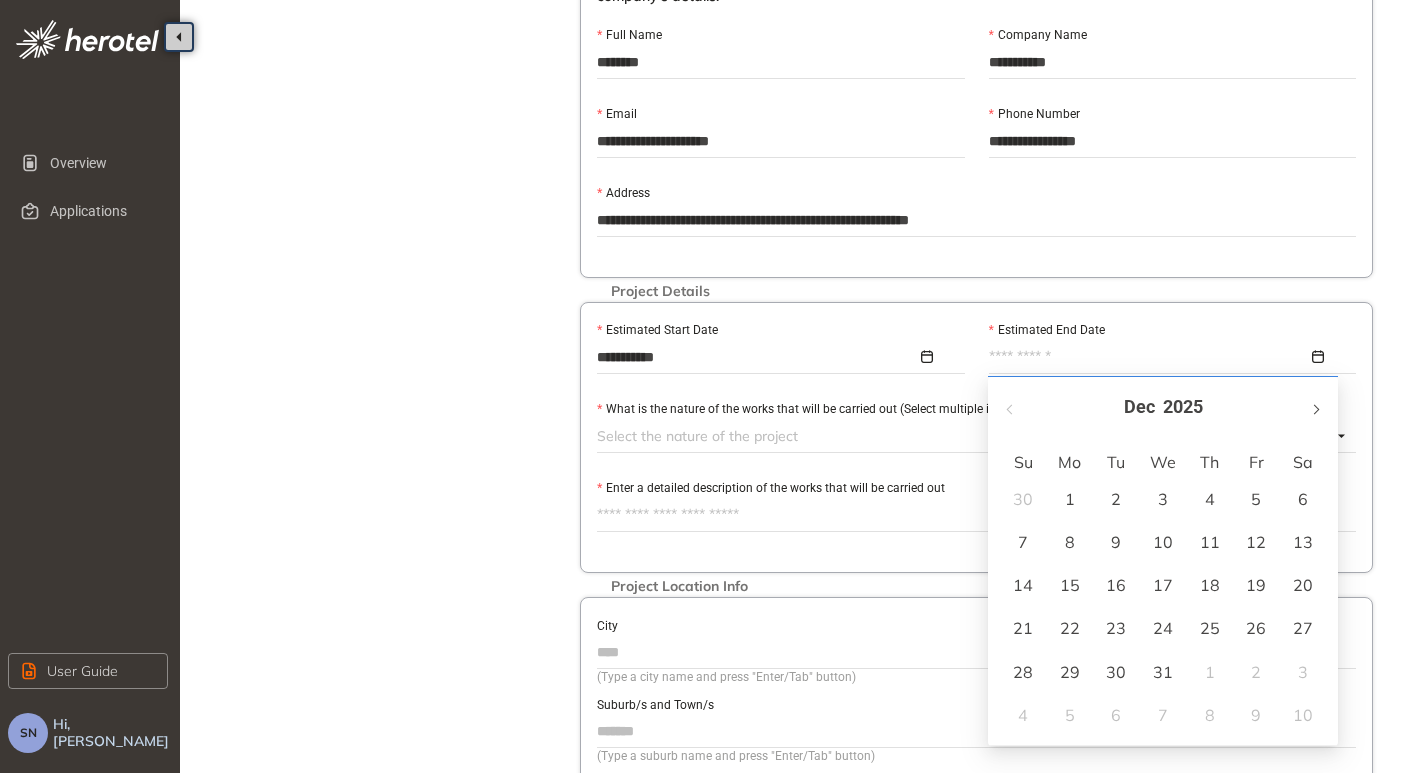 click at bounding box center [1315, 407] 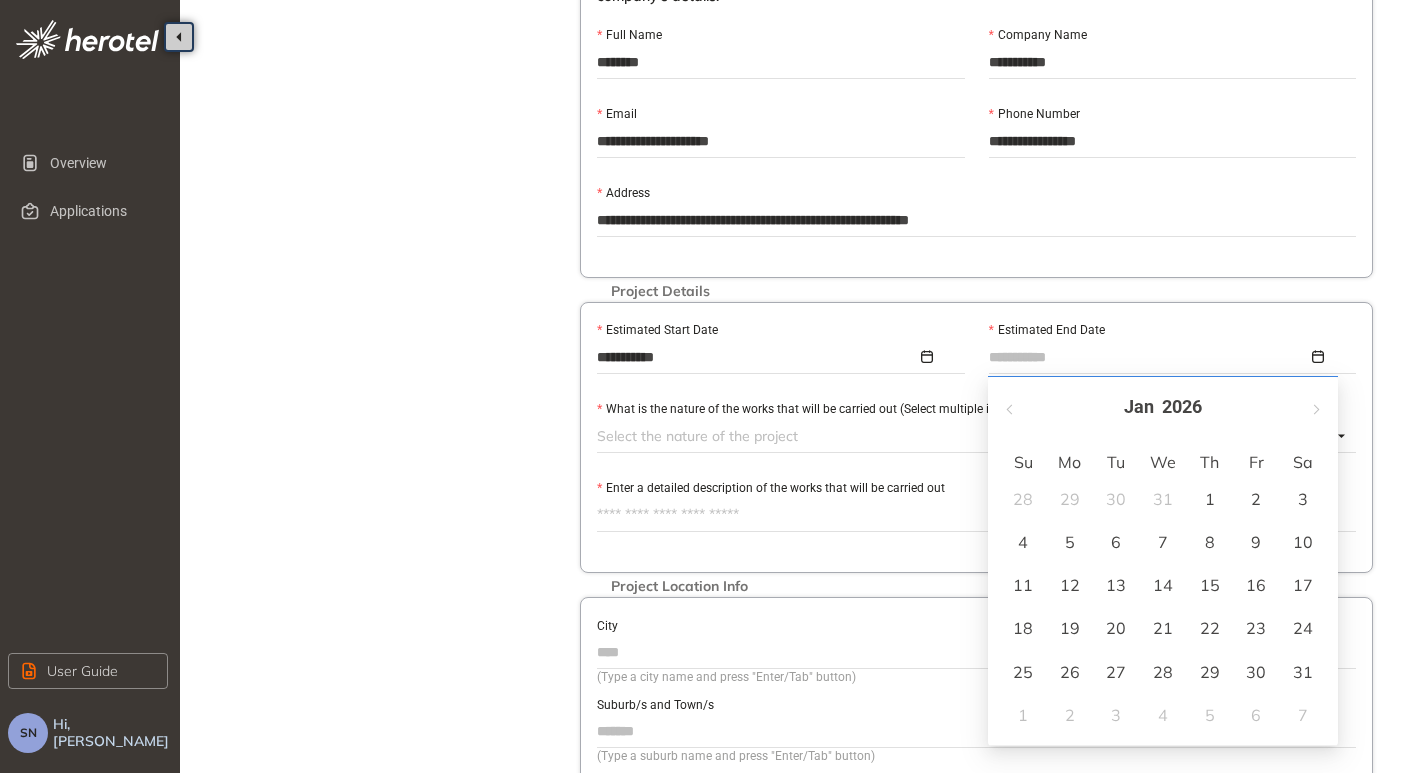 type on "**********" 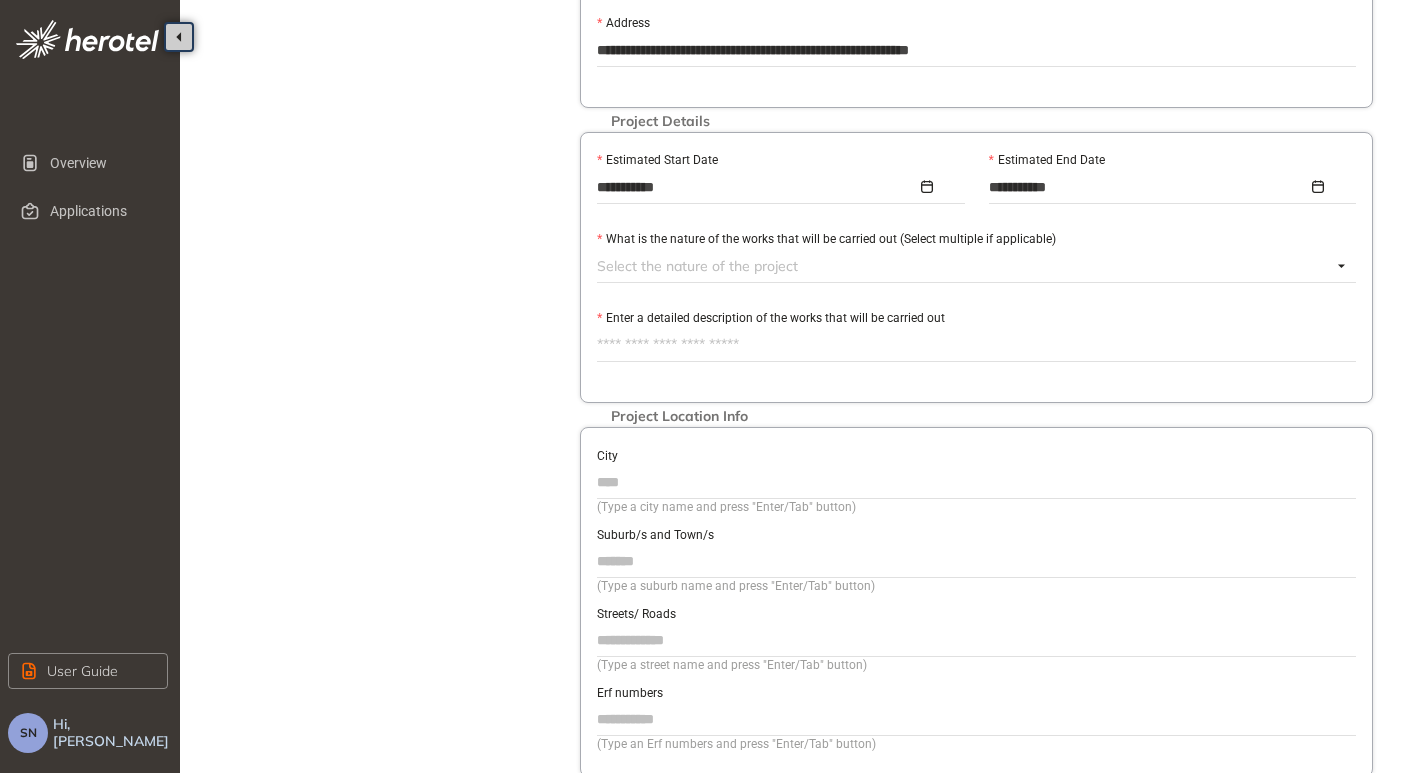 scroll, scrollTop: 900, scrollLeft: 0, axis: vertical 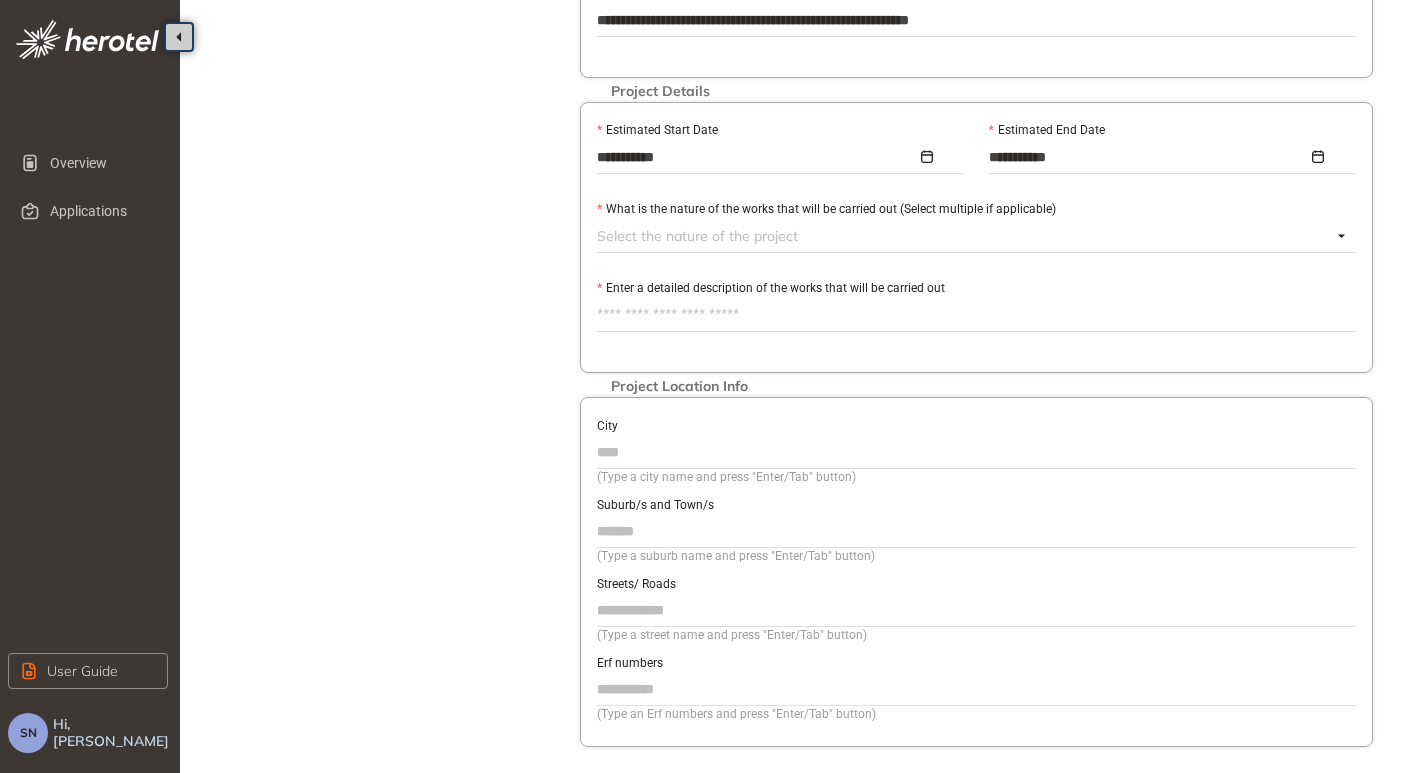 click at bounding box center [964, 236] 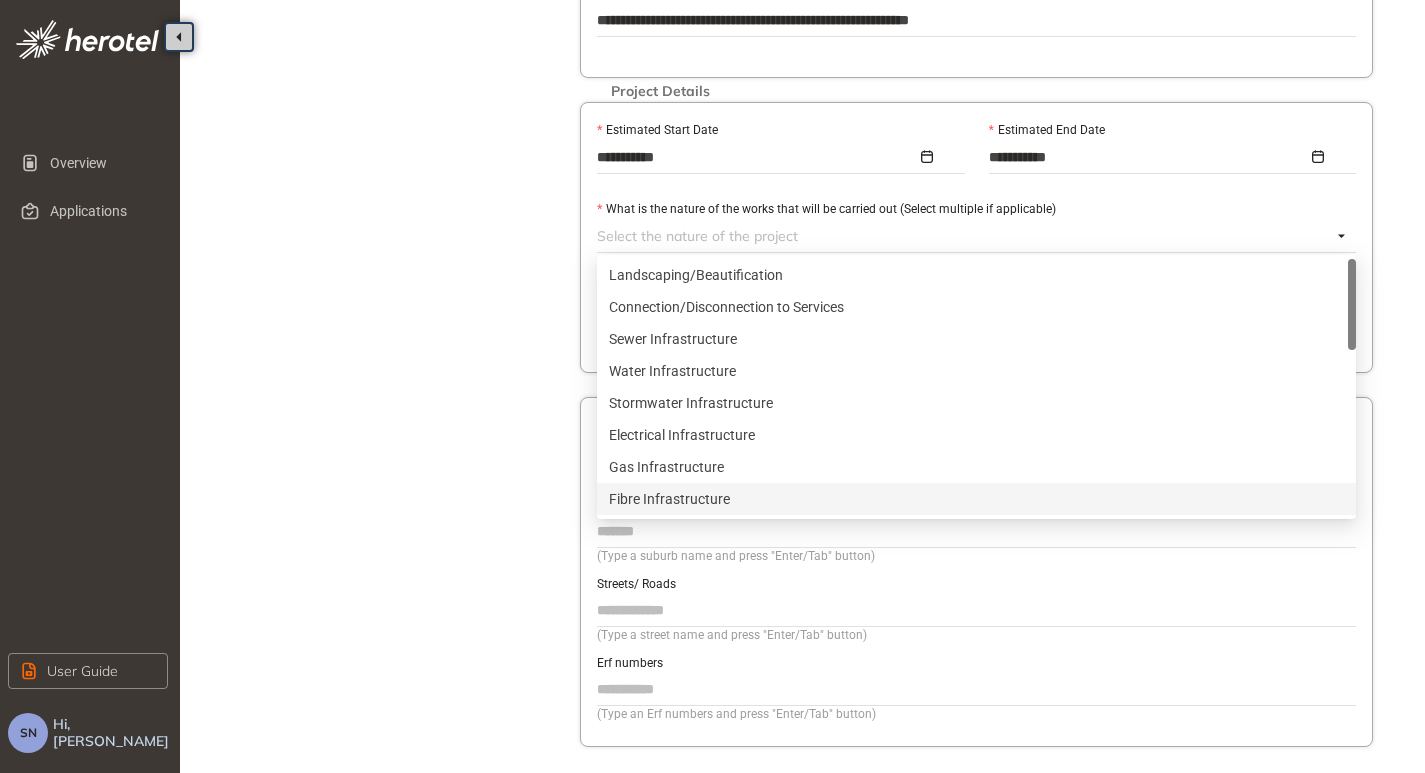 click on "Fibre Infrastructure" at bounding box center (976, 499) 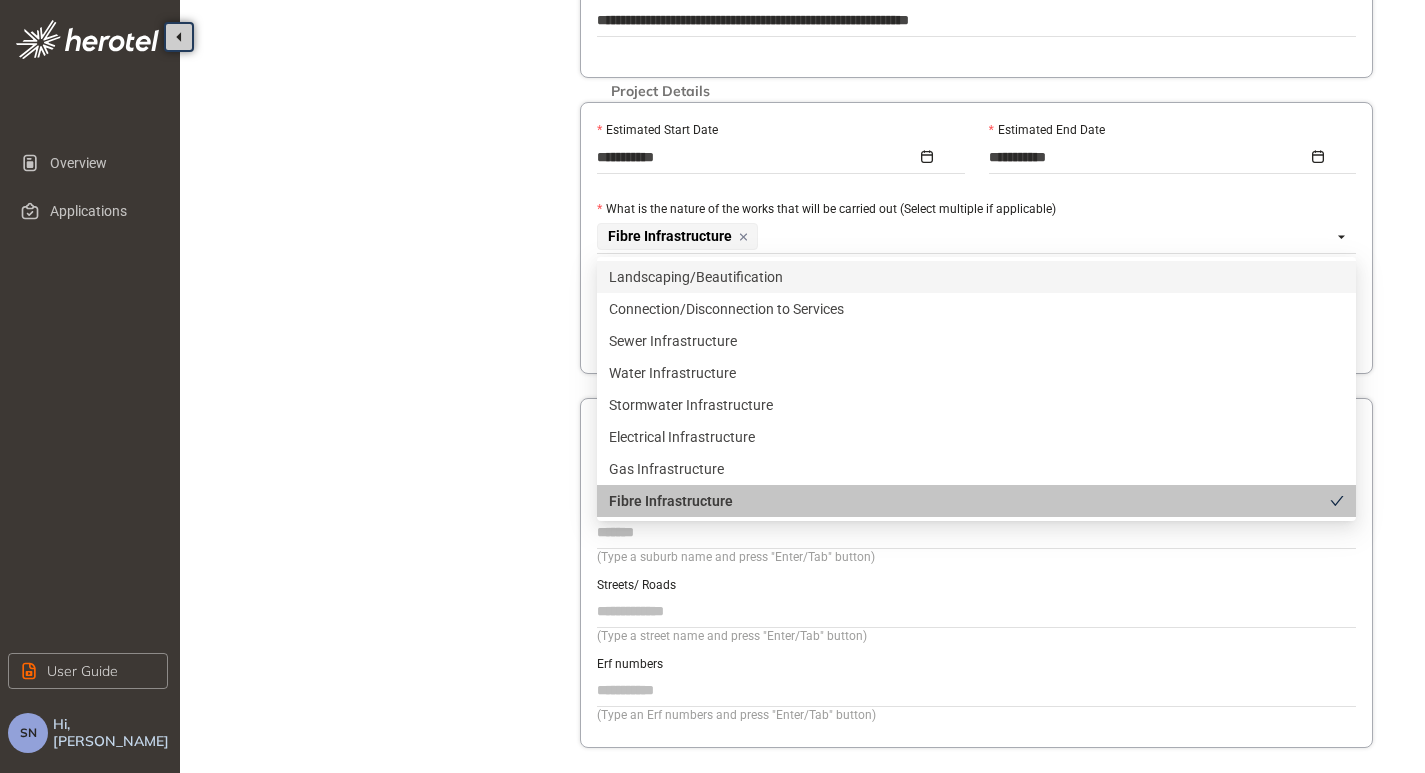 click on "**********" at bounding box center [1173, 158] 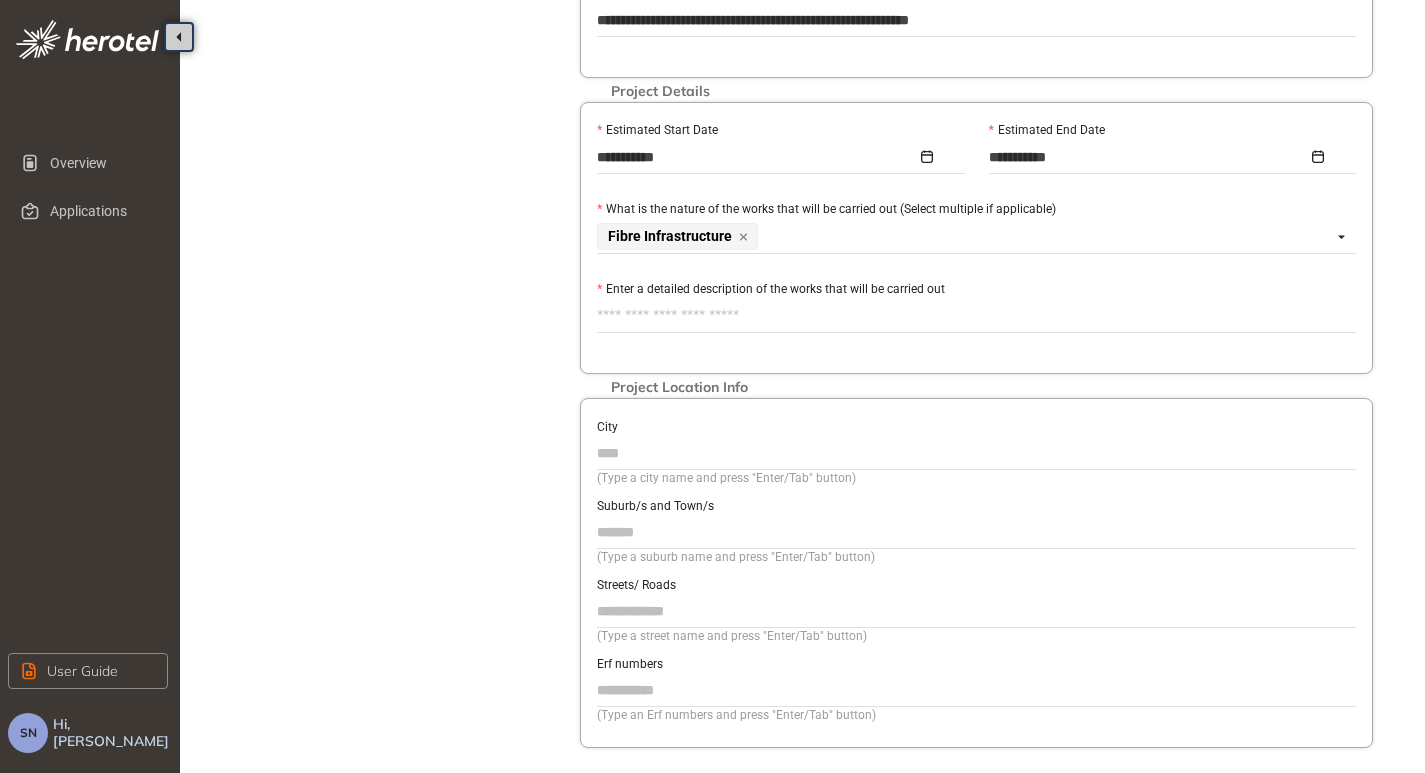click on "Enter a detailed description of the works that will be carried out" at bounding box center [976, 316] 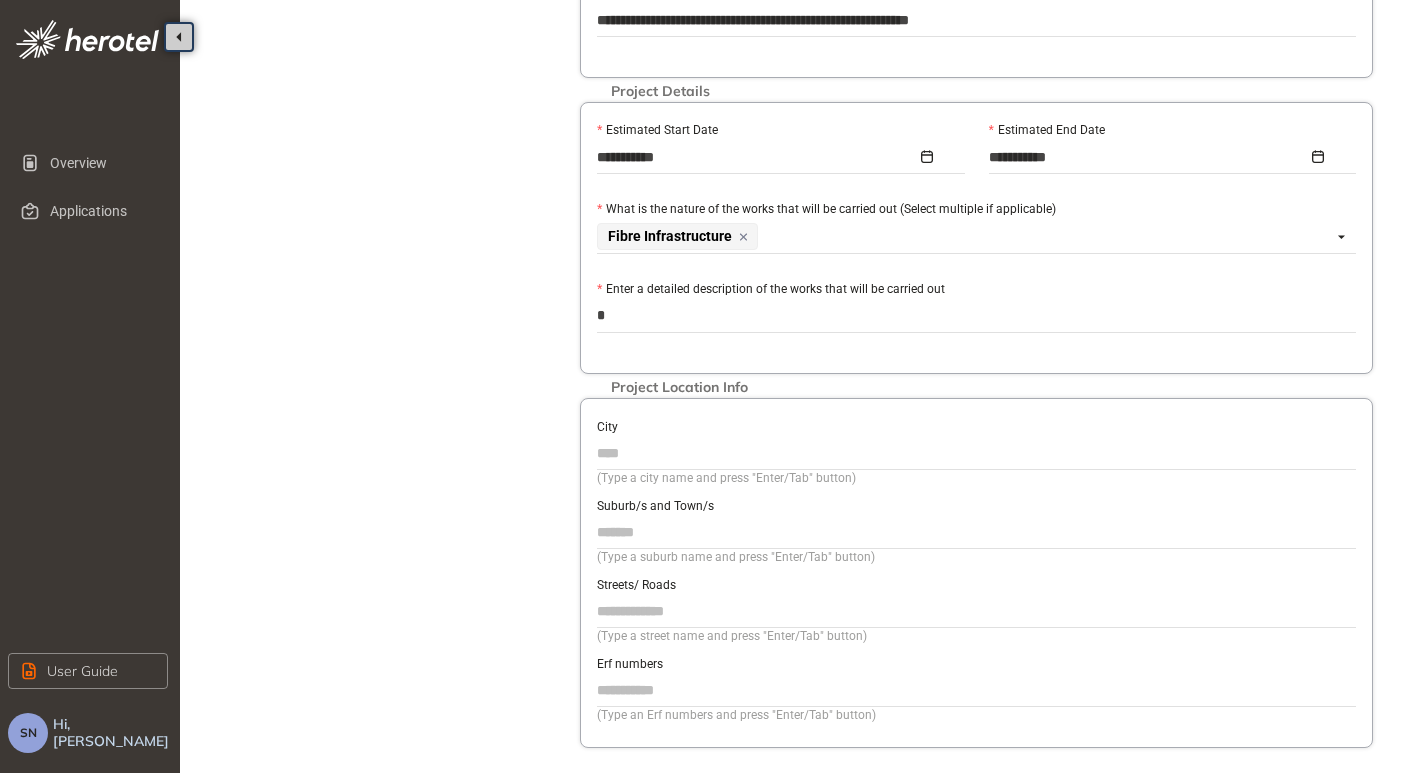 type on "**" 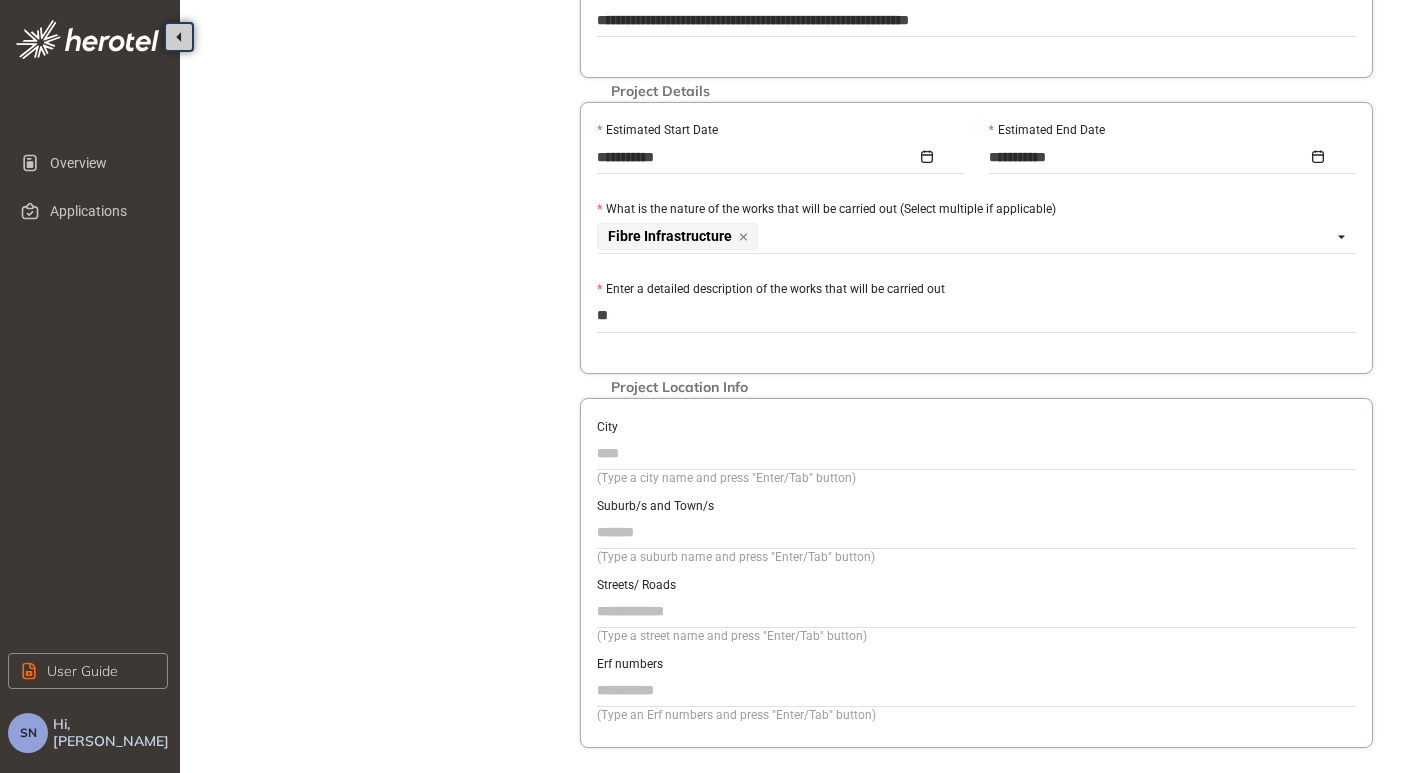 type on "***" 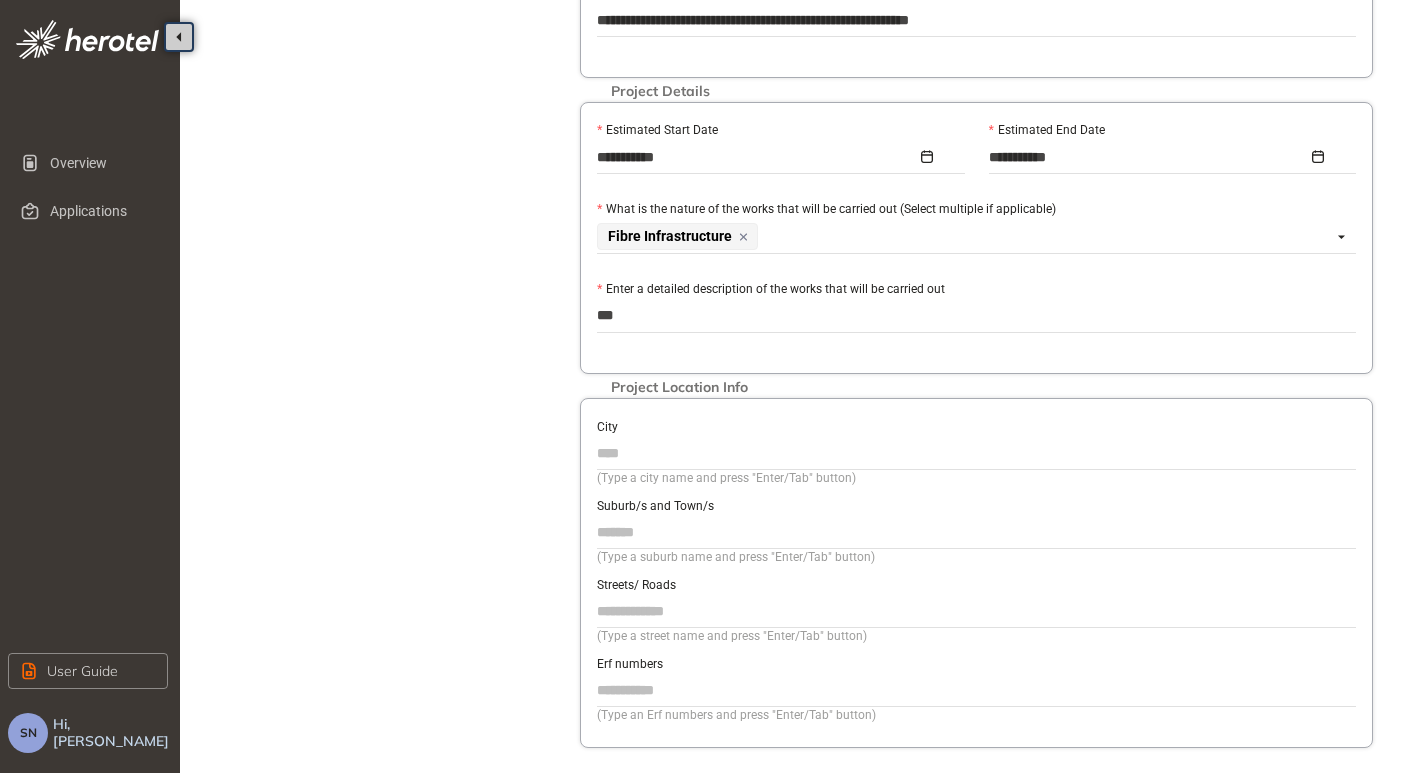 type on "****" 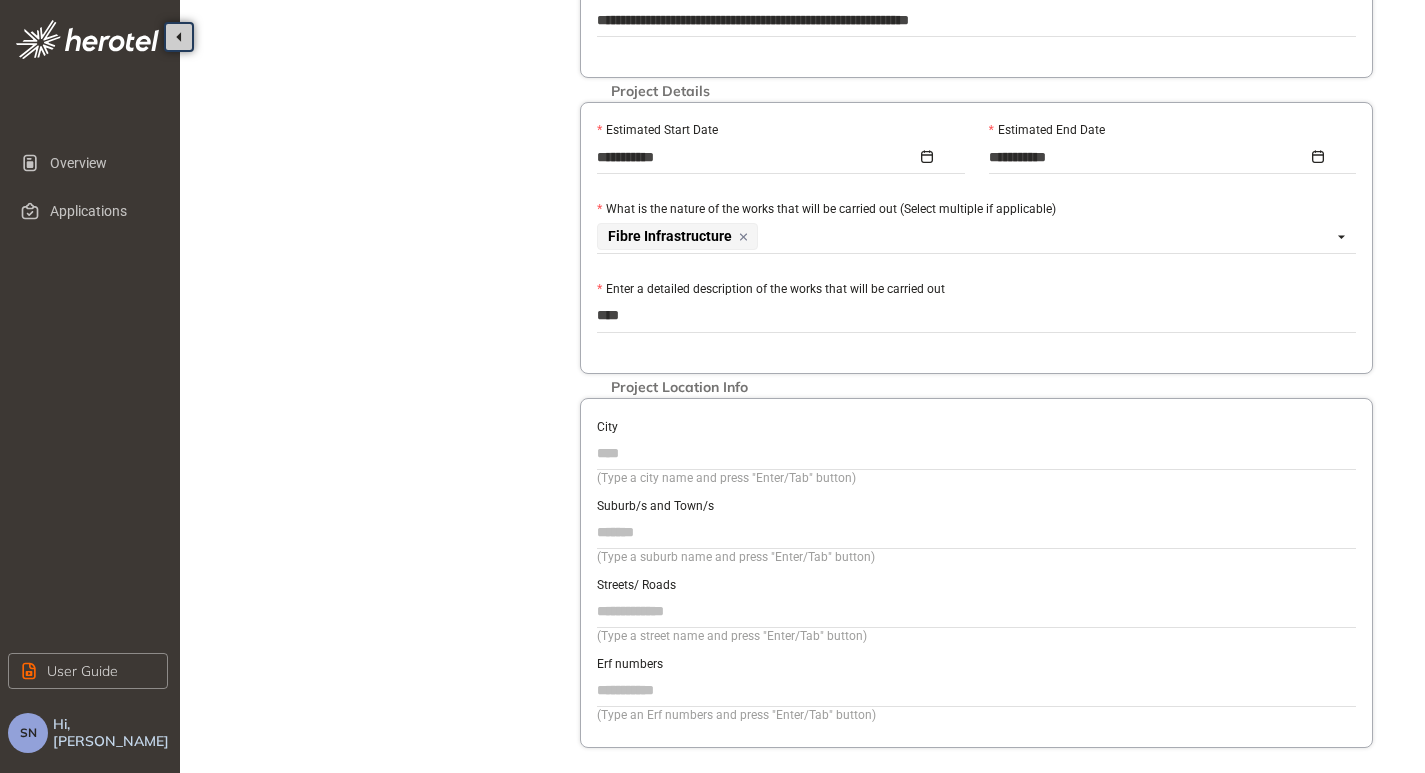 type on "*****" 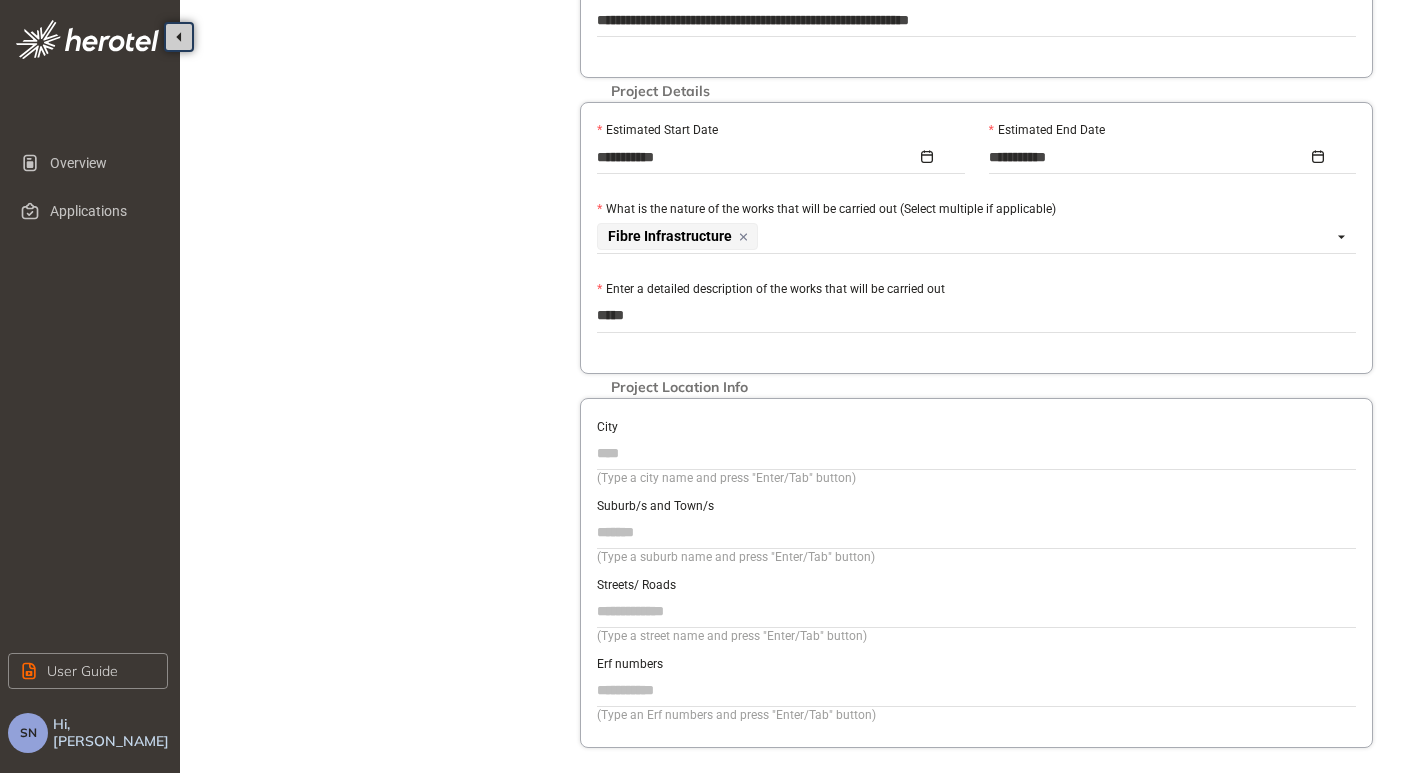 type on "******" 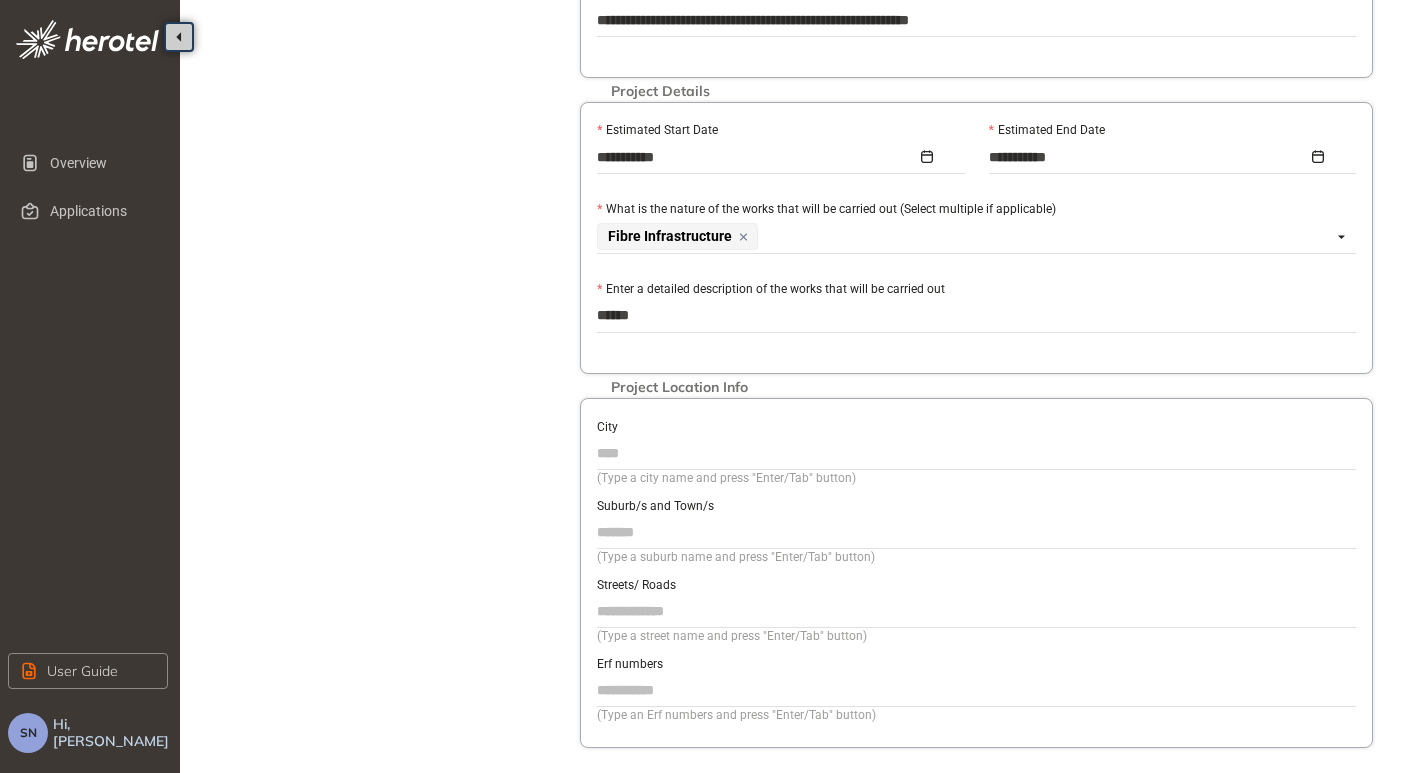 type on "*******" 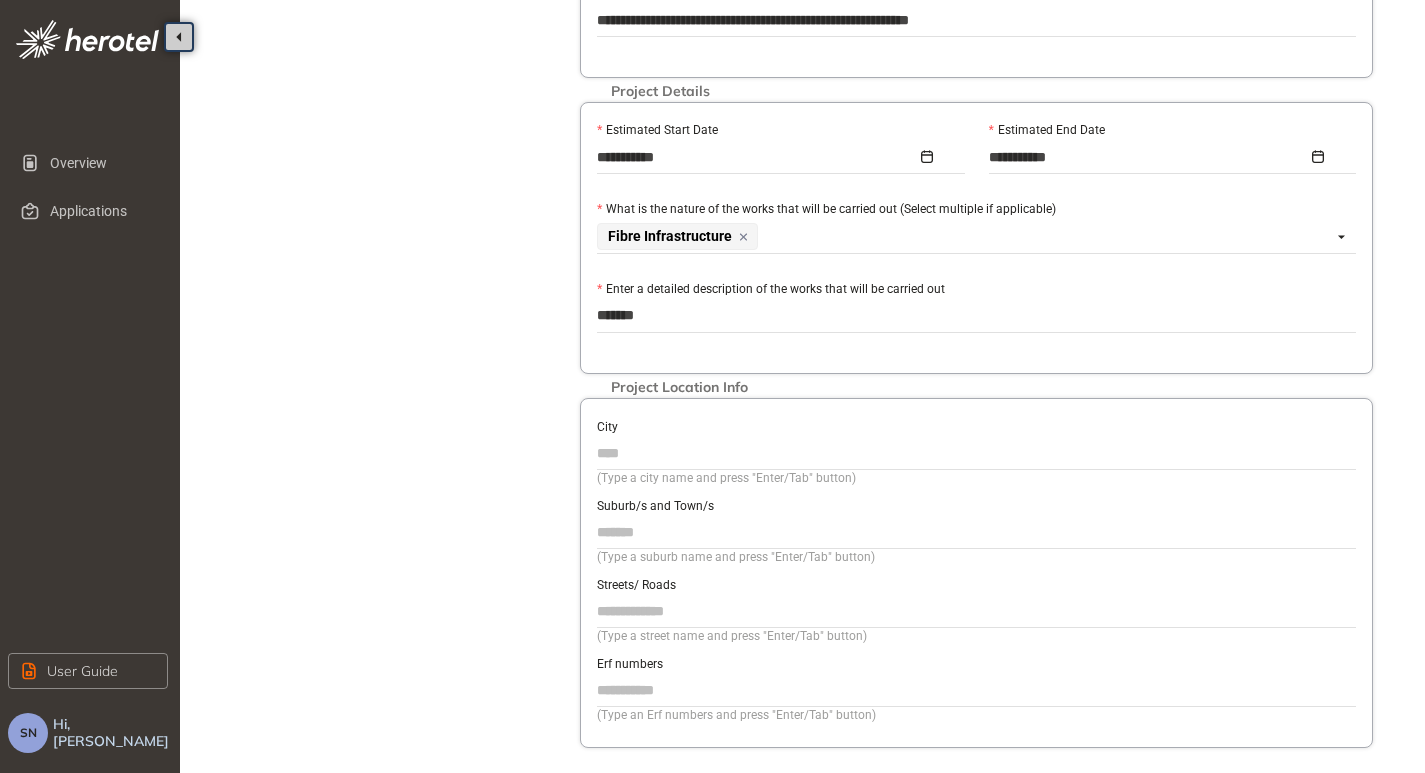type on "******" 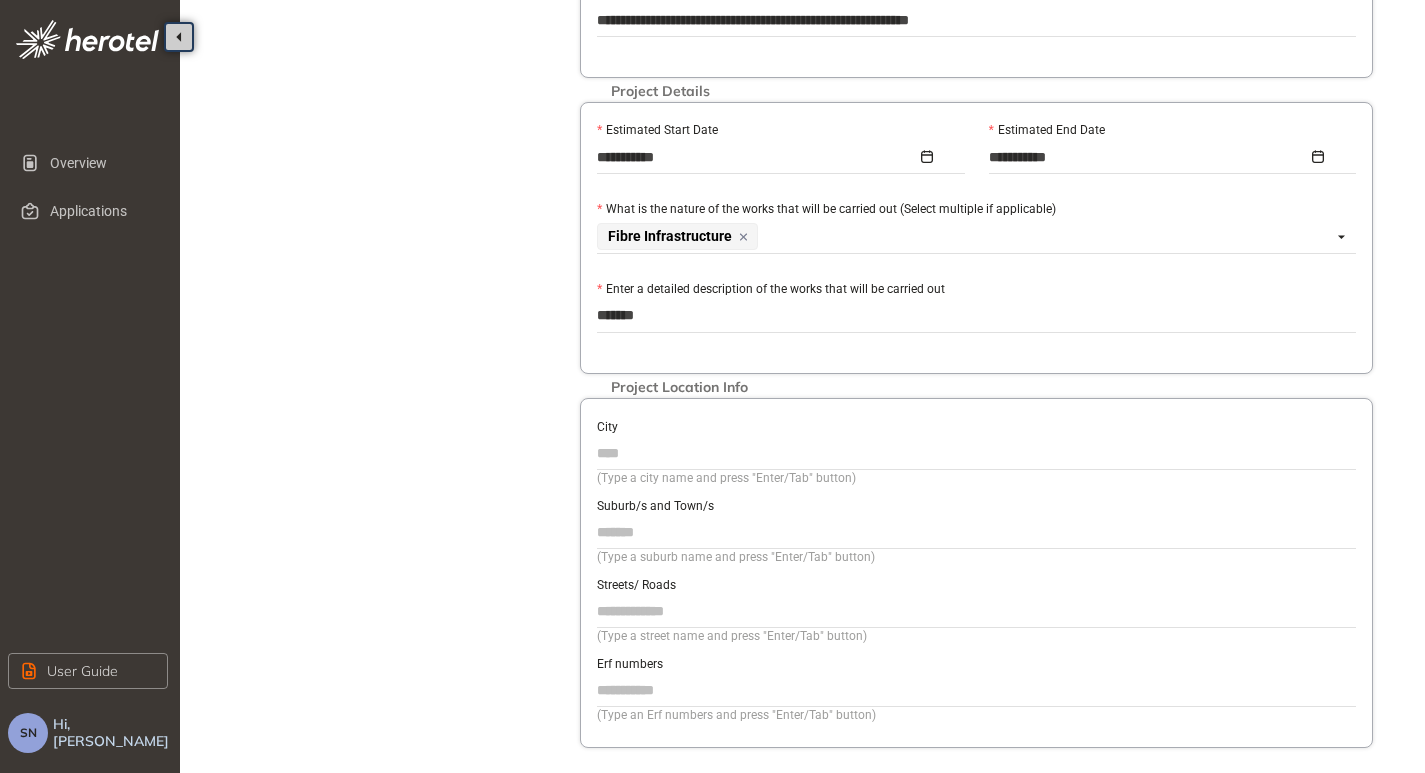 type on "******" 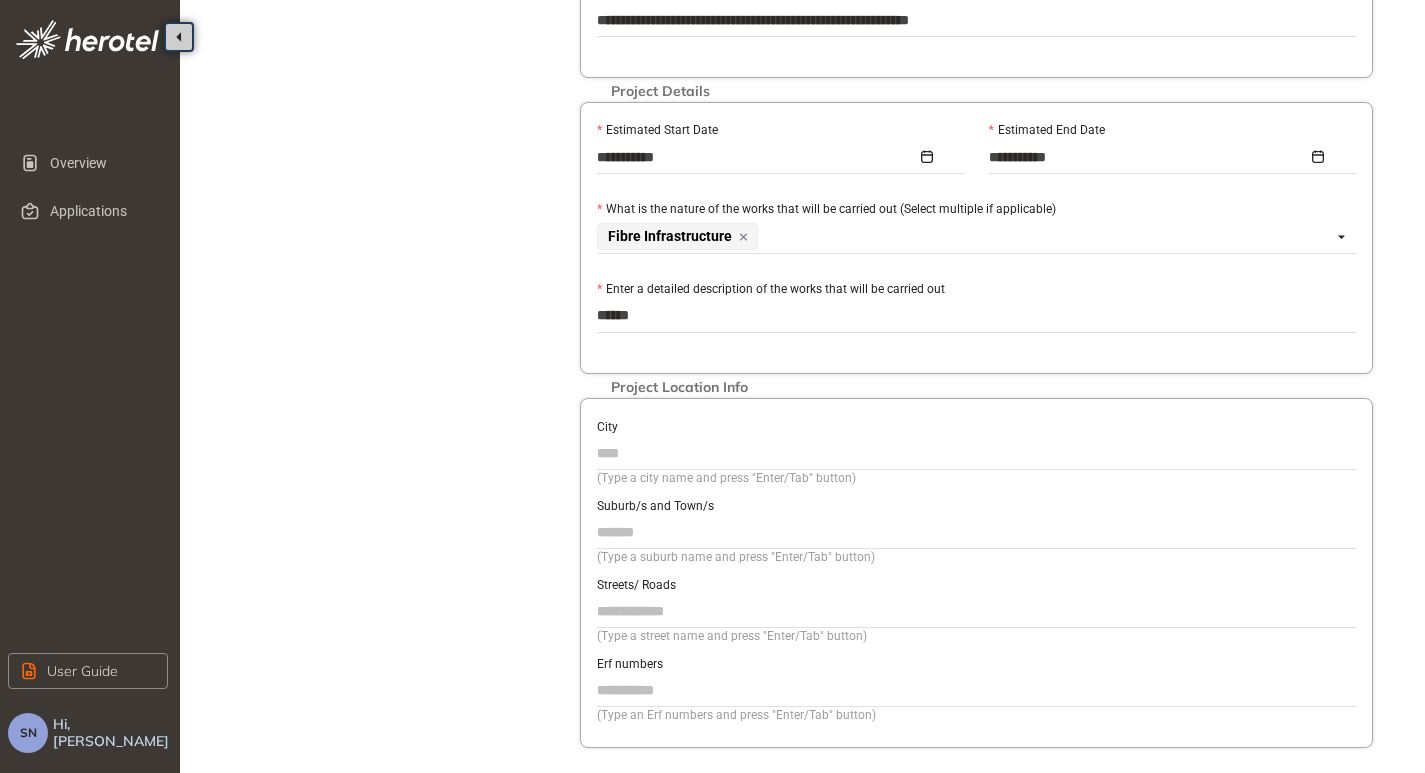 type on "*****" 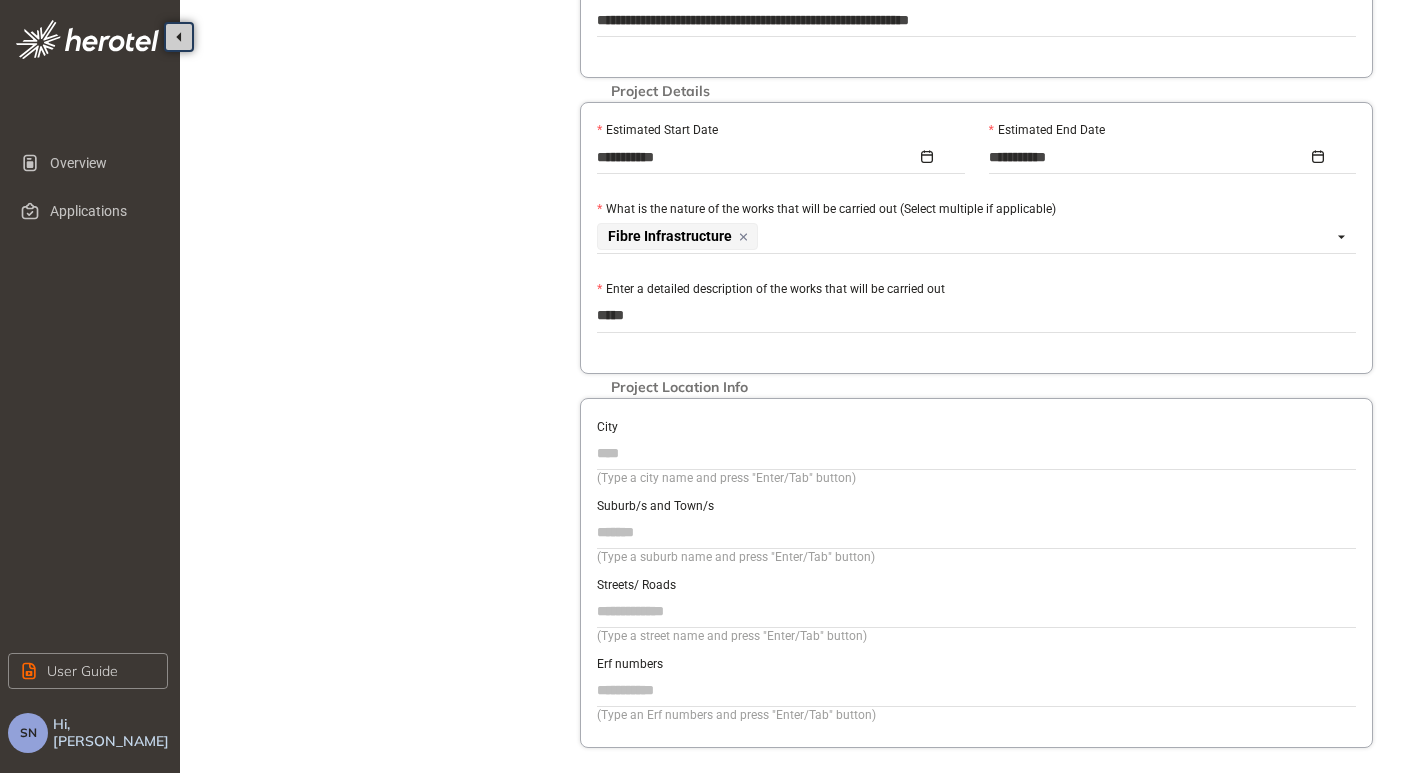 type on "****" 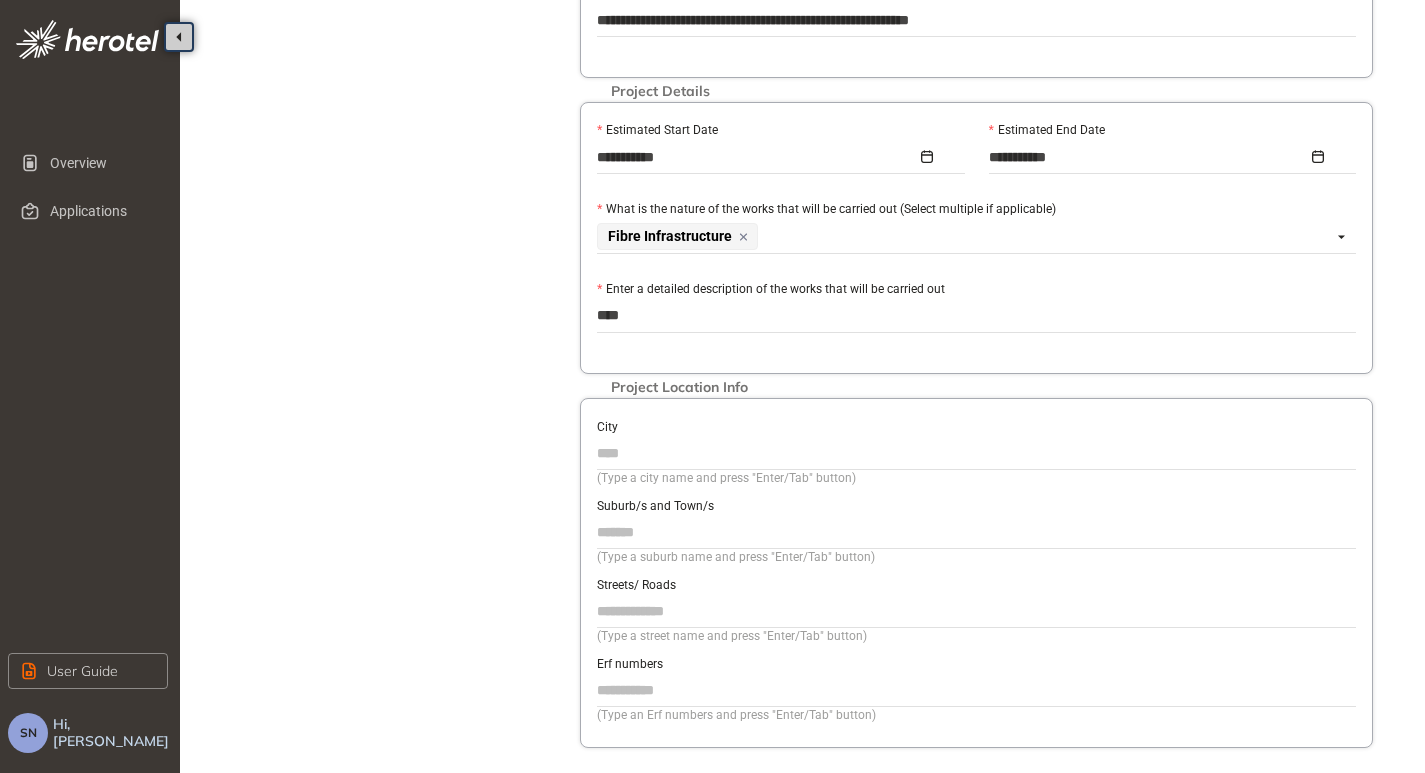 type on "***" 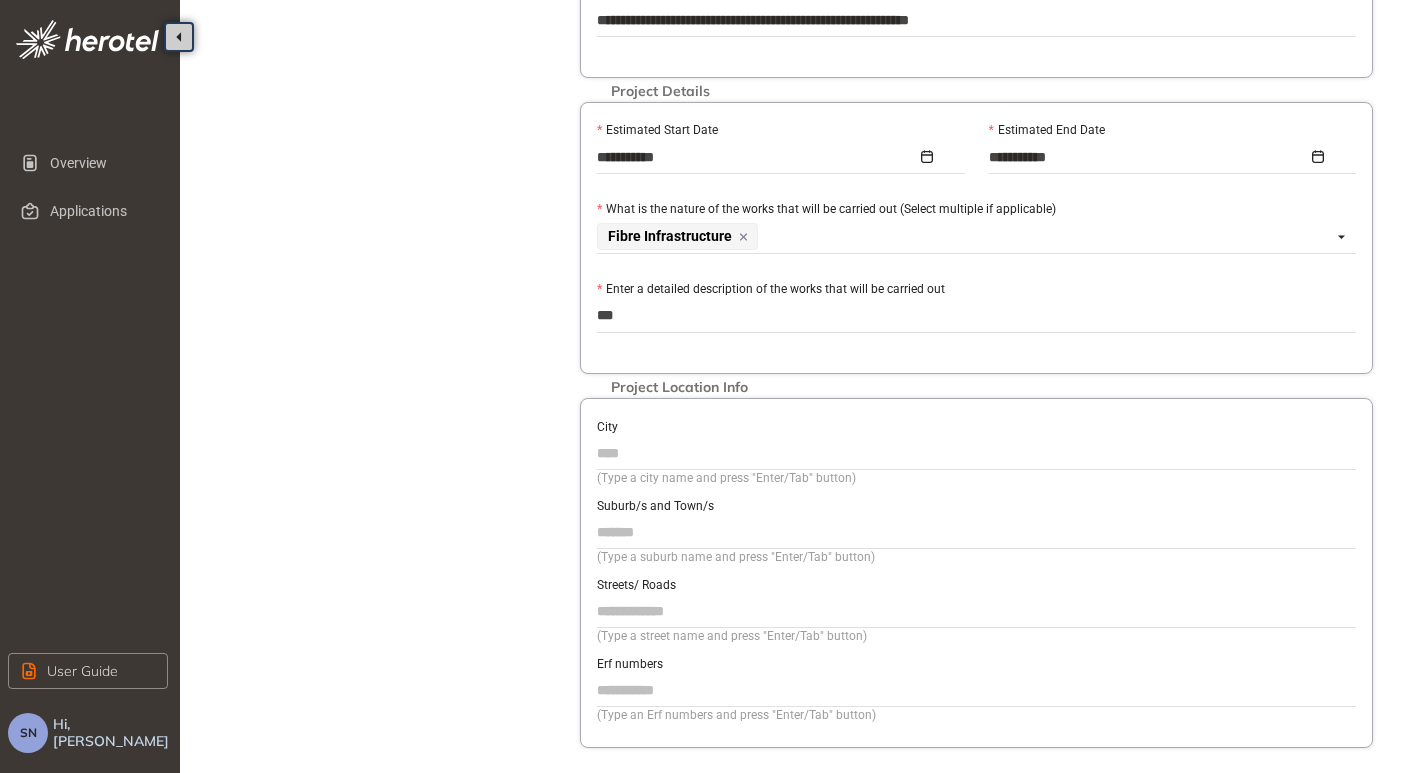 type on "**" 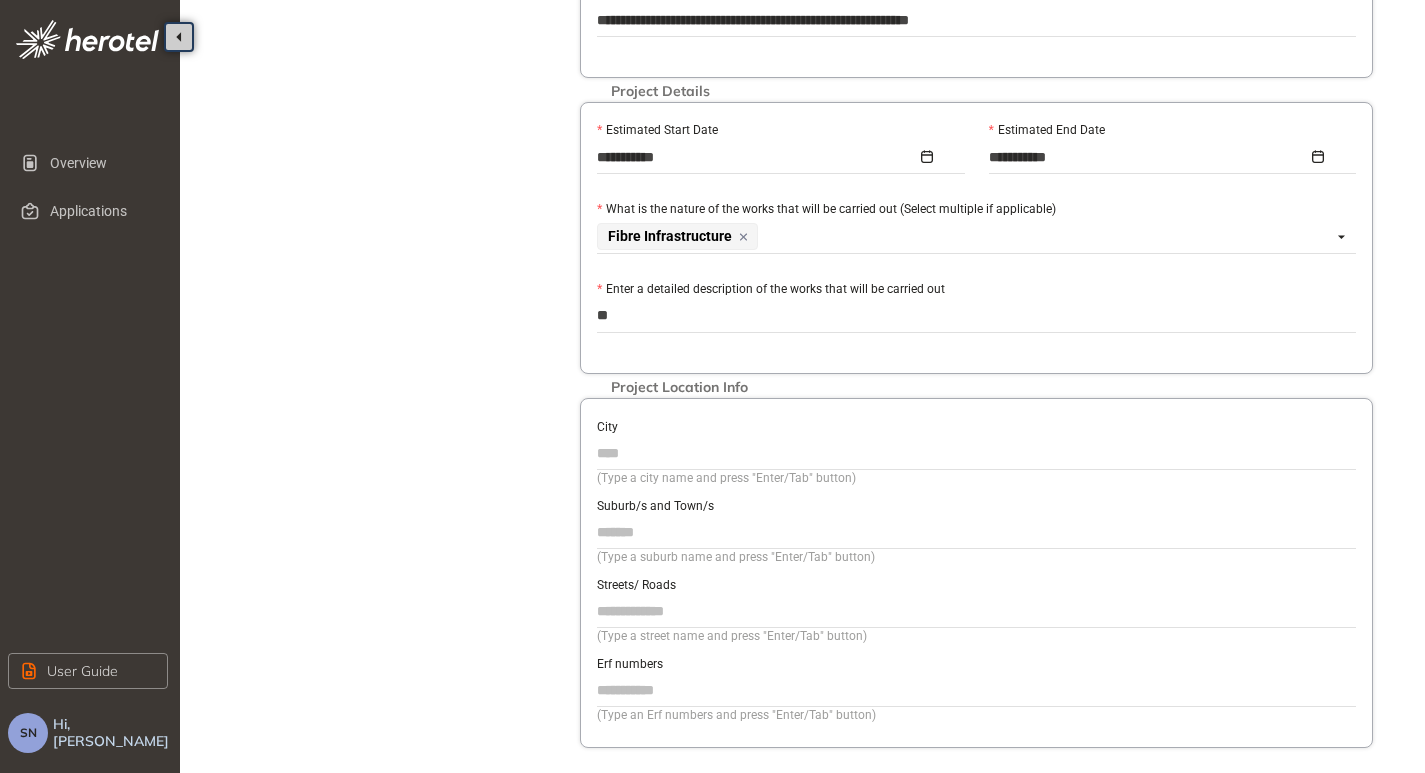 type on "*" 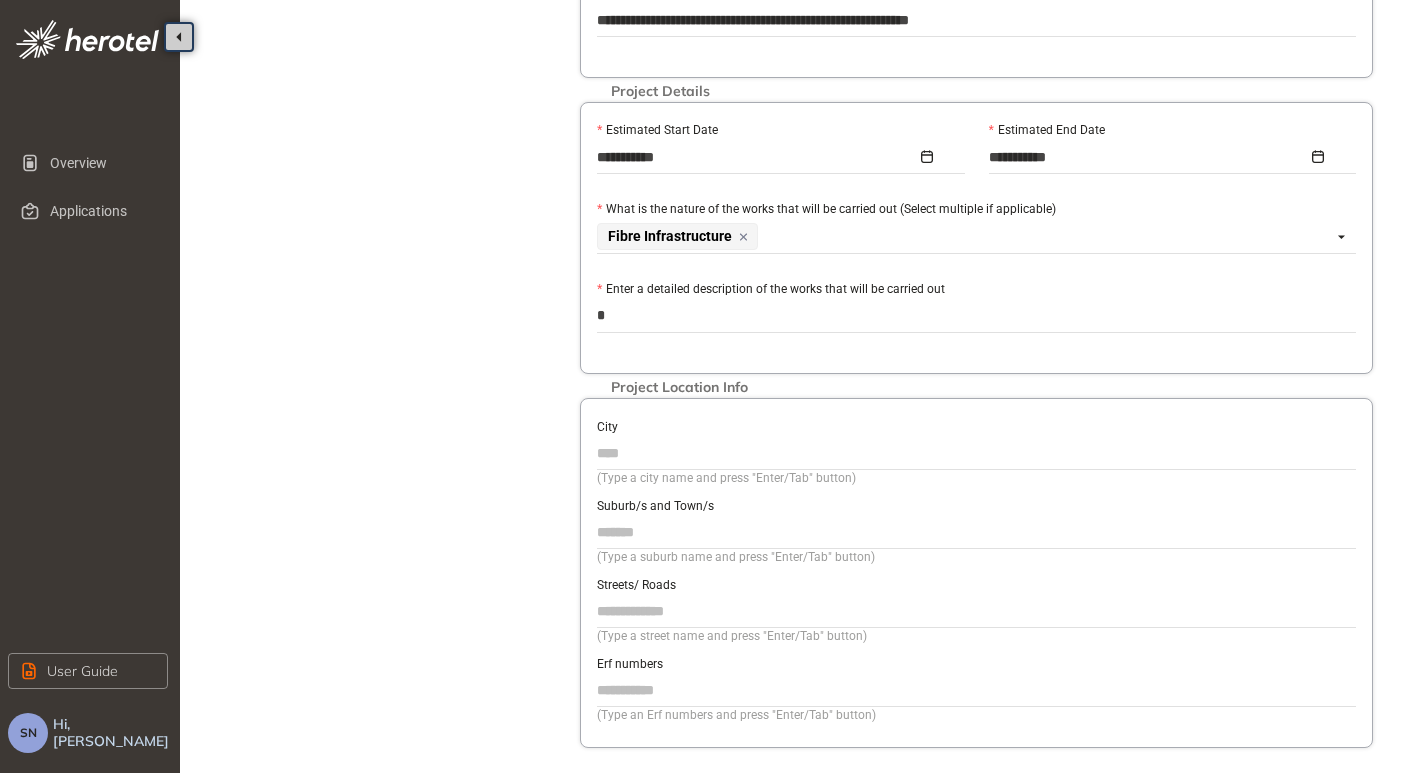 type on "**********" 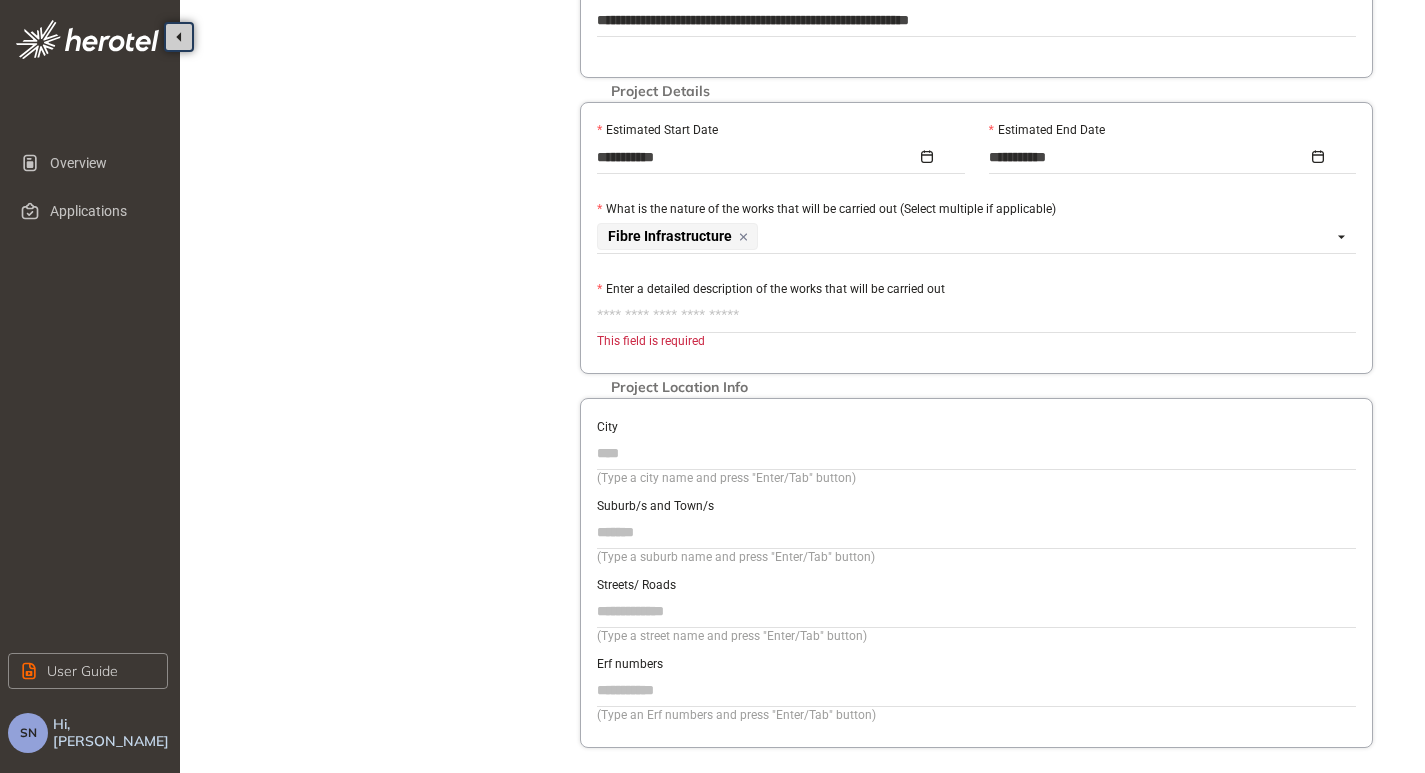 type on "*" 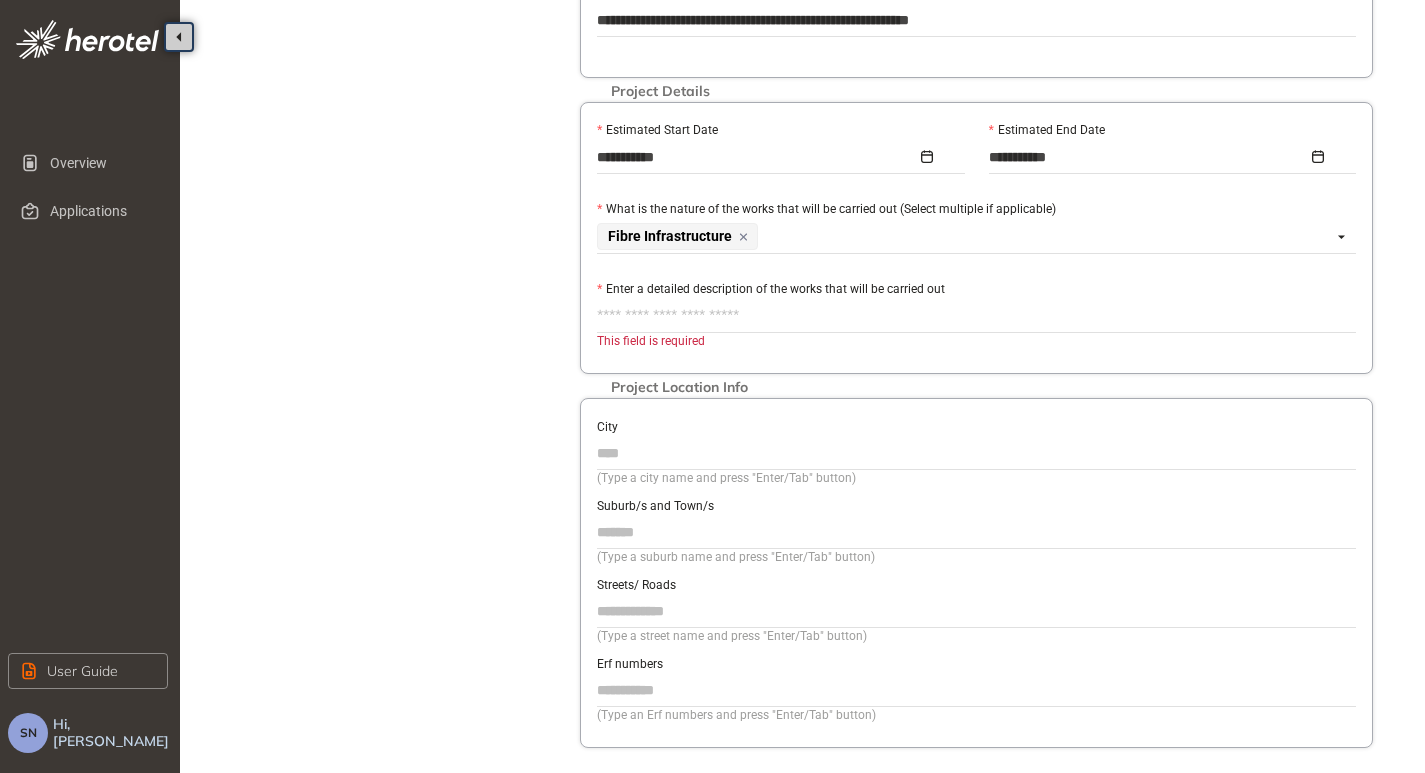 type on "*" 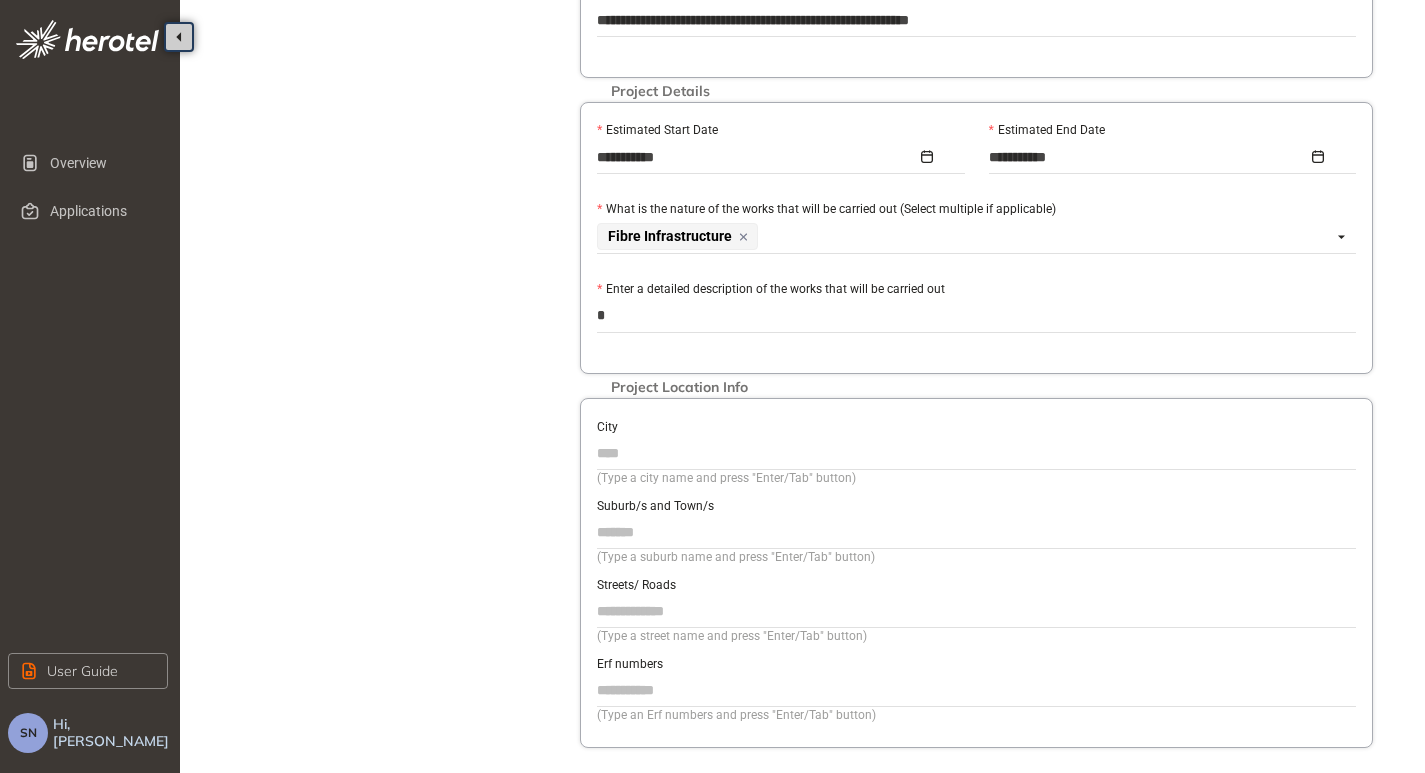 type on "**" 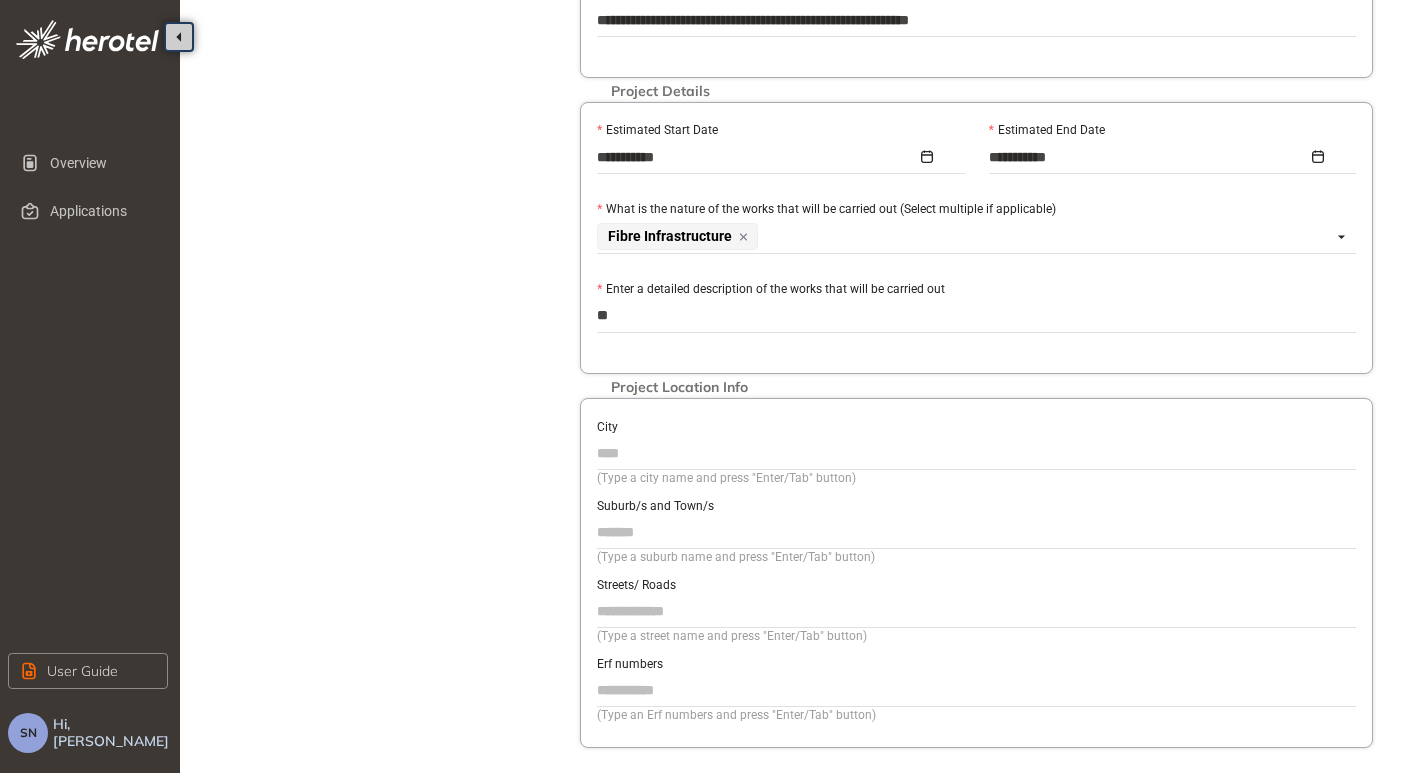 type on "***" 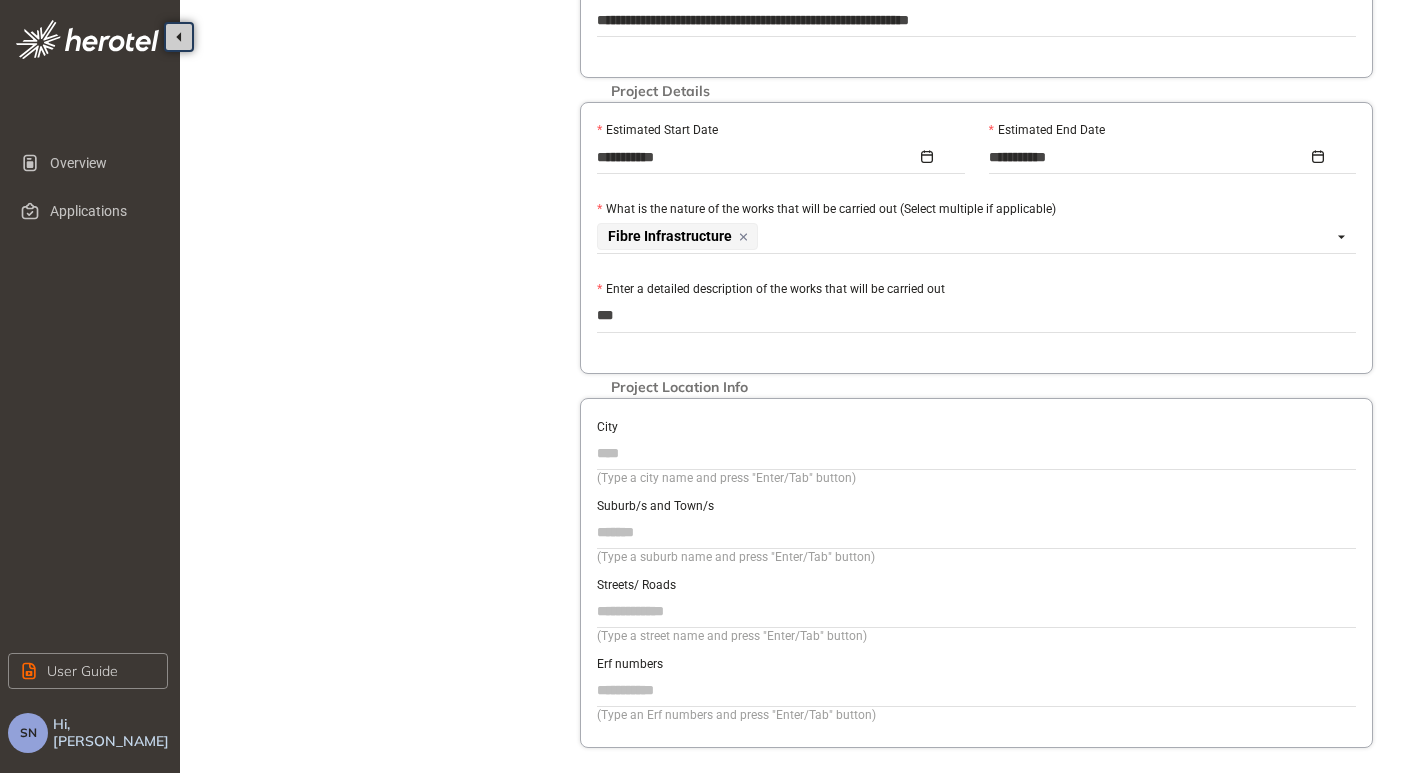 type on "****" 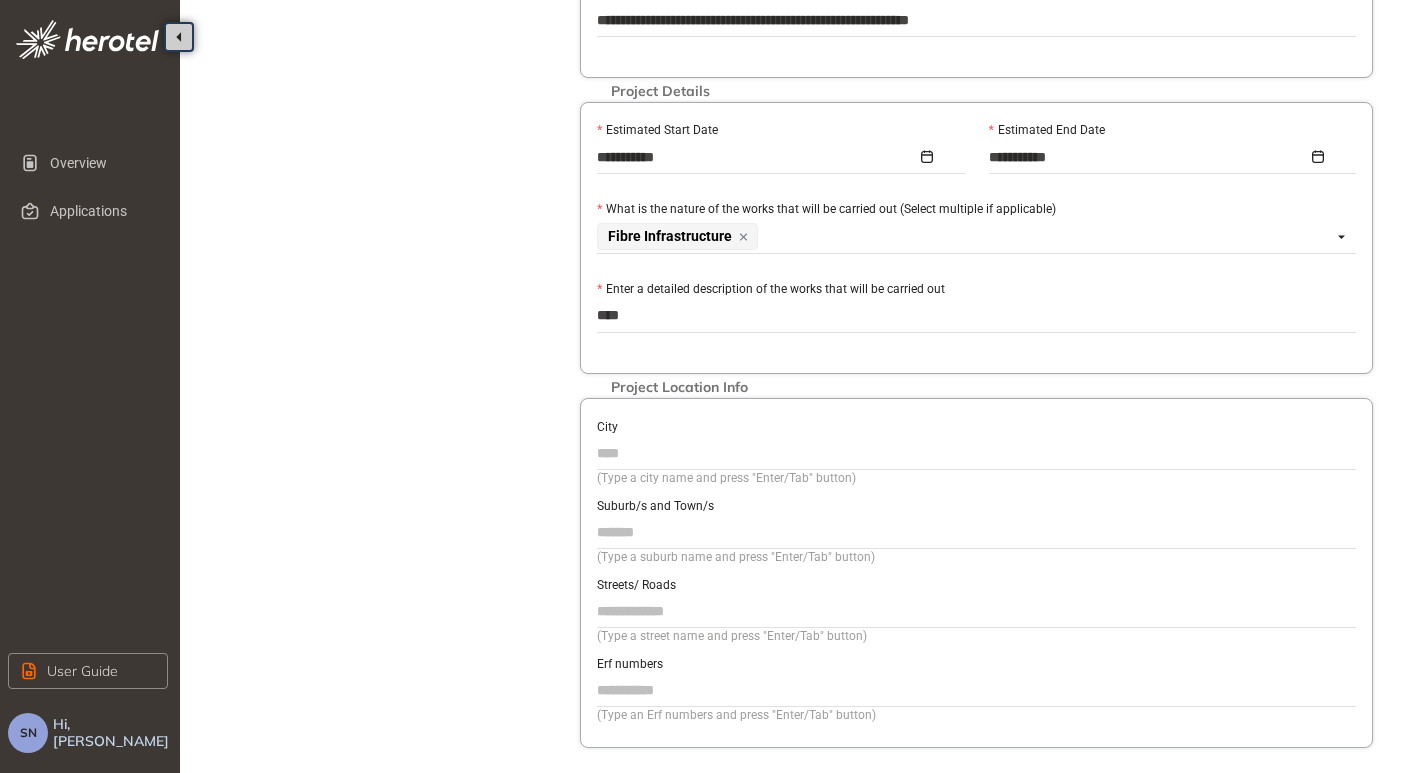 type on "*****" 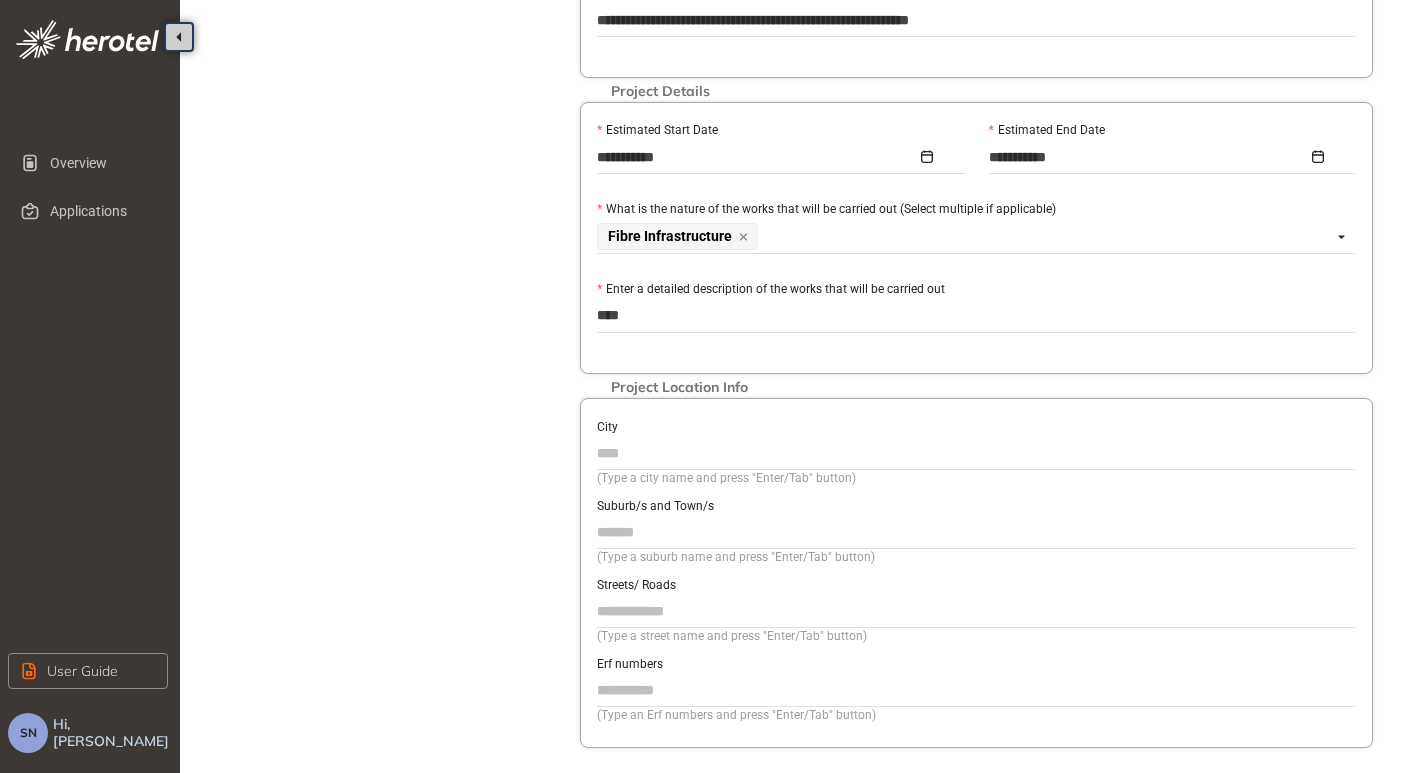 type on "*****" 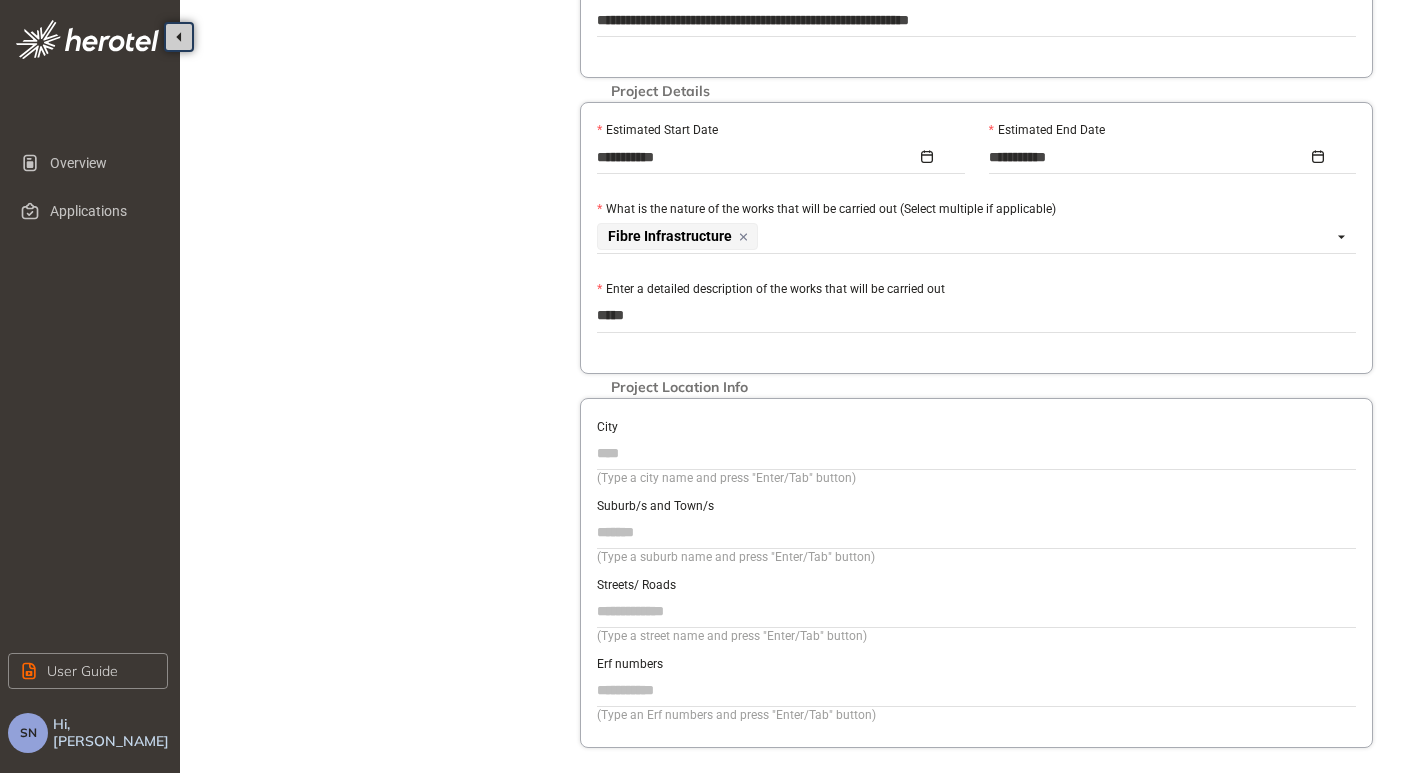 type on "******" 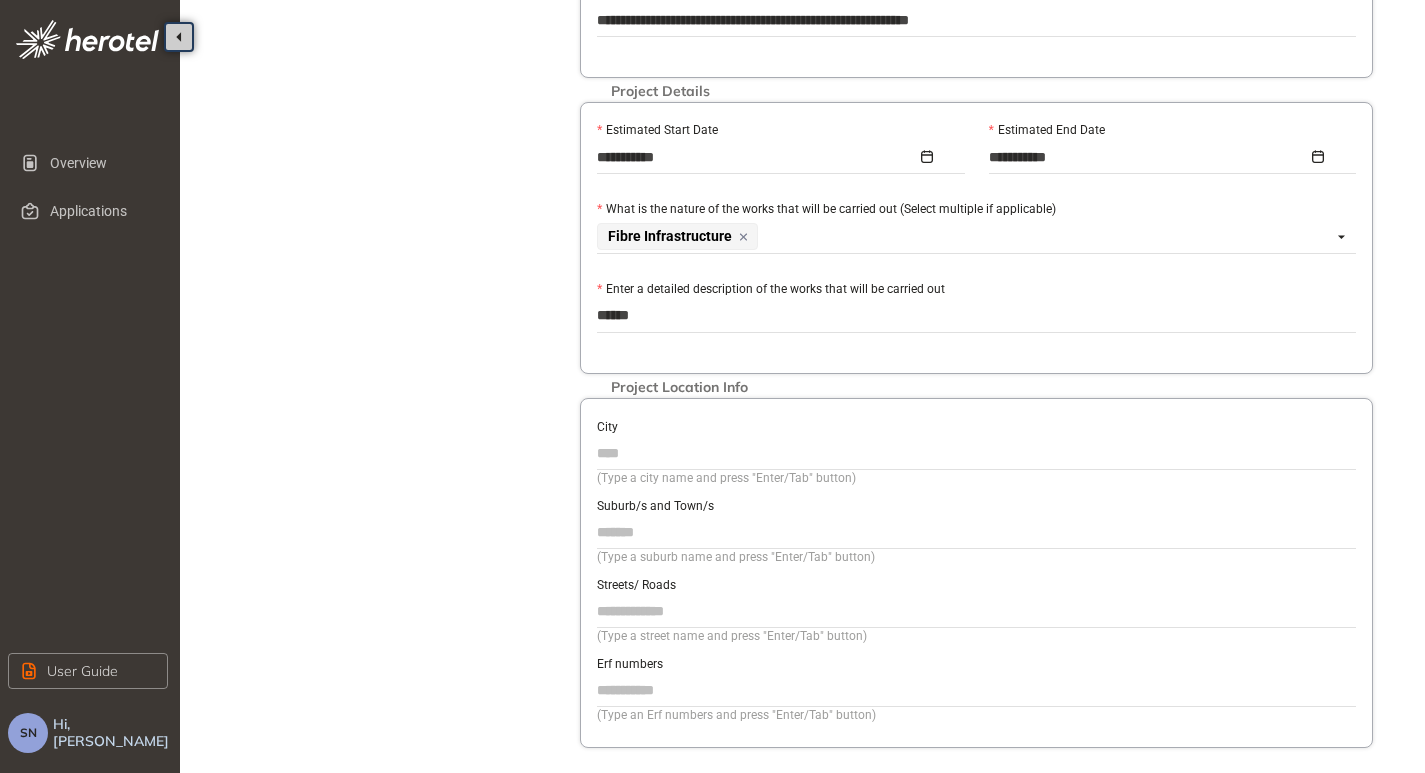 type on "*******" 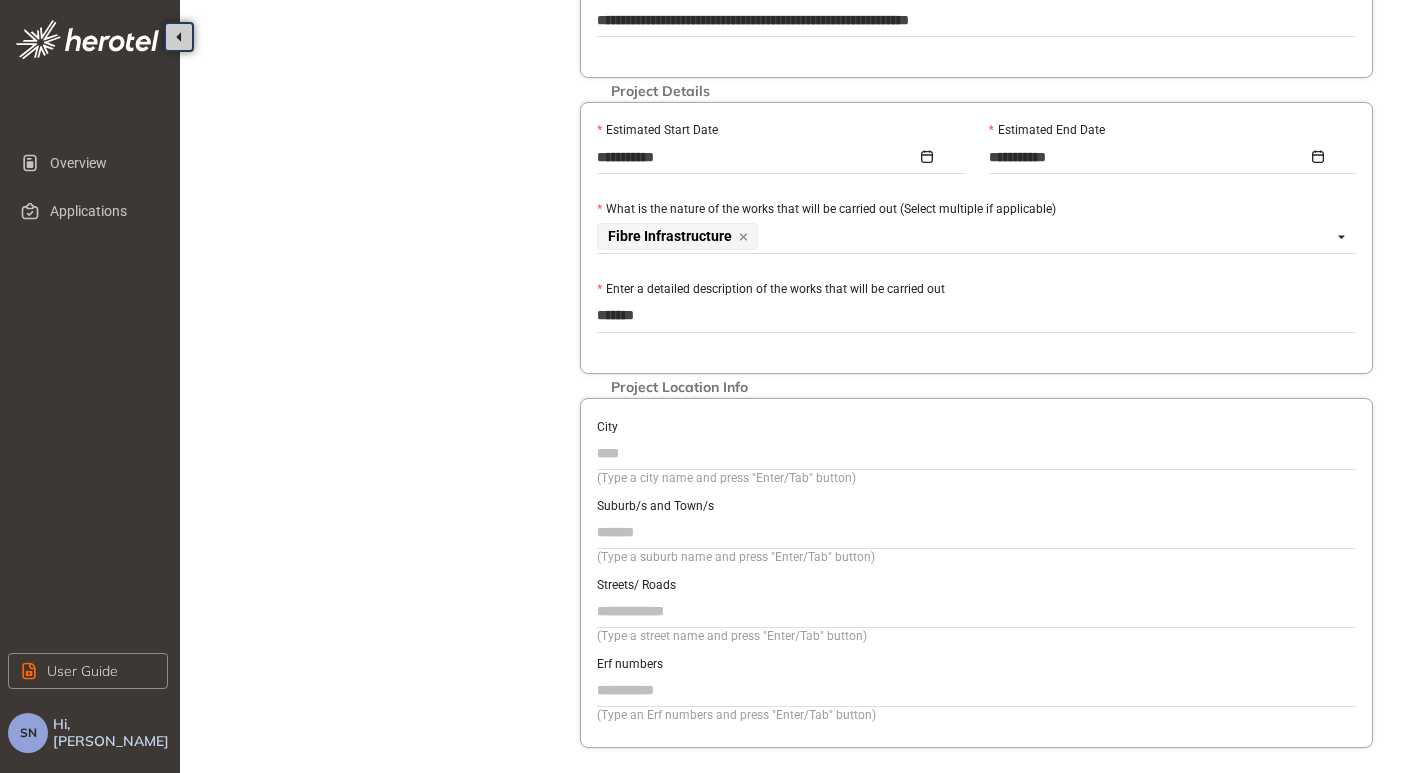 type on "********" 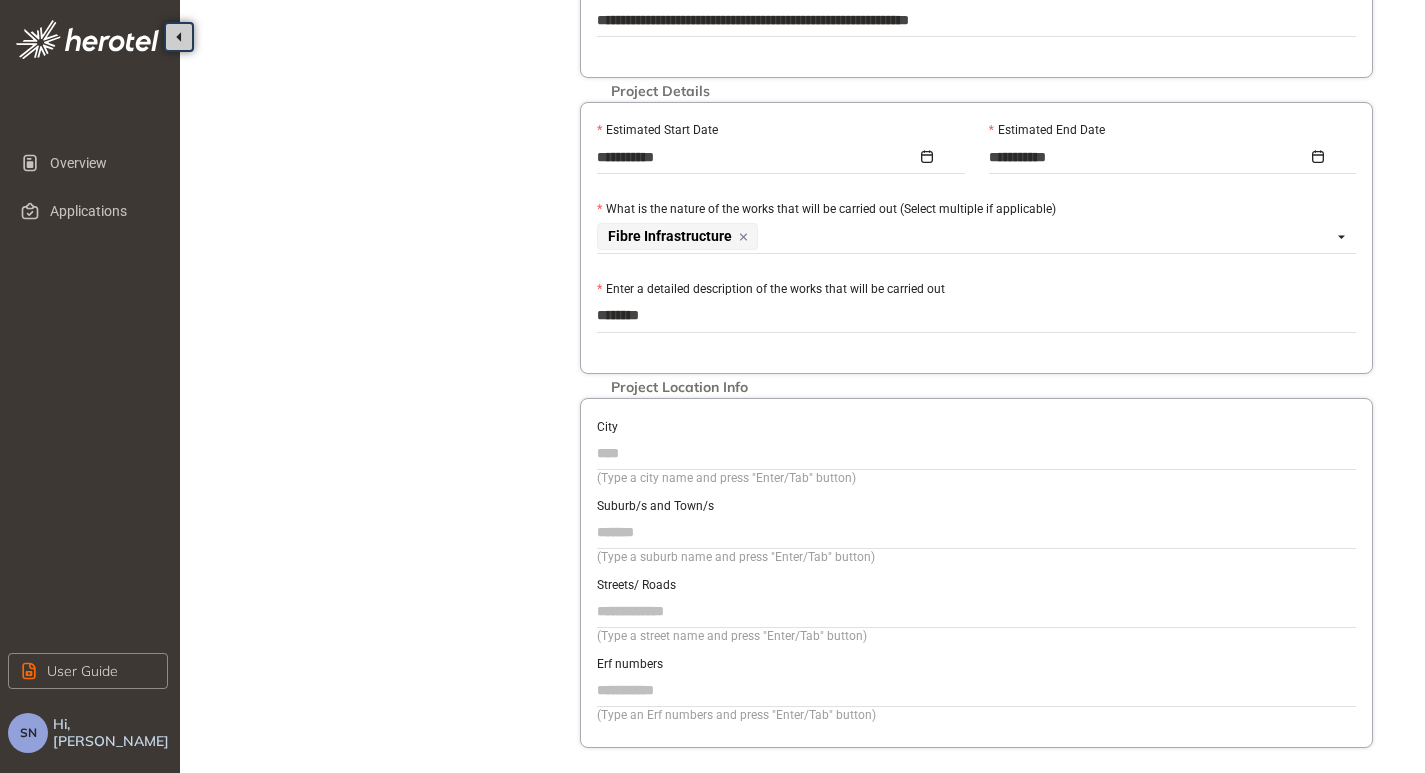 type on "*********" 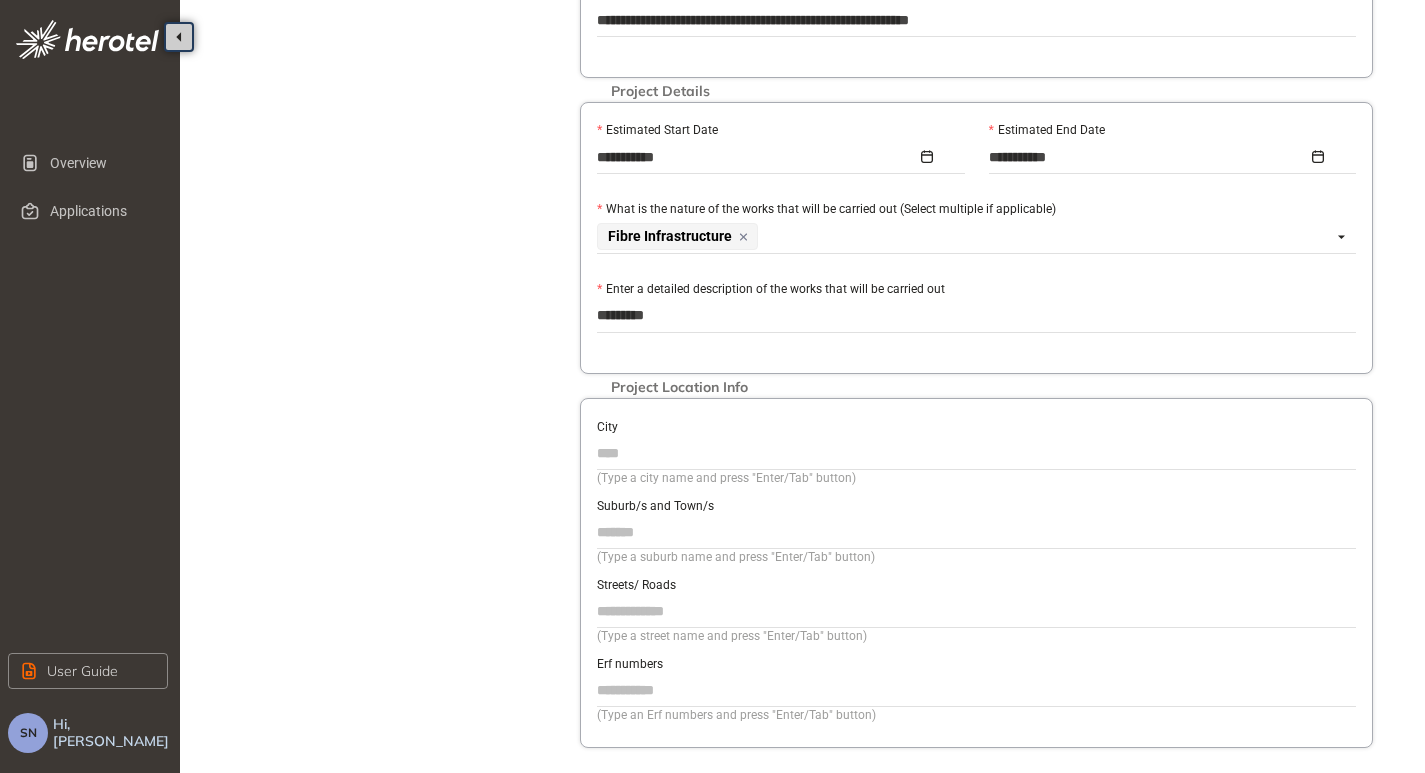 type on "**********" 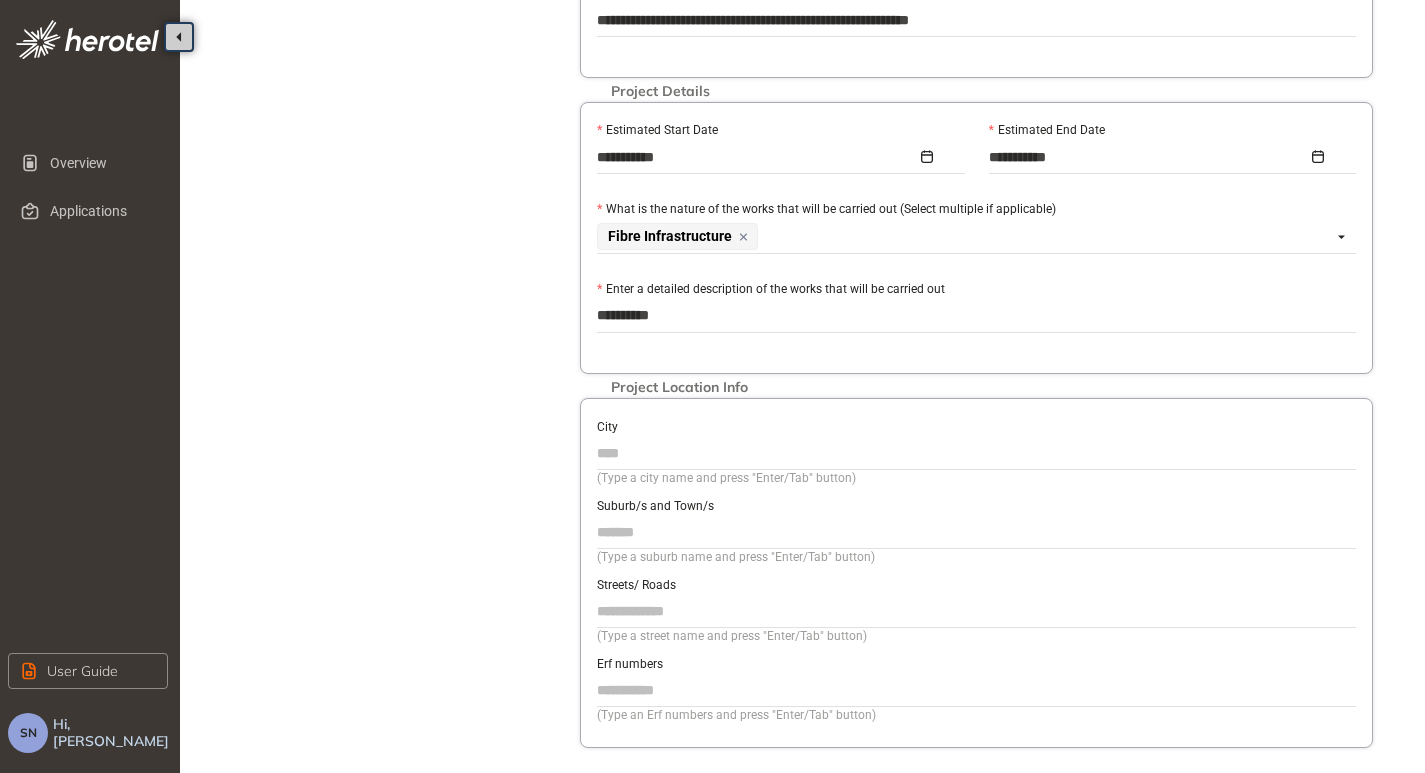 type on "**********" 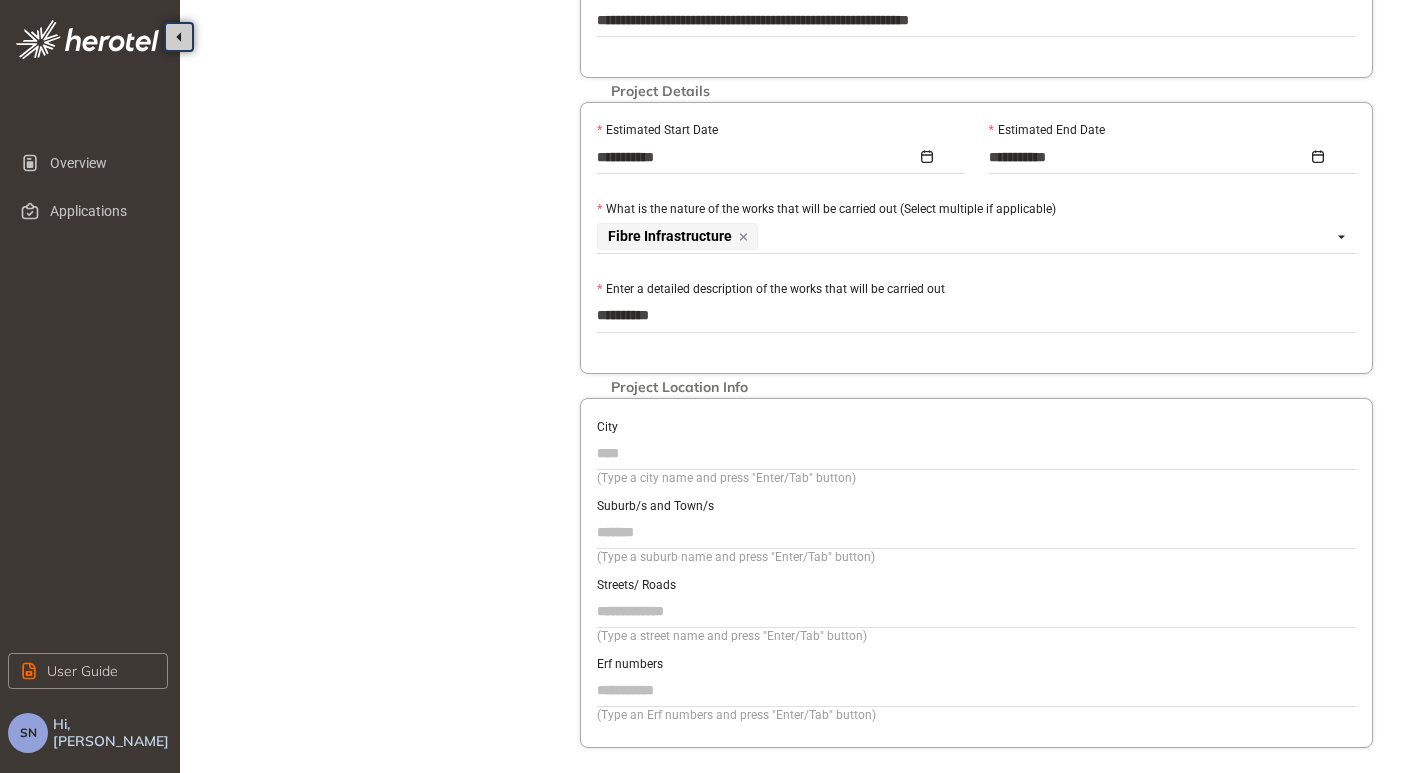 type on "**********" 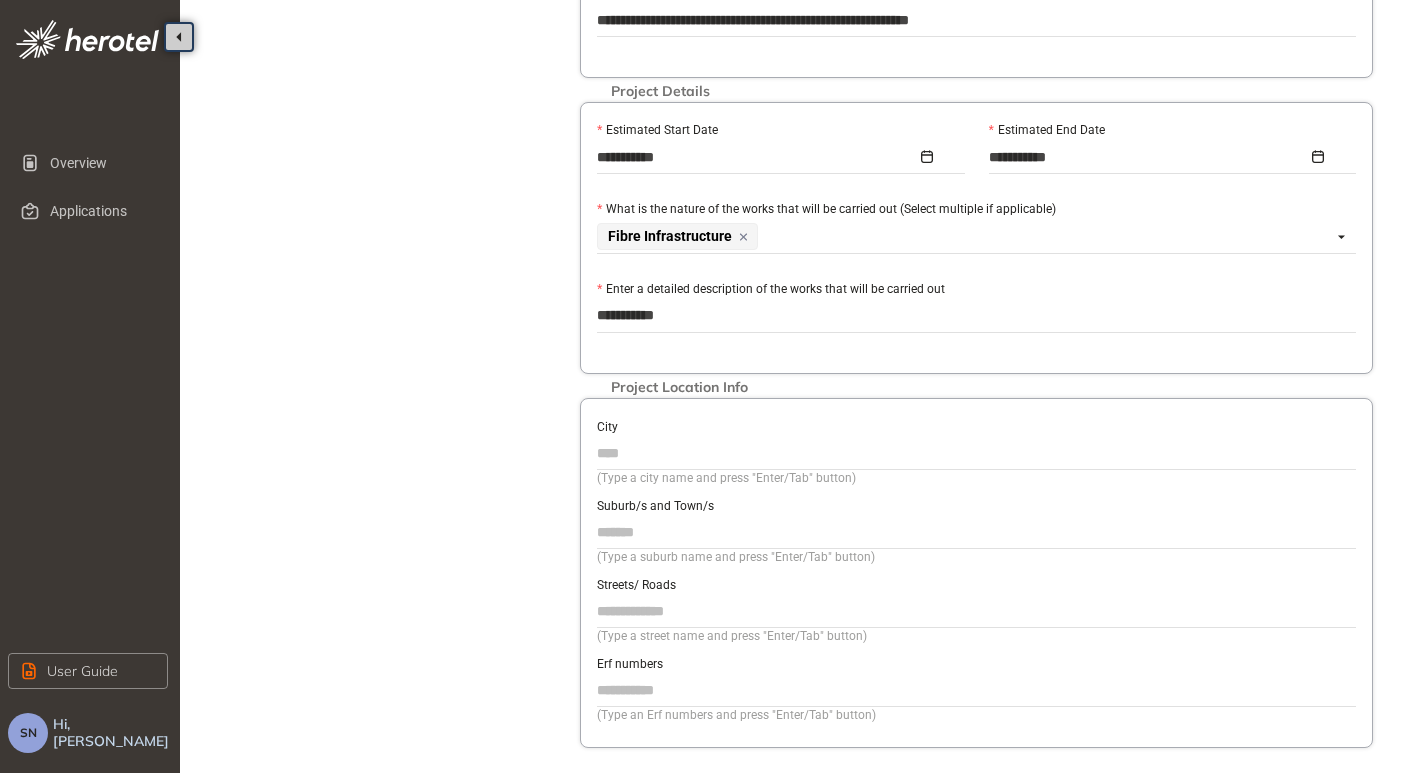 type on "**********" 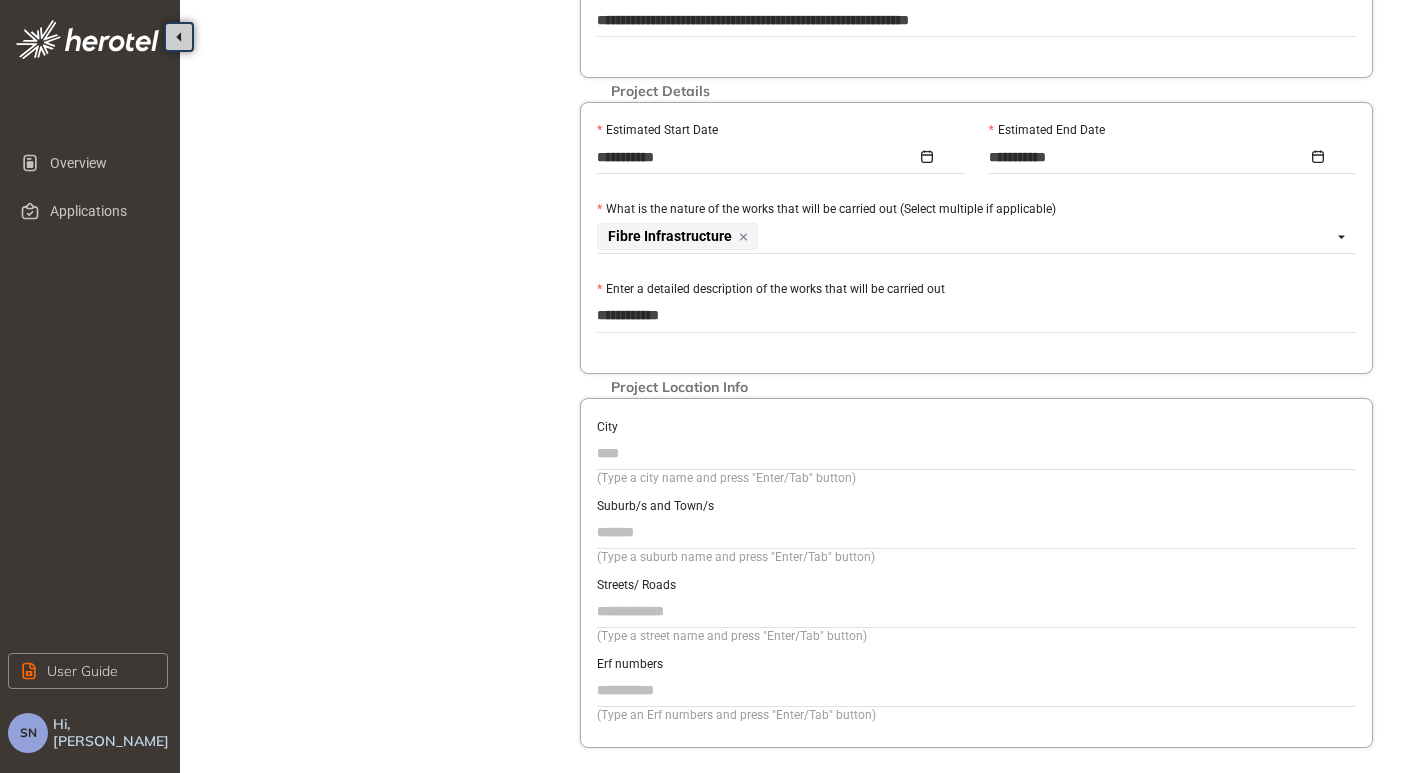 type on "**********" 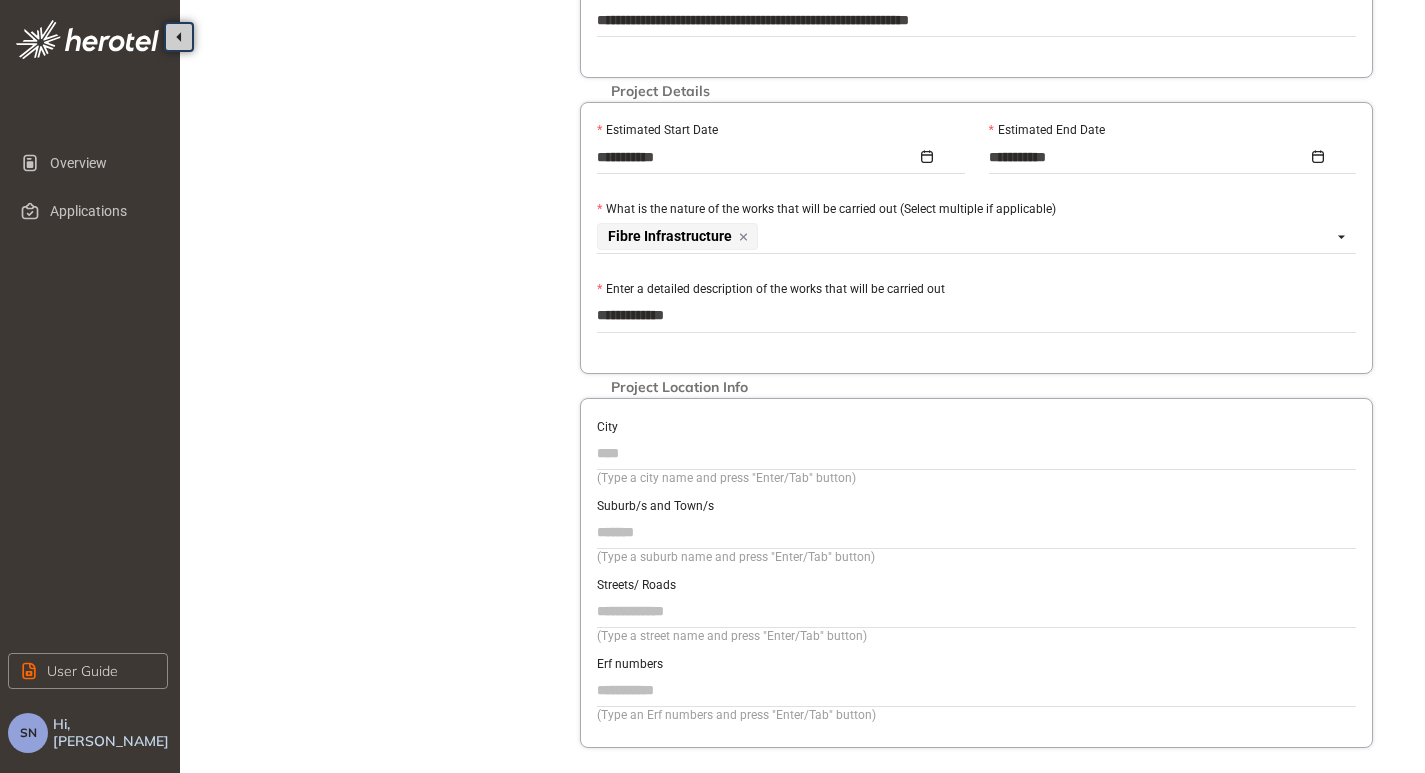 type on "**********" 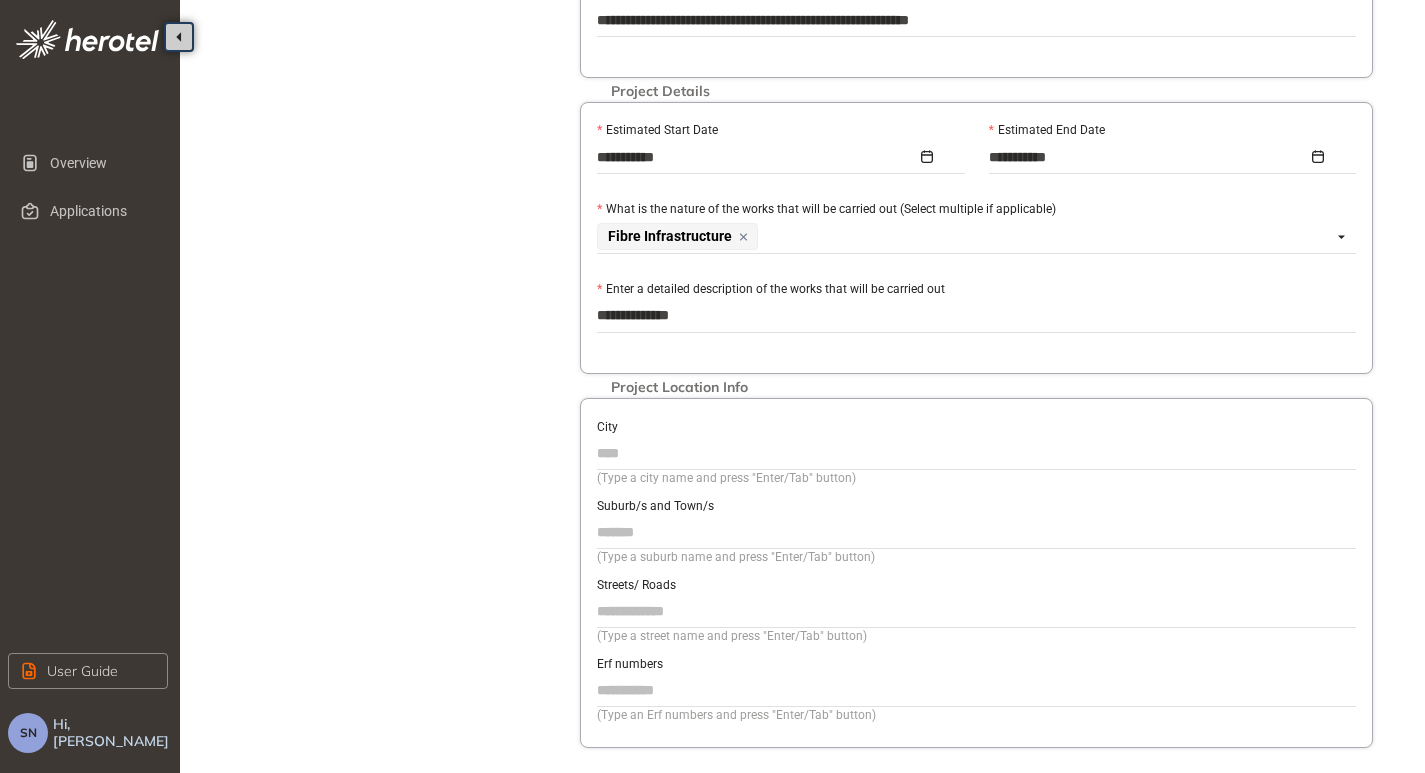 type on "**********" 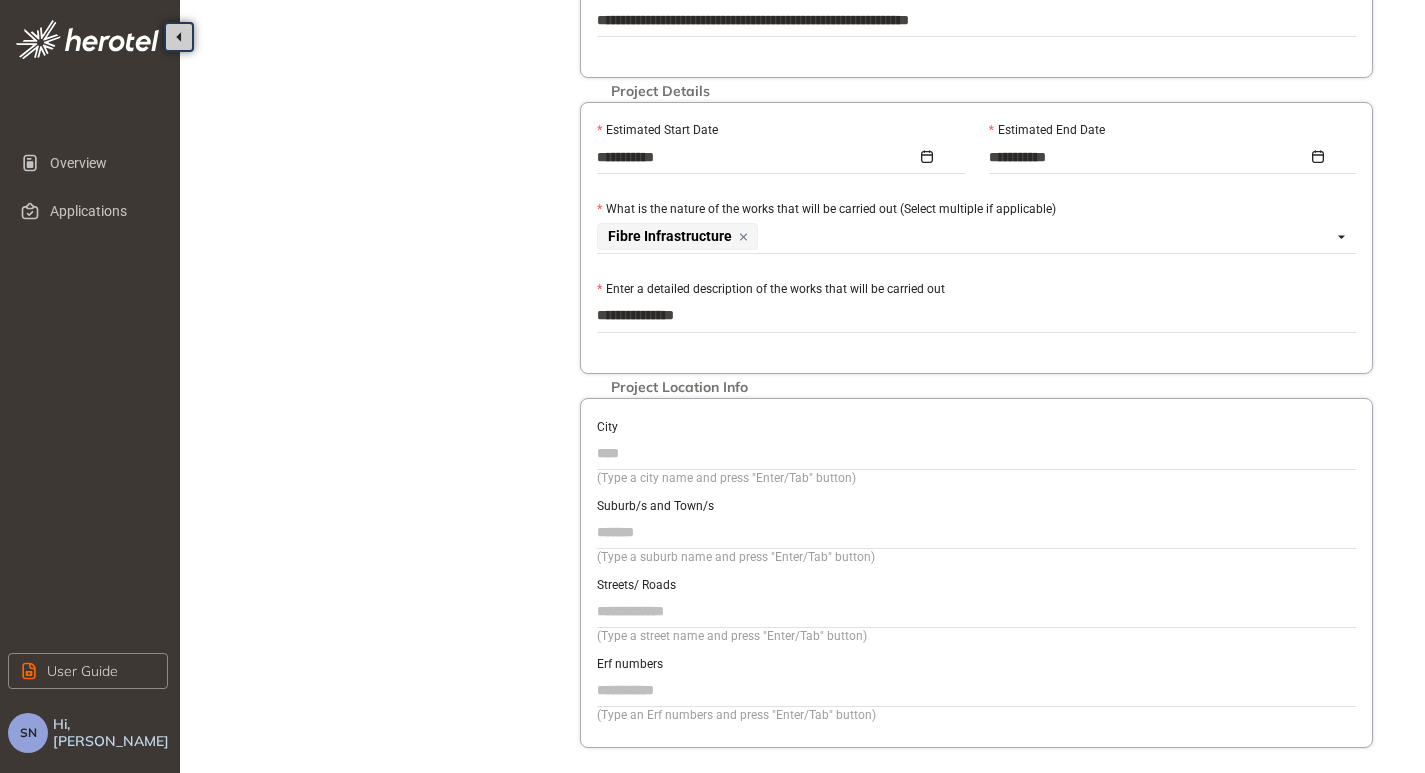 type on "**********" 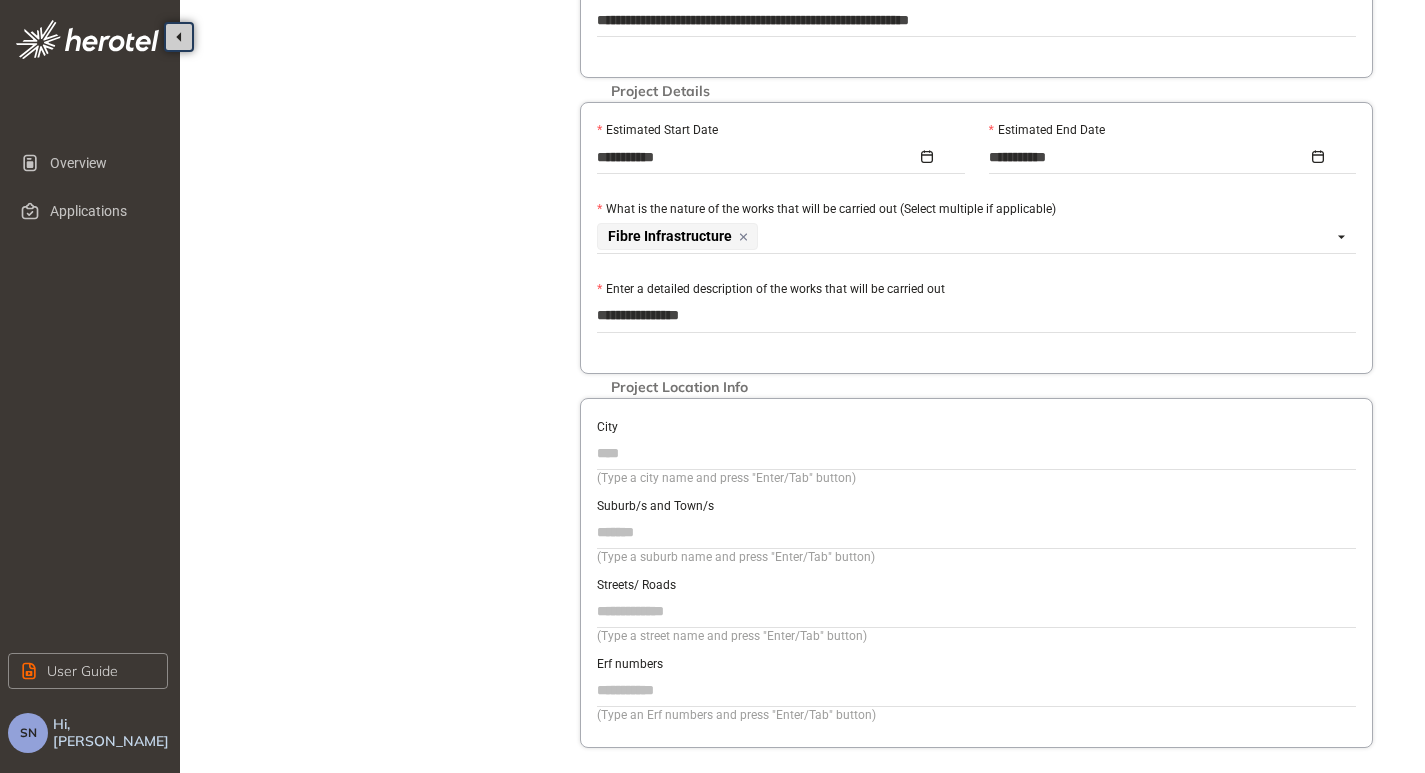 type on "**********" 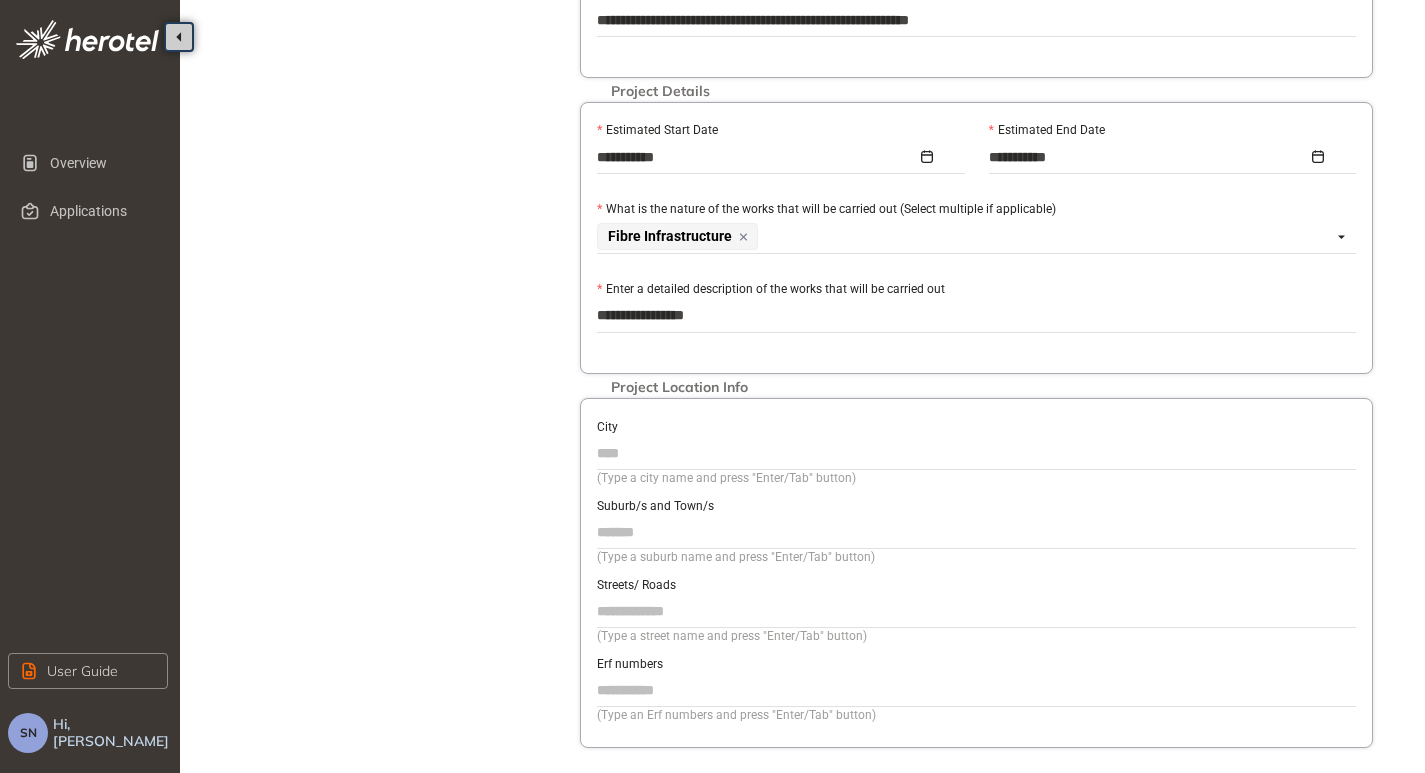 type on "**********" 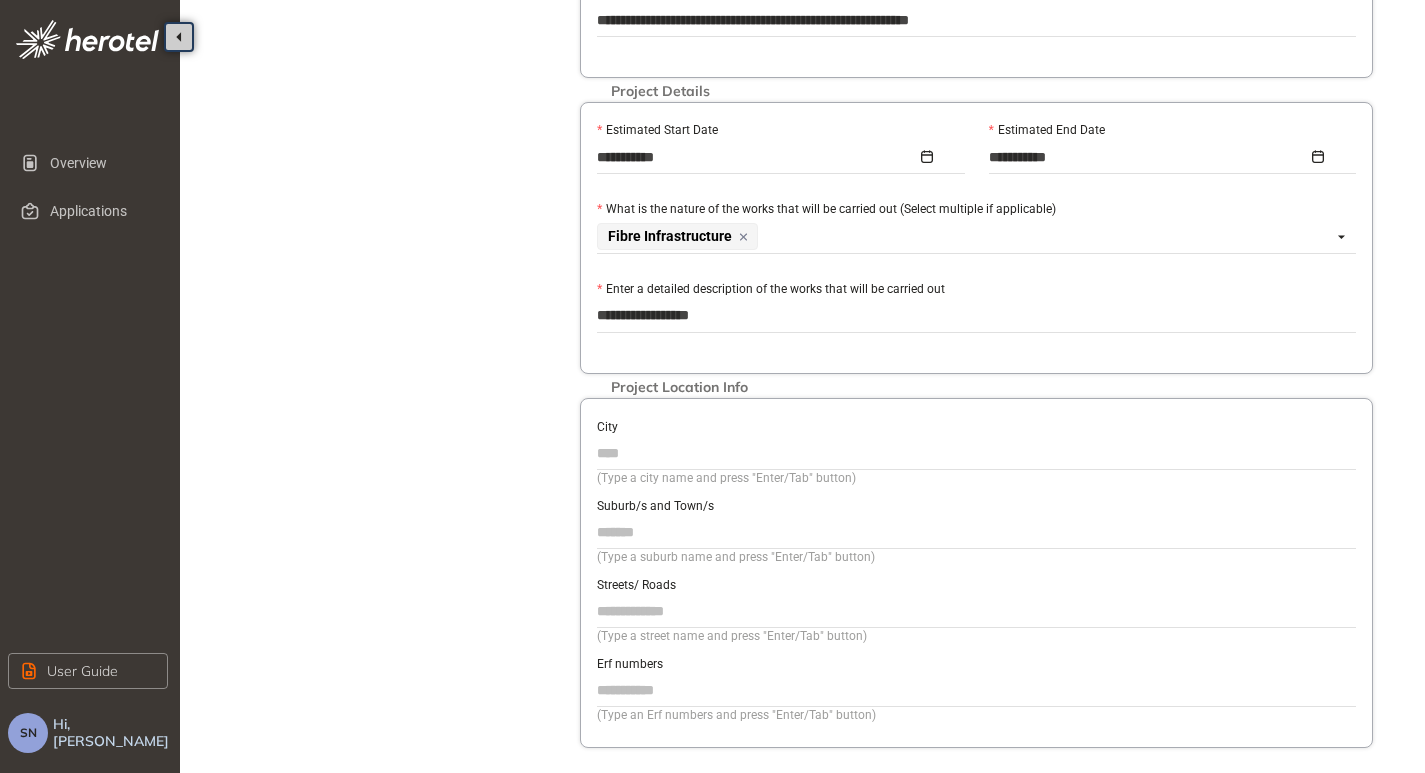 type on "**********" 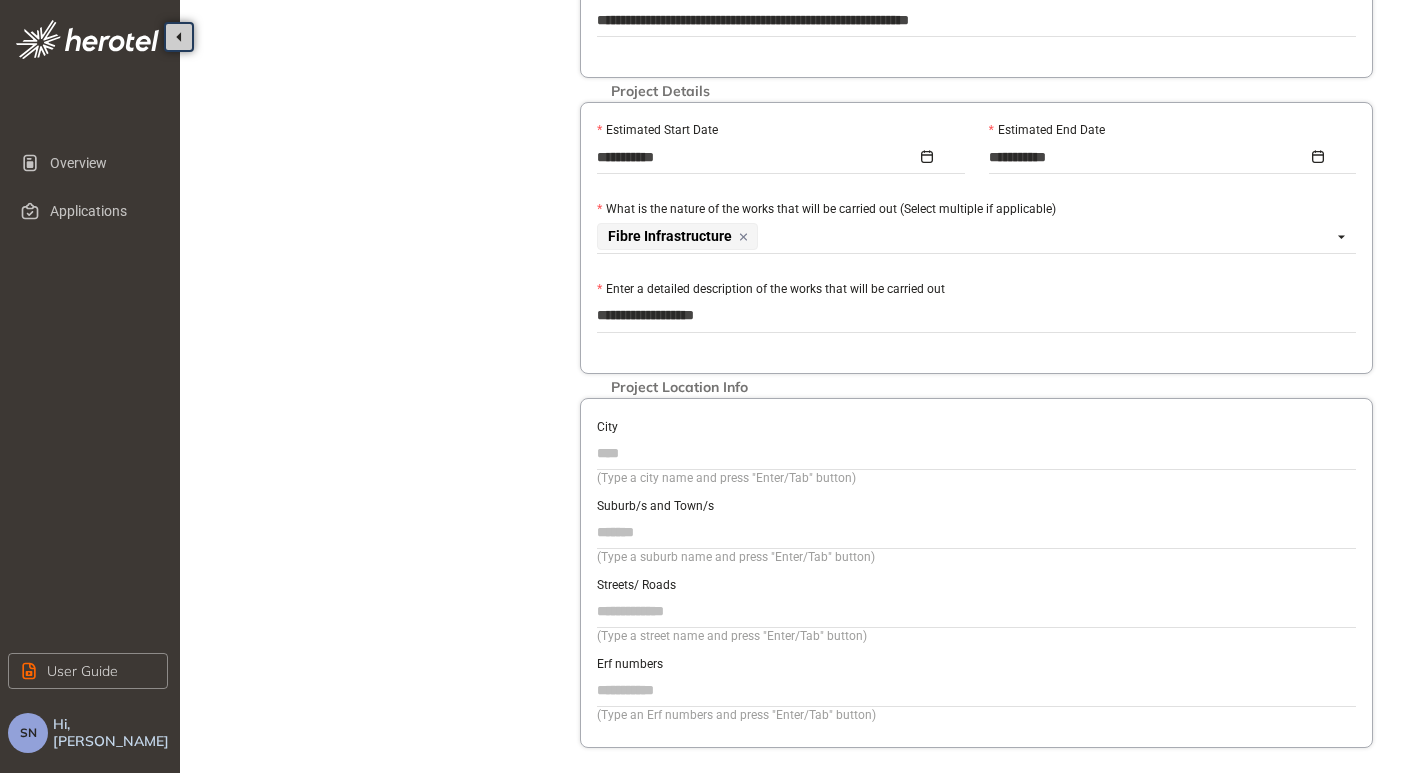 type on "**********" 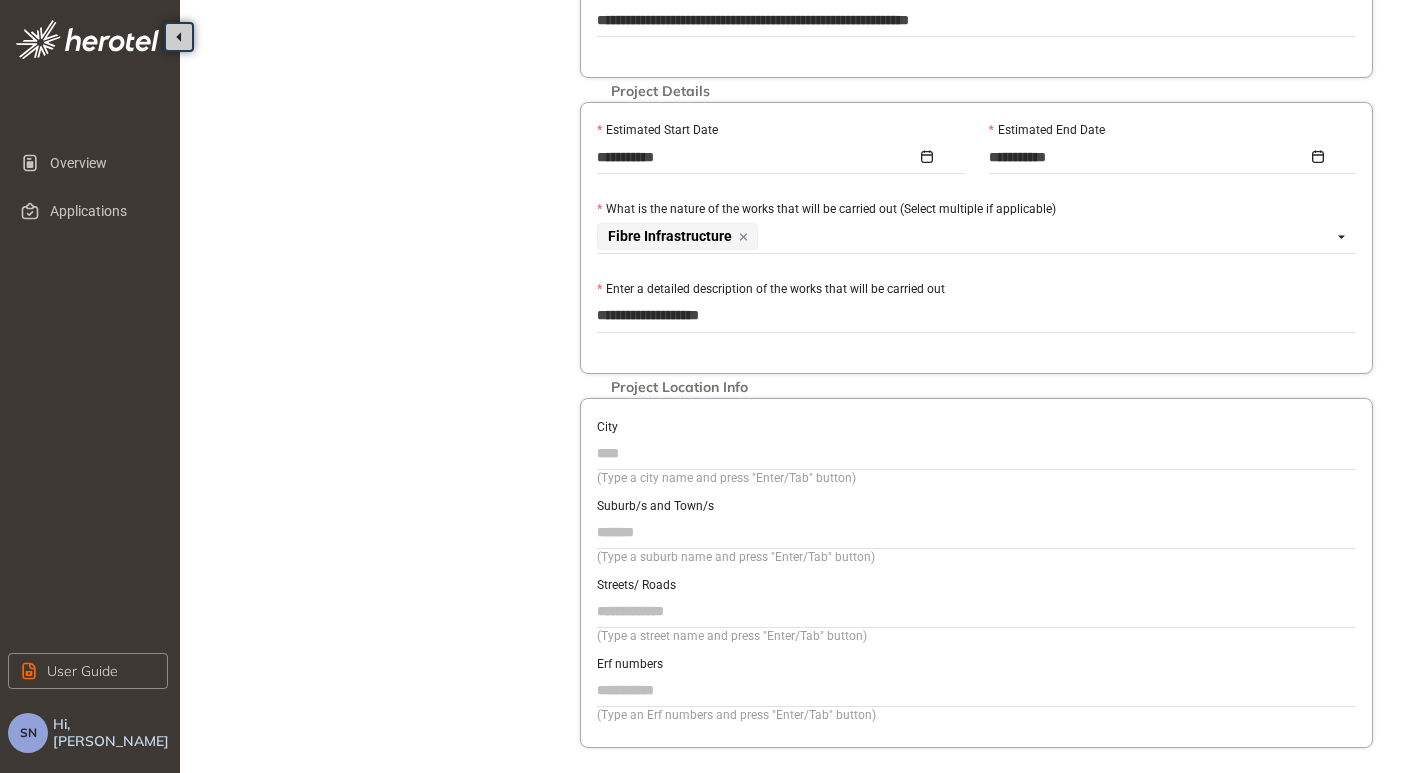 type on "**********" 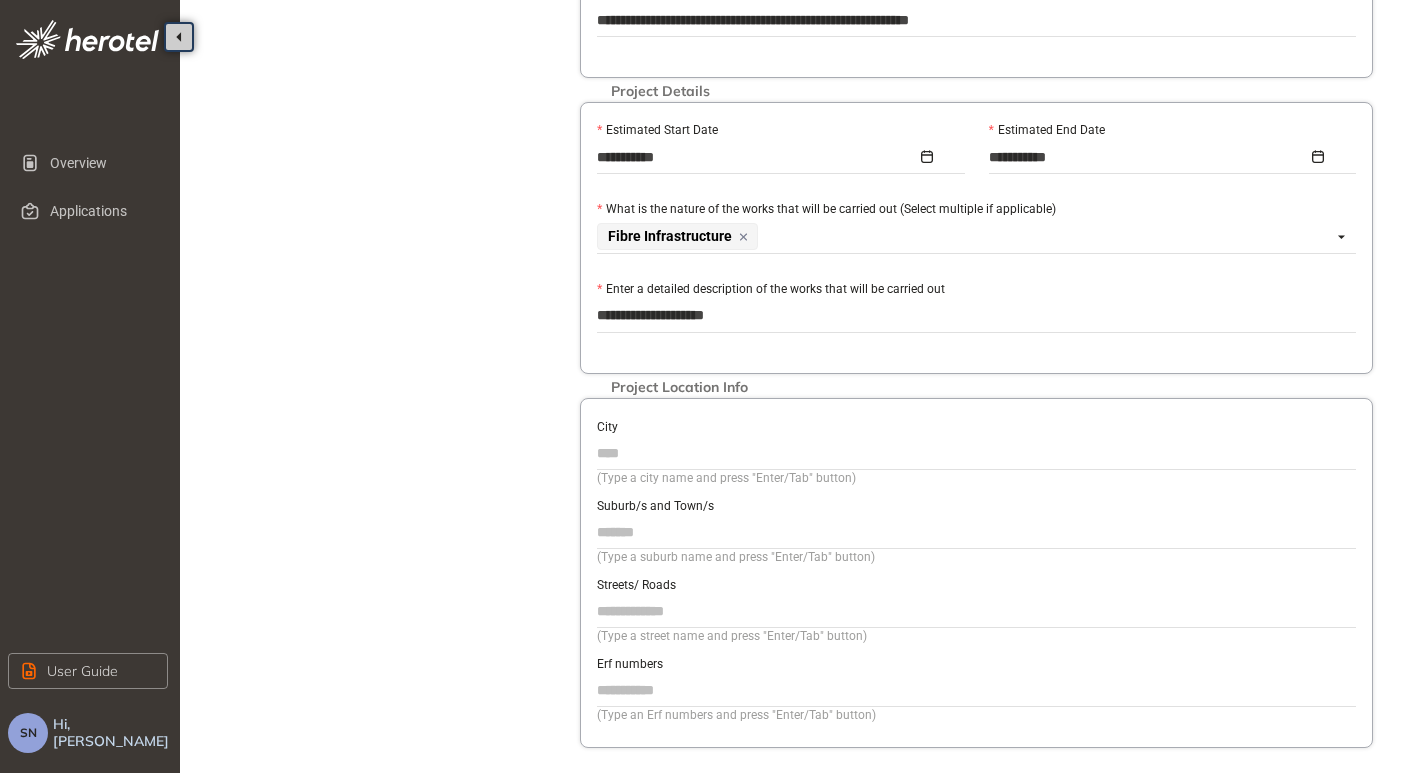 type on "**********" 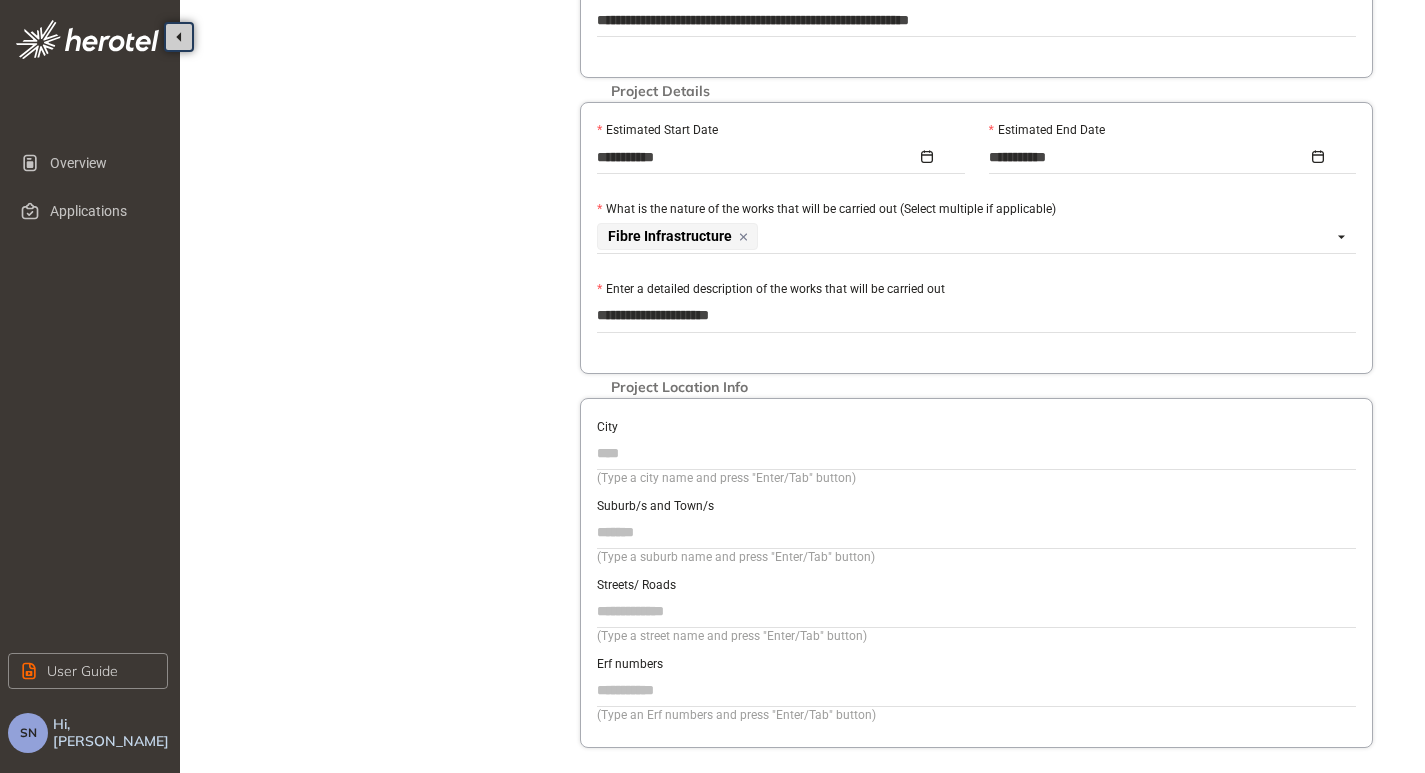 type on "**********" 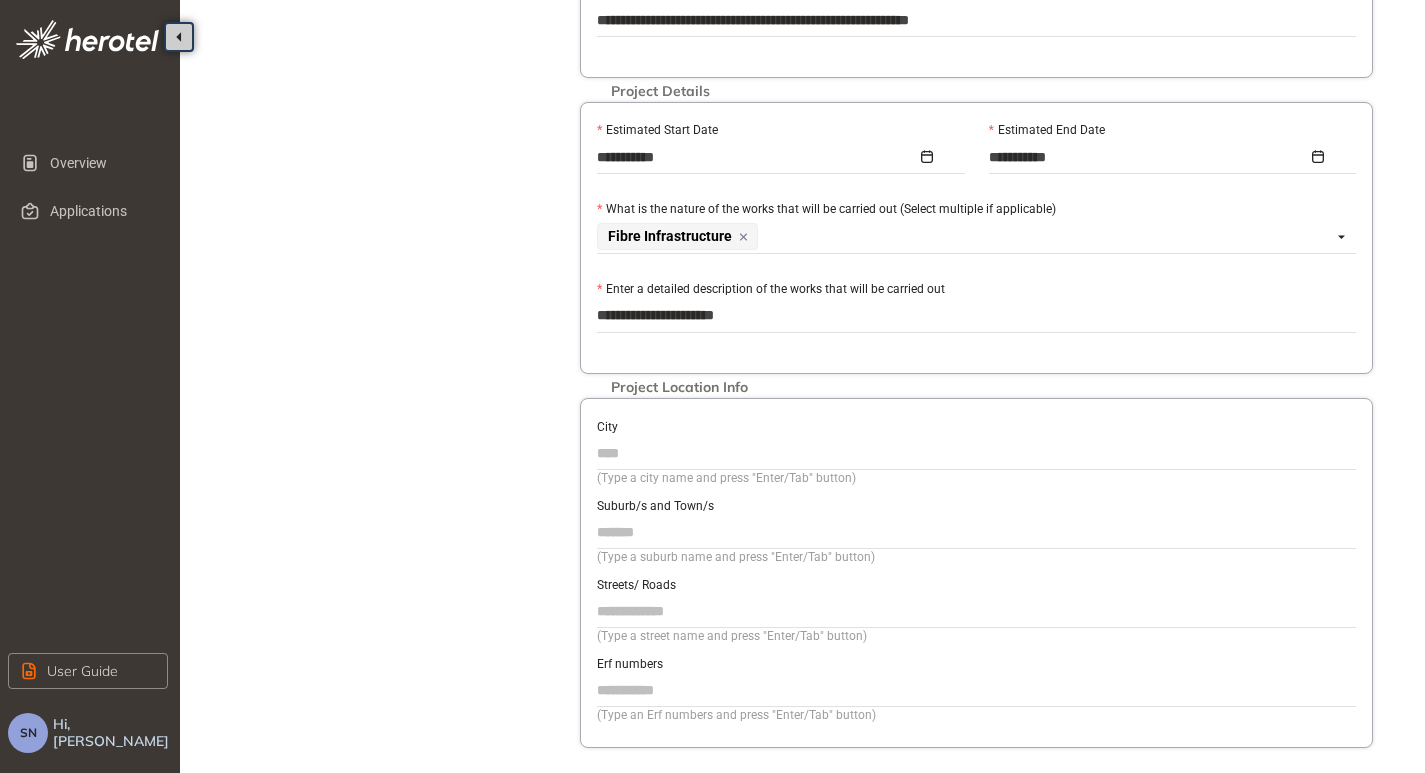 type on "**********" 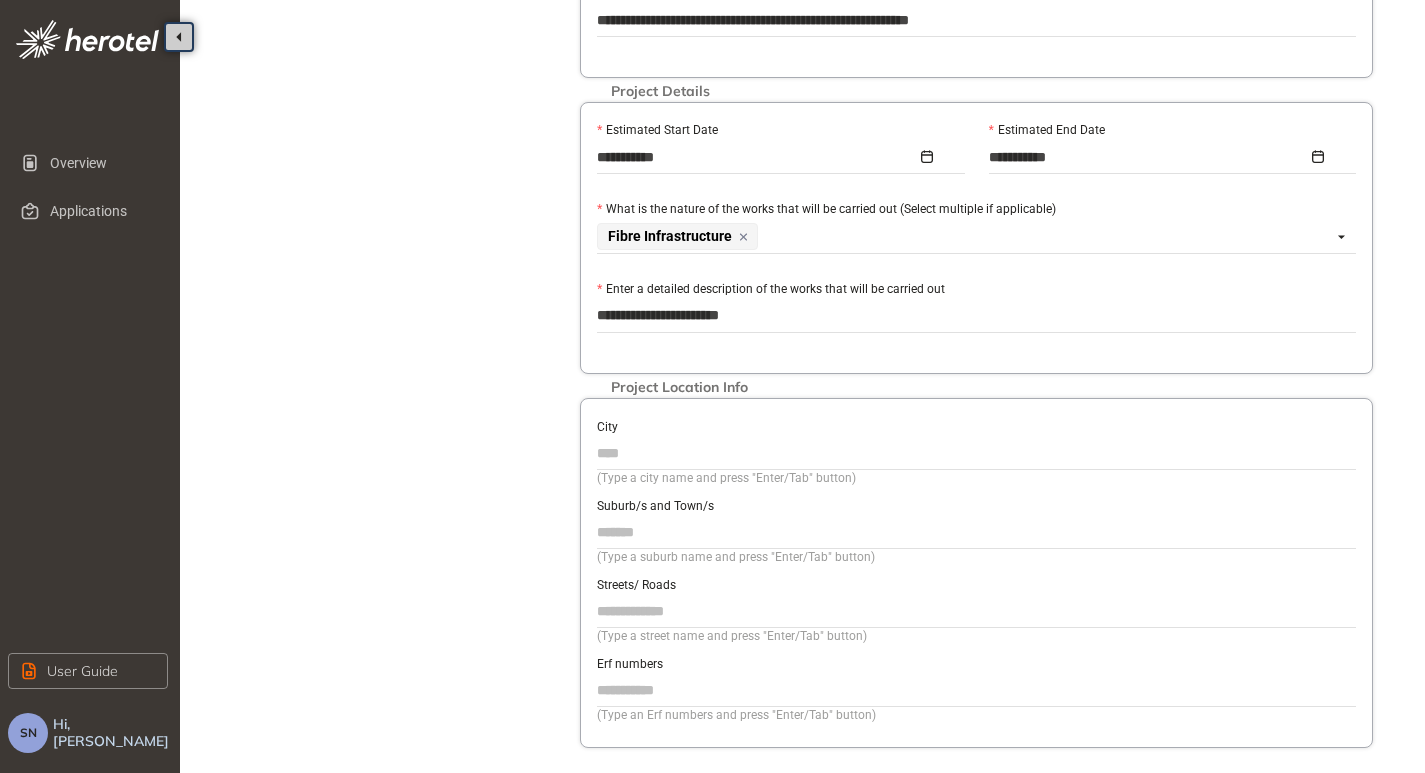 type on "**********" 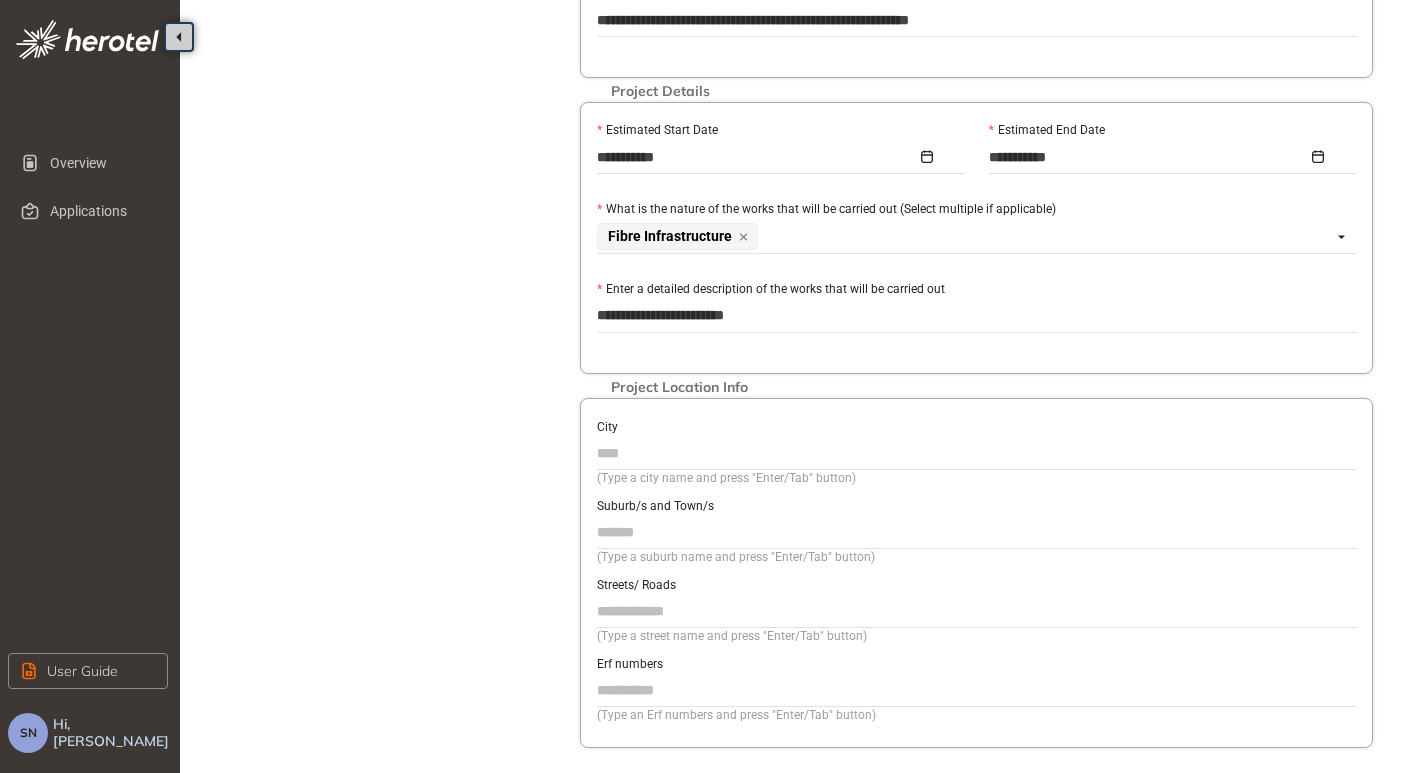type on "**********" 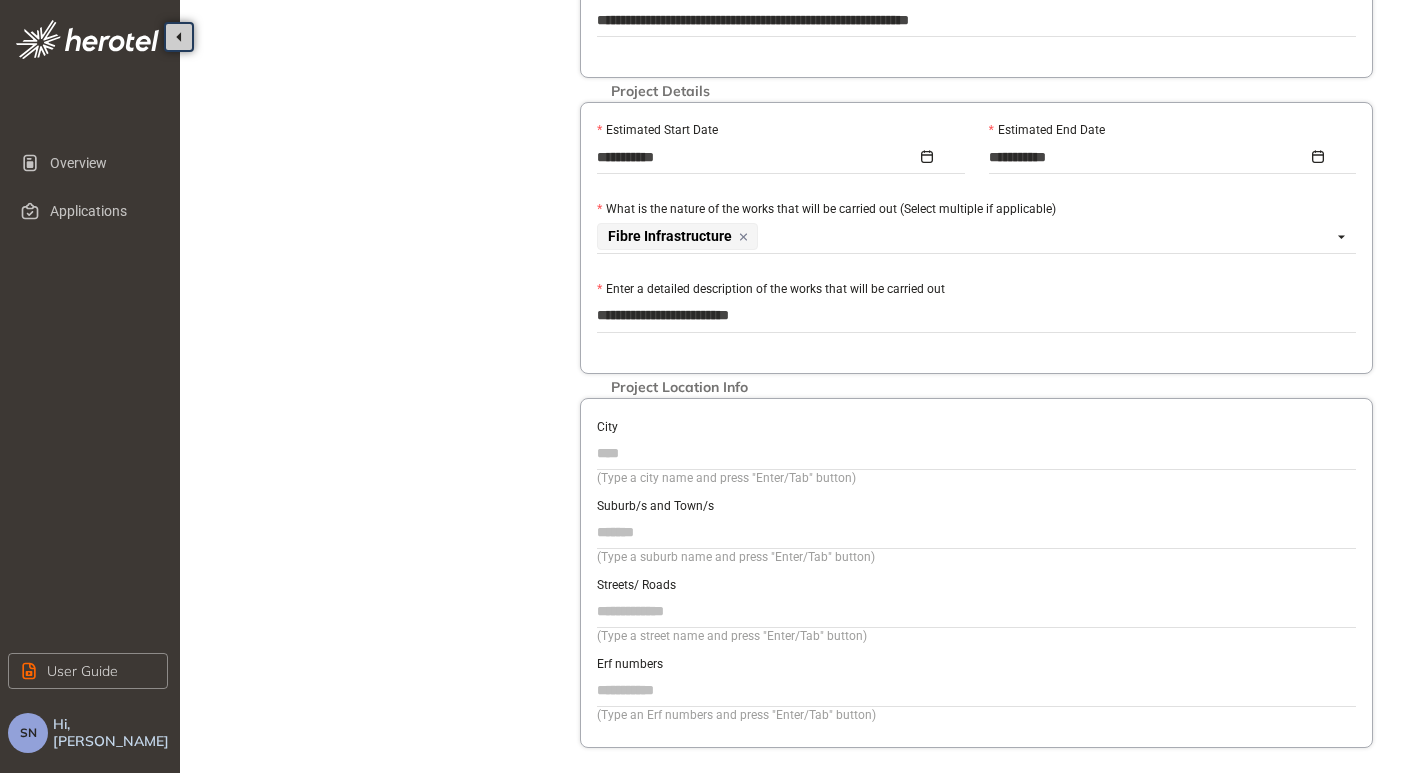 type on "**********" 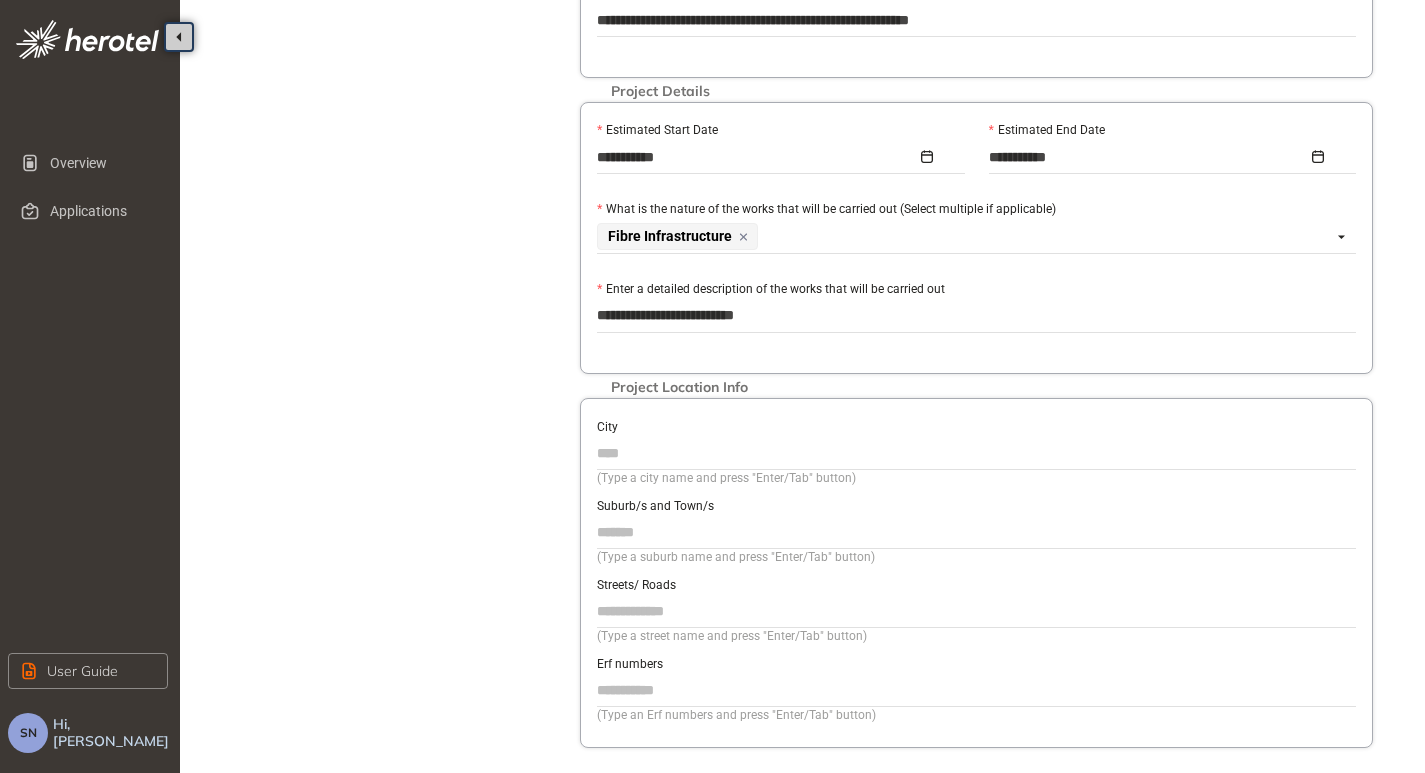 type on "**********" 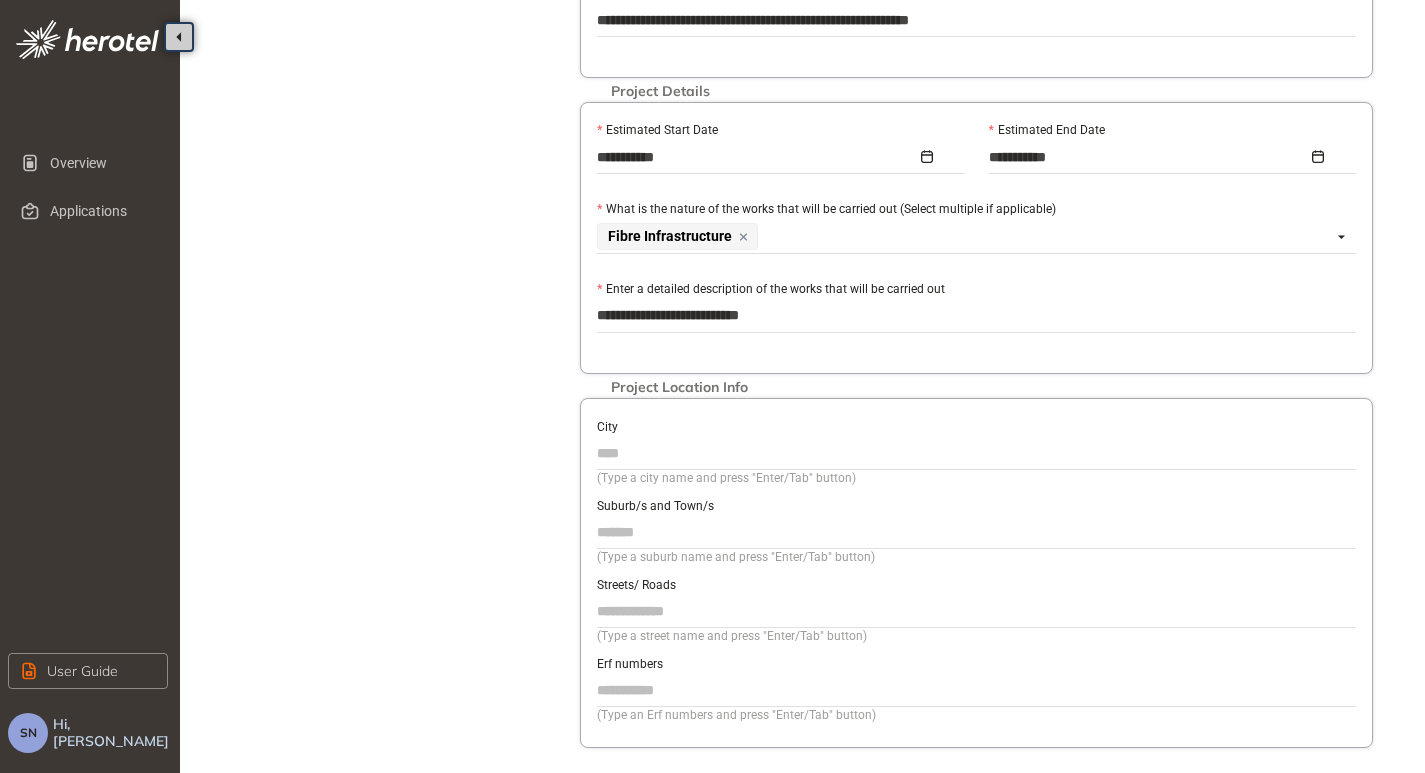 type on "**********" 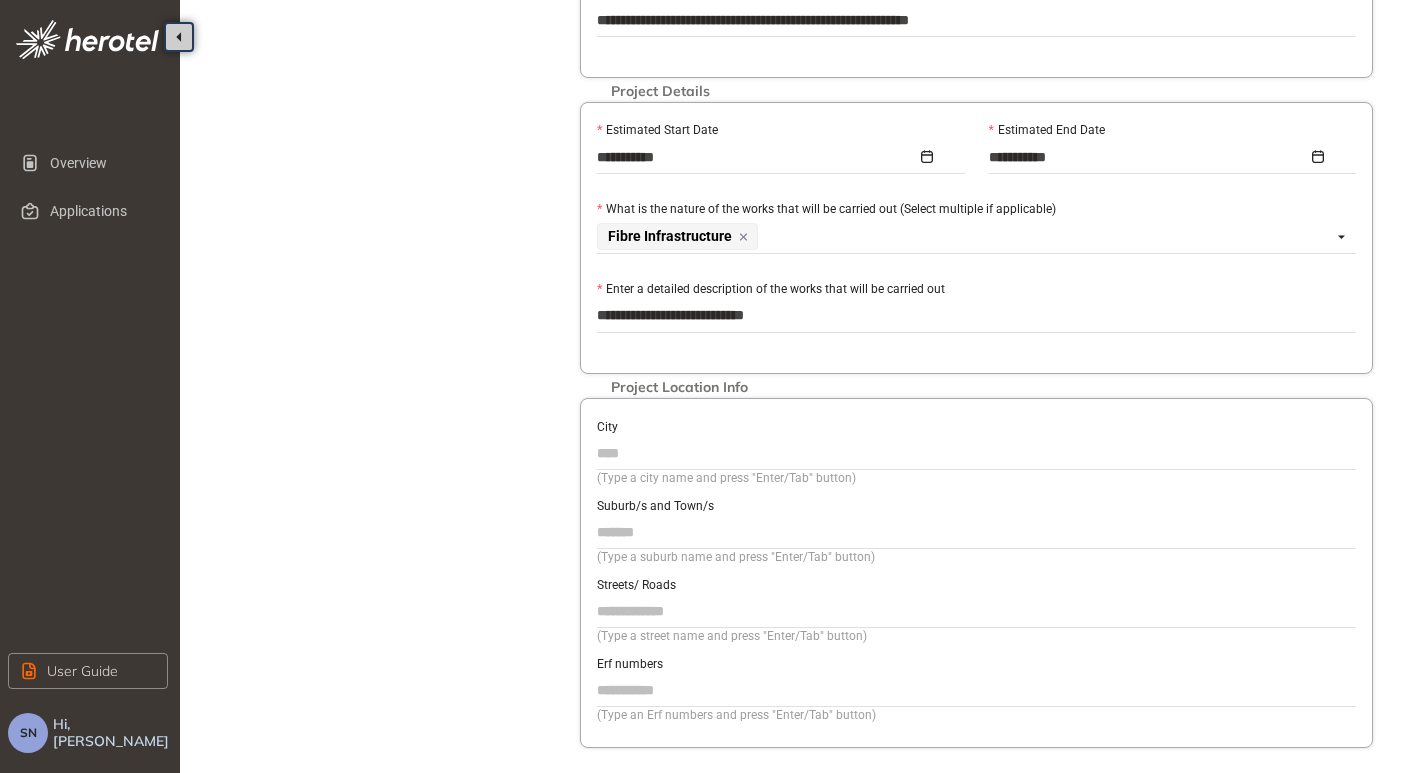 type on "**********" 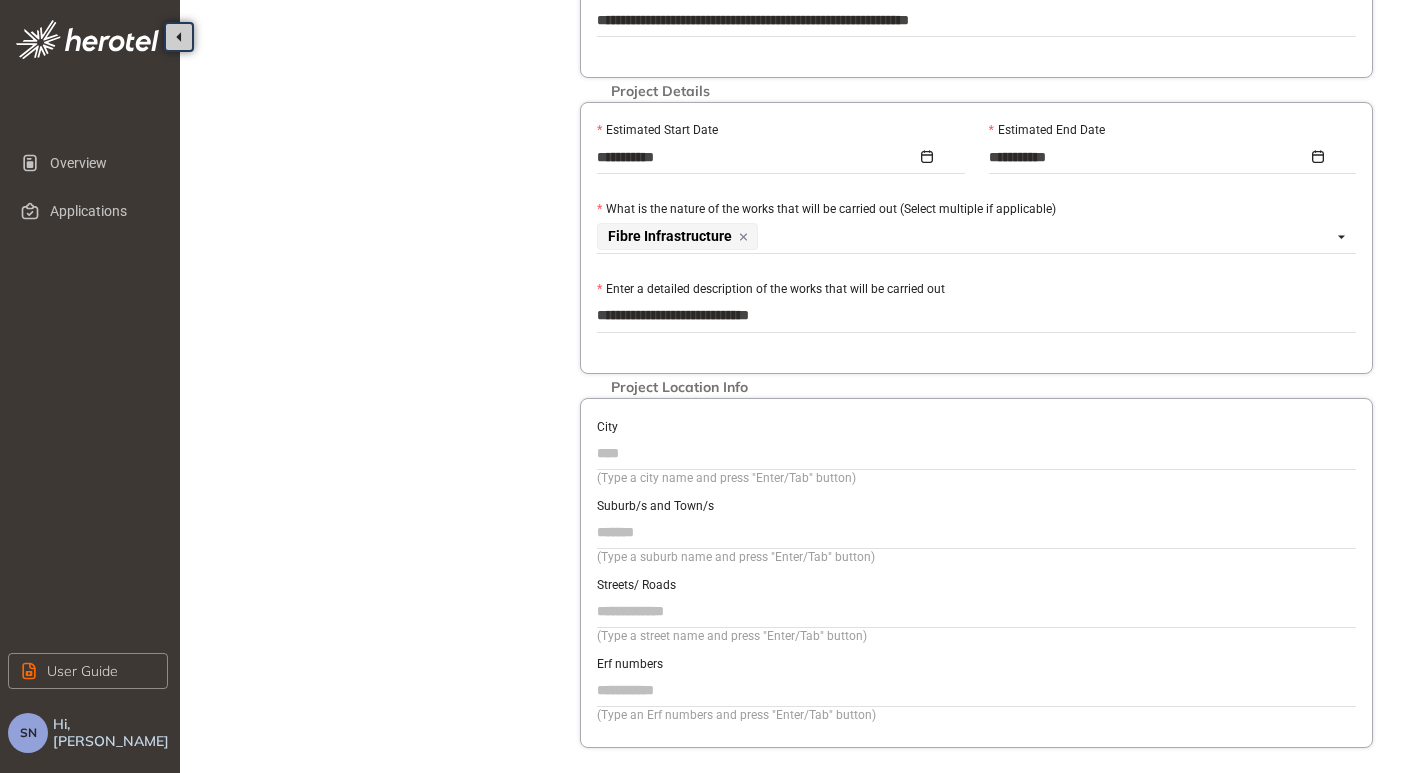 type on "**********" 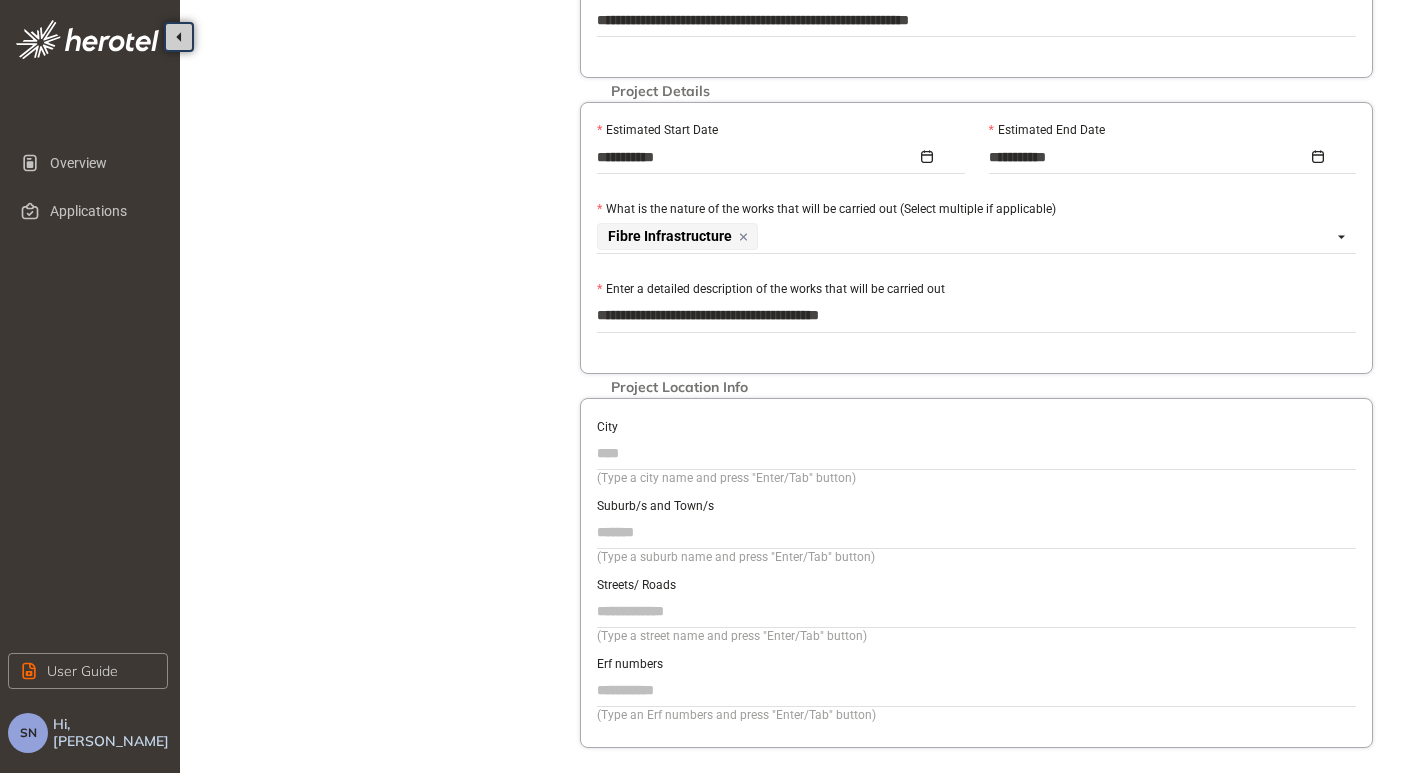 click on "City" at bounding box center (976, 453) 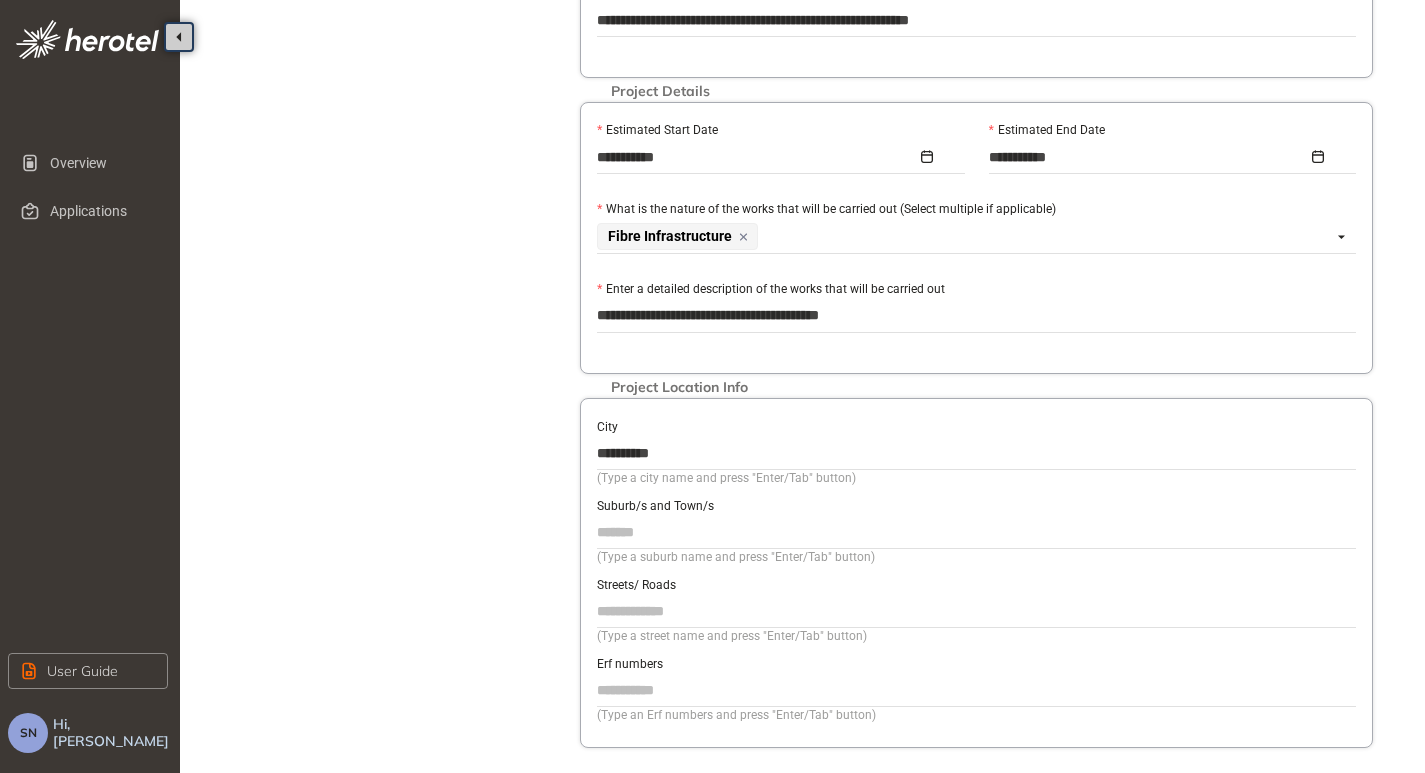click on "Suburb/s and Town/s" at bounding box center (976, 532) 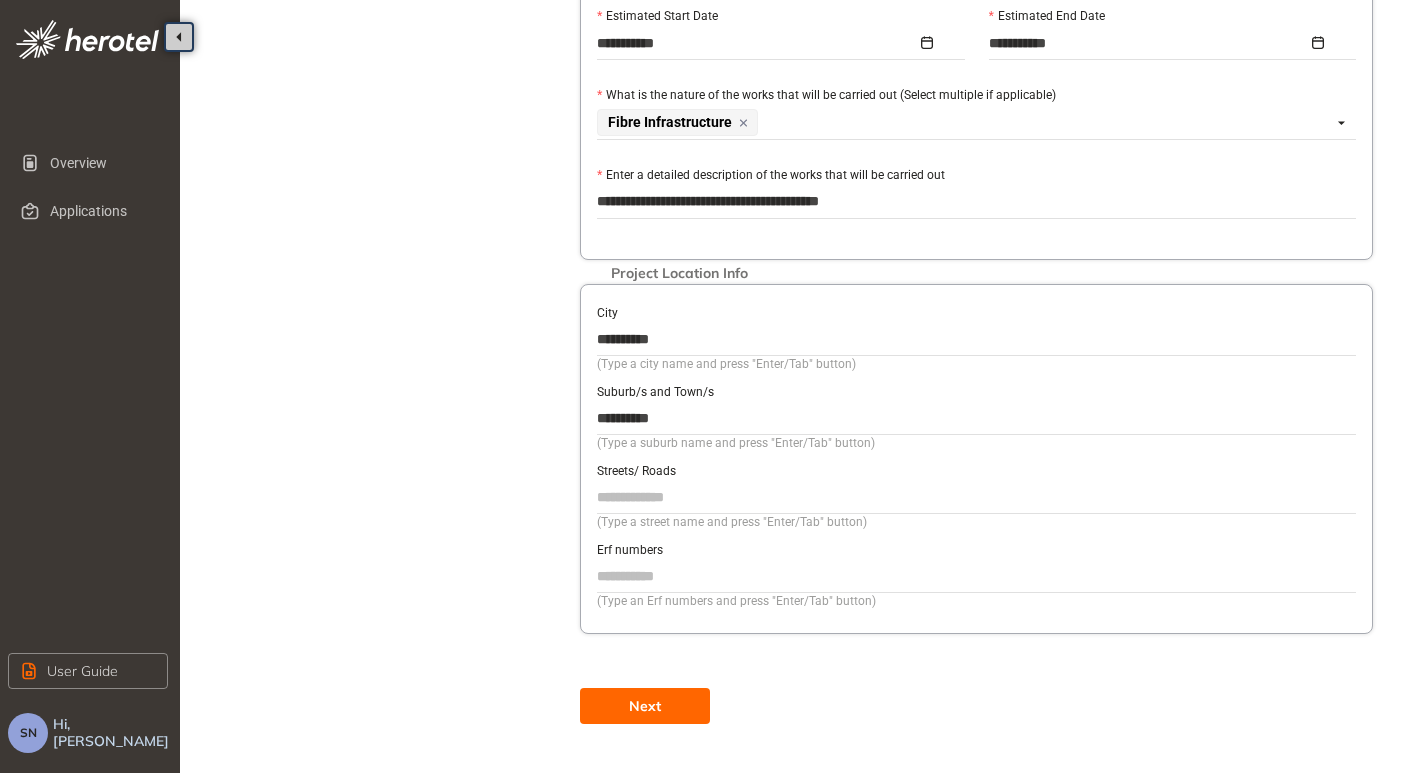 scroll, scrollTop: 1015, scrollLeft: 0, axis: vertical 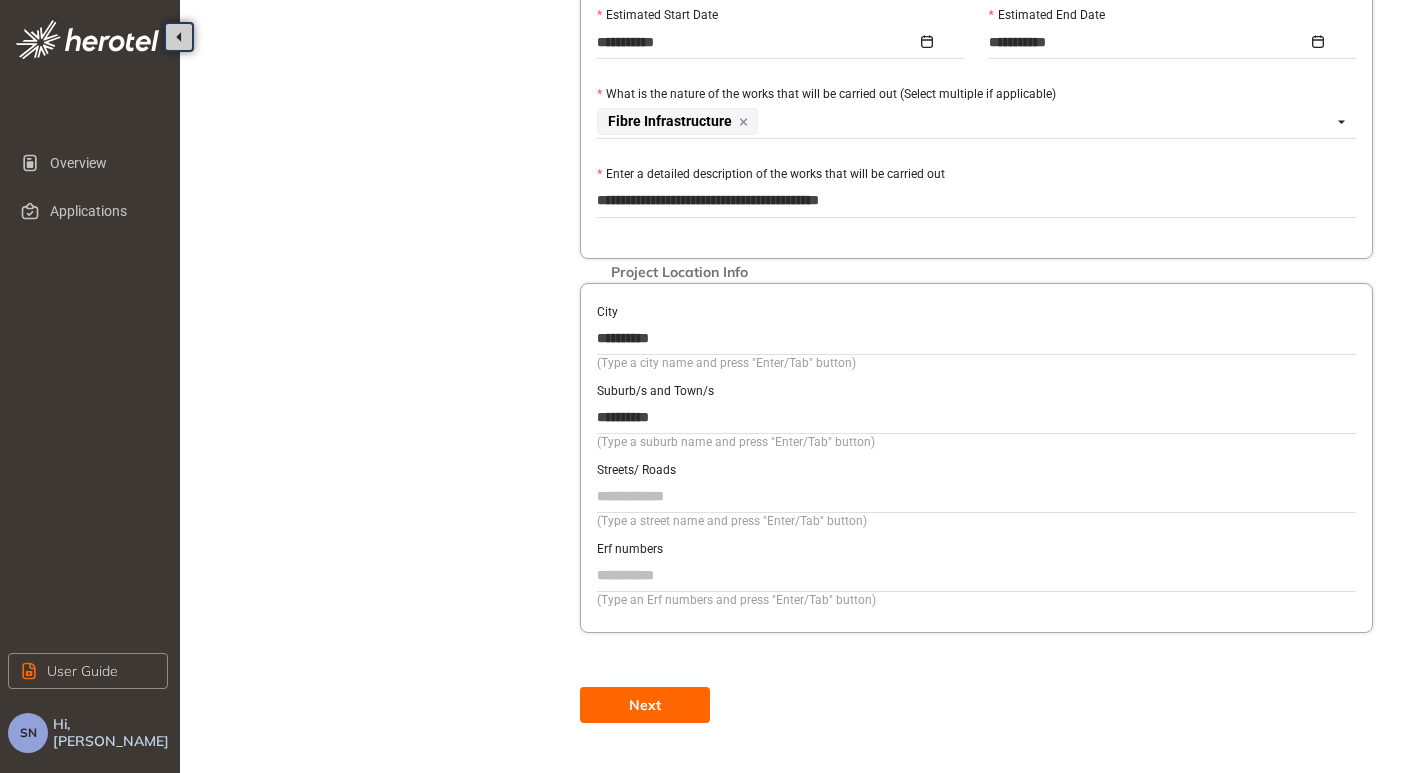 drag, startPoint x: 703, startPoint y: 508, endPoint x: 717, endPoint y: 494, distance: 19.79899 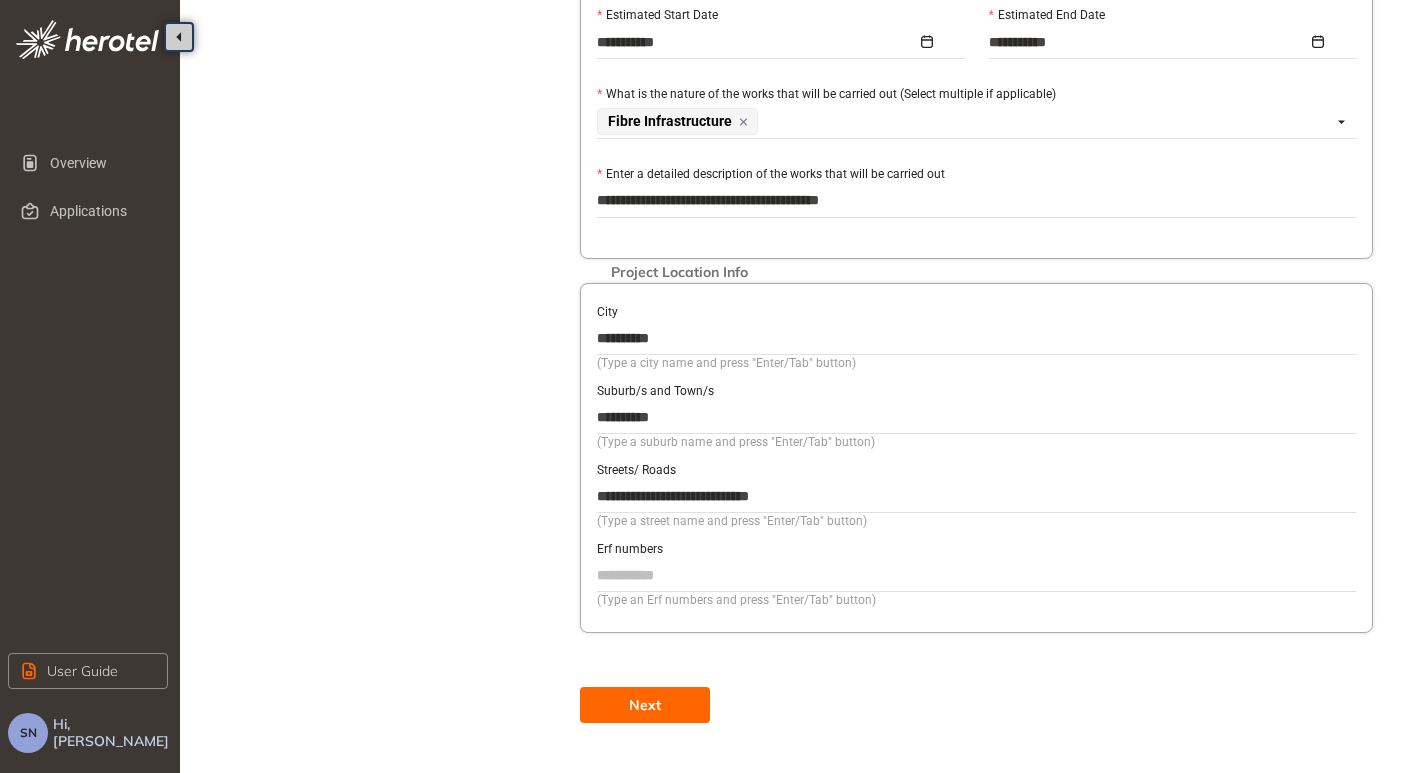 click on "Next" at bounding box center [645, 705] 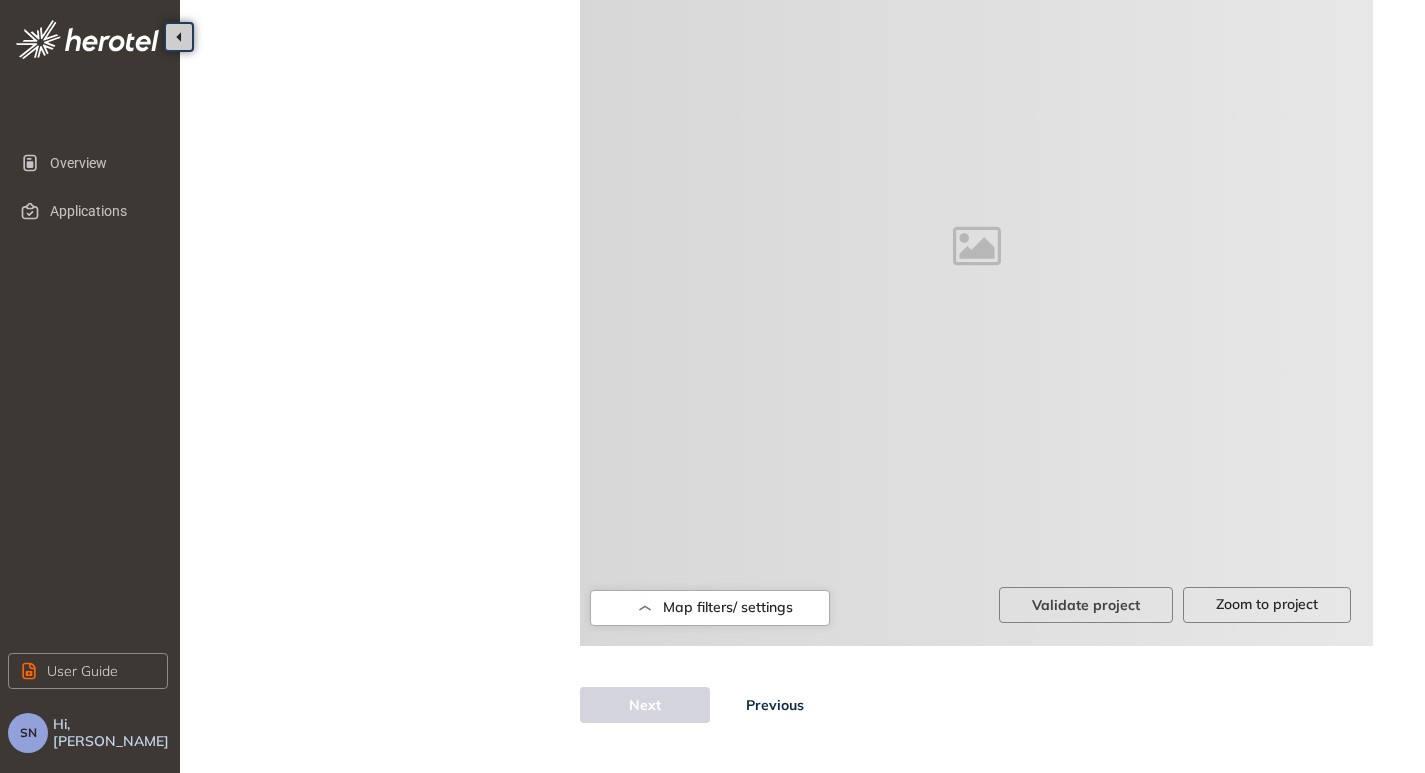 scroll, scrollTop: 645, scrollLeft: 0, axis: vertical 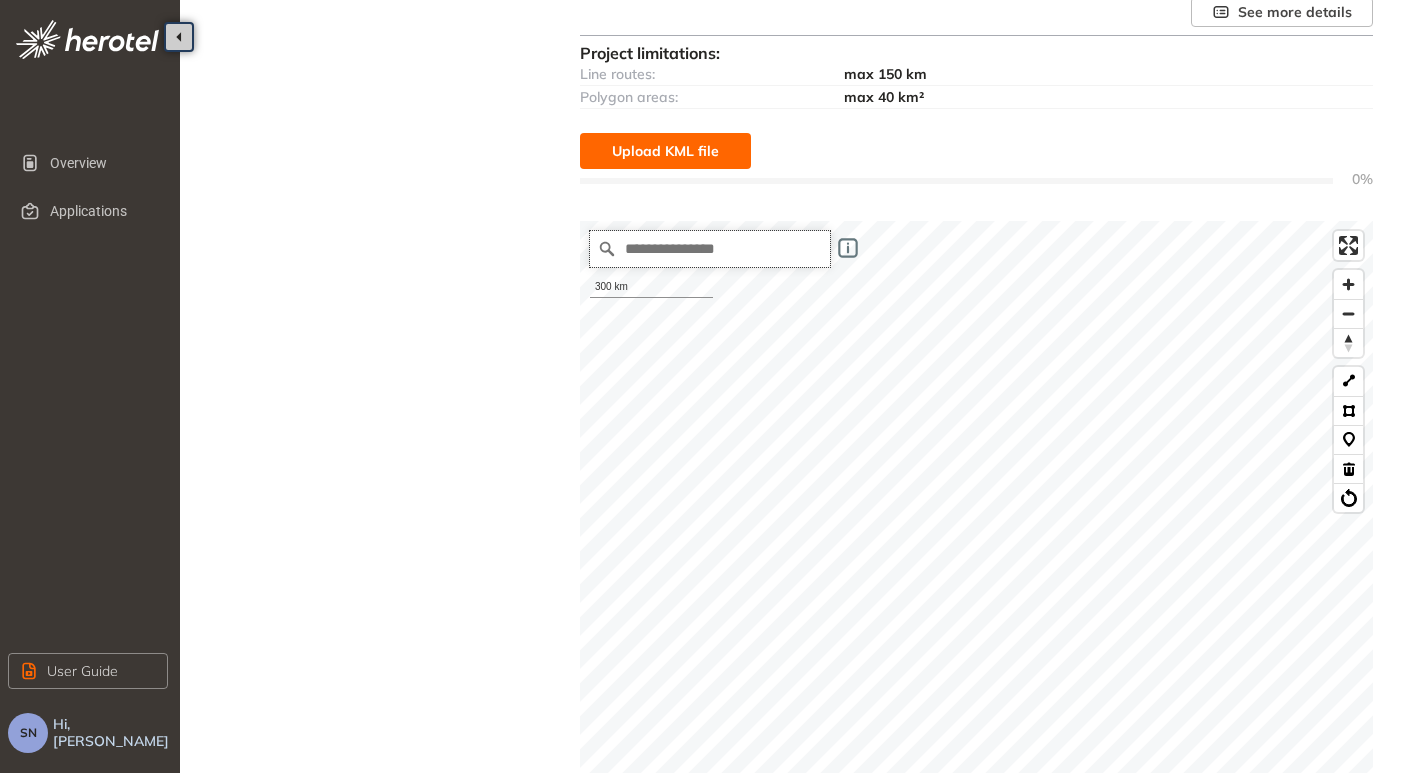 click at bounding box center [710, 249] 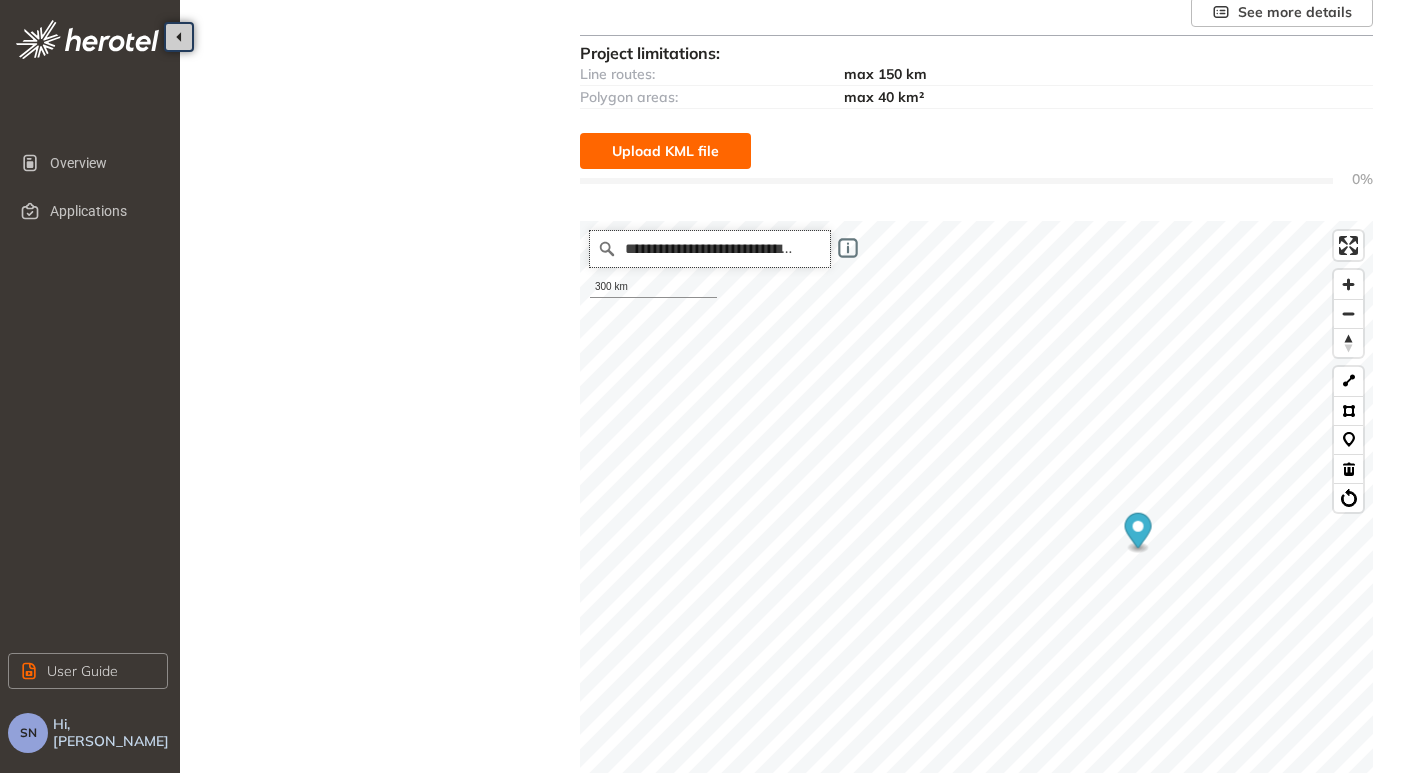 scroll, scrollTop: 0, scrollLeft: 0, axis: both 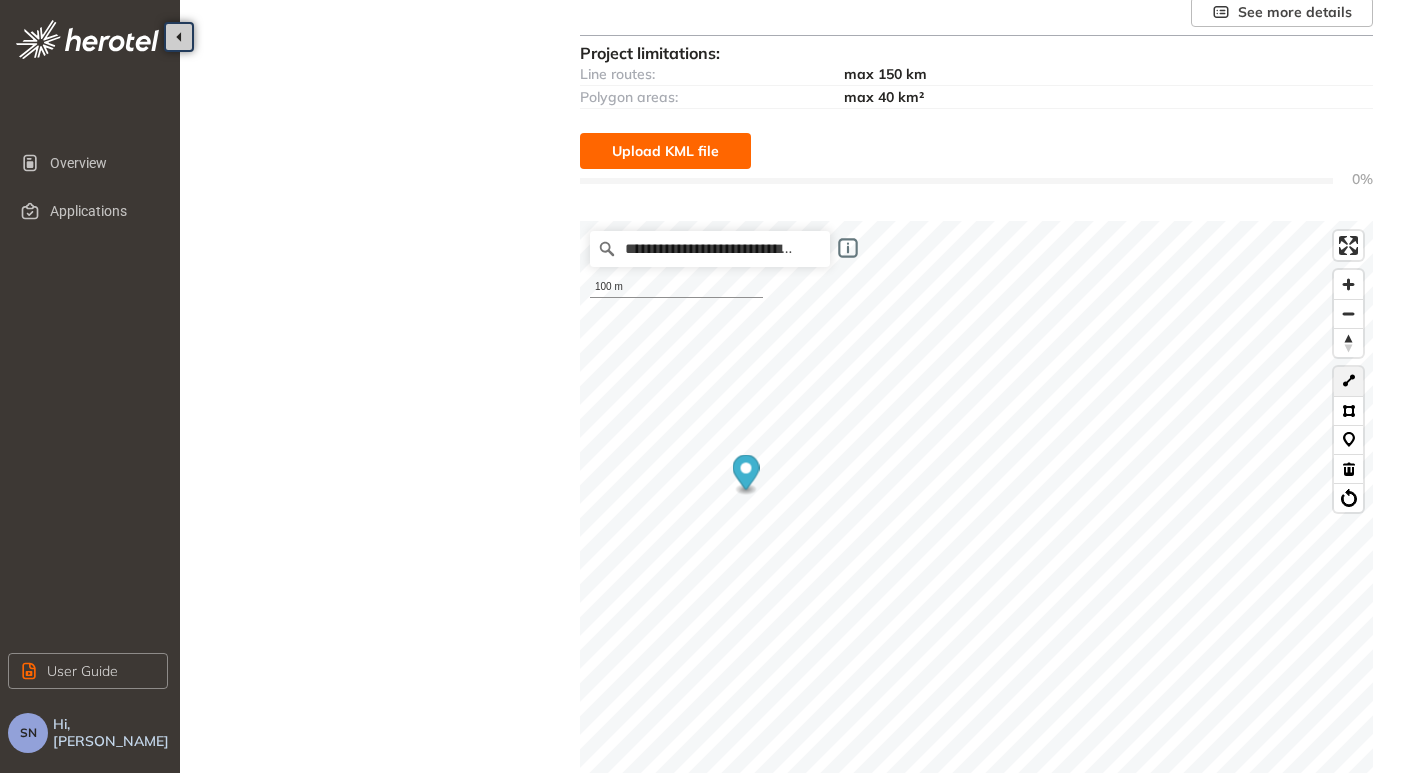 click at bounding box center [1348, 381] 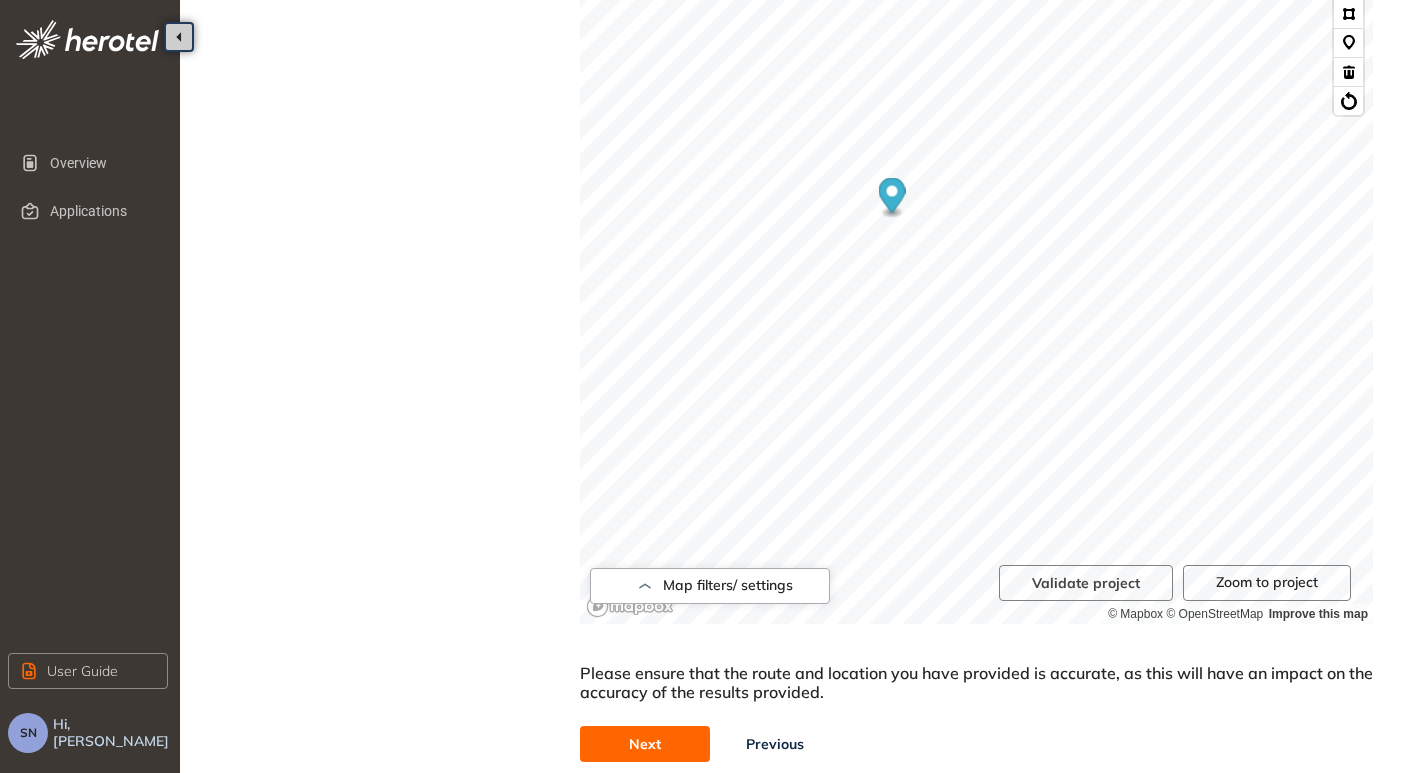 scroll, scrollTop: 706, scrollLeft: 0, axis: vertical 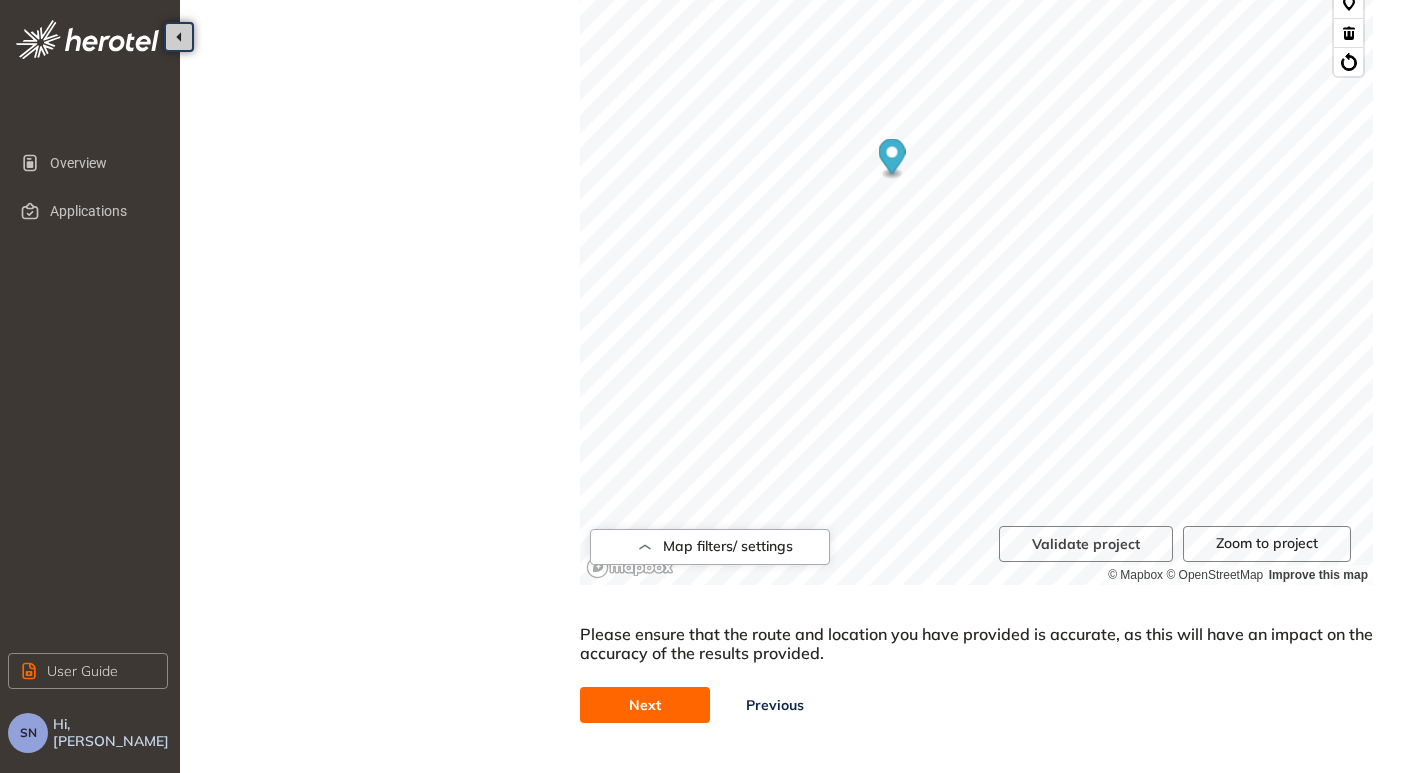 click on "Next" at bounding box center (645, 705) 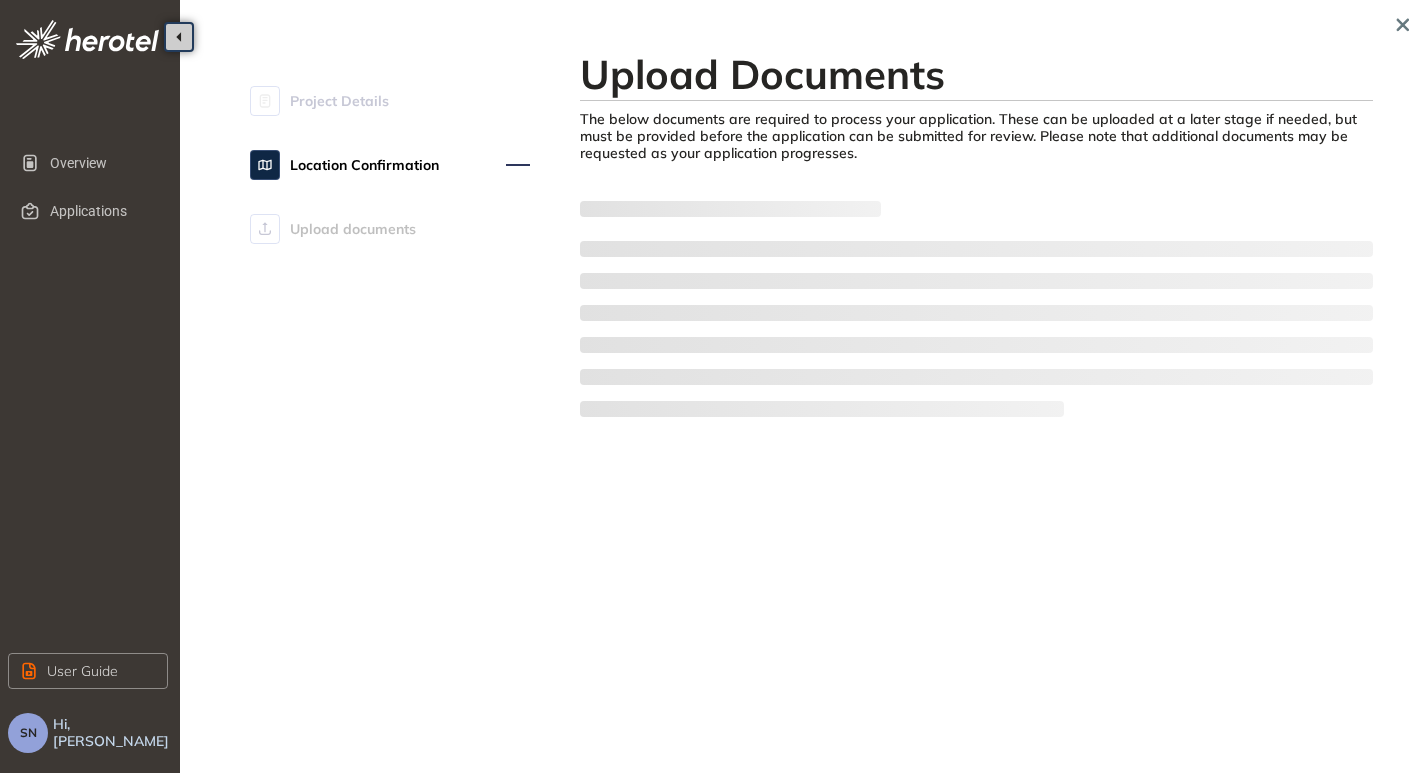 scroll, scrollTop: 0, scrollLeft: 0, axis: both 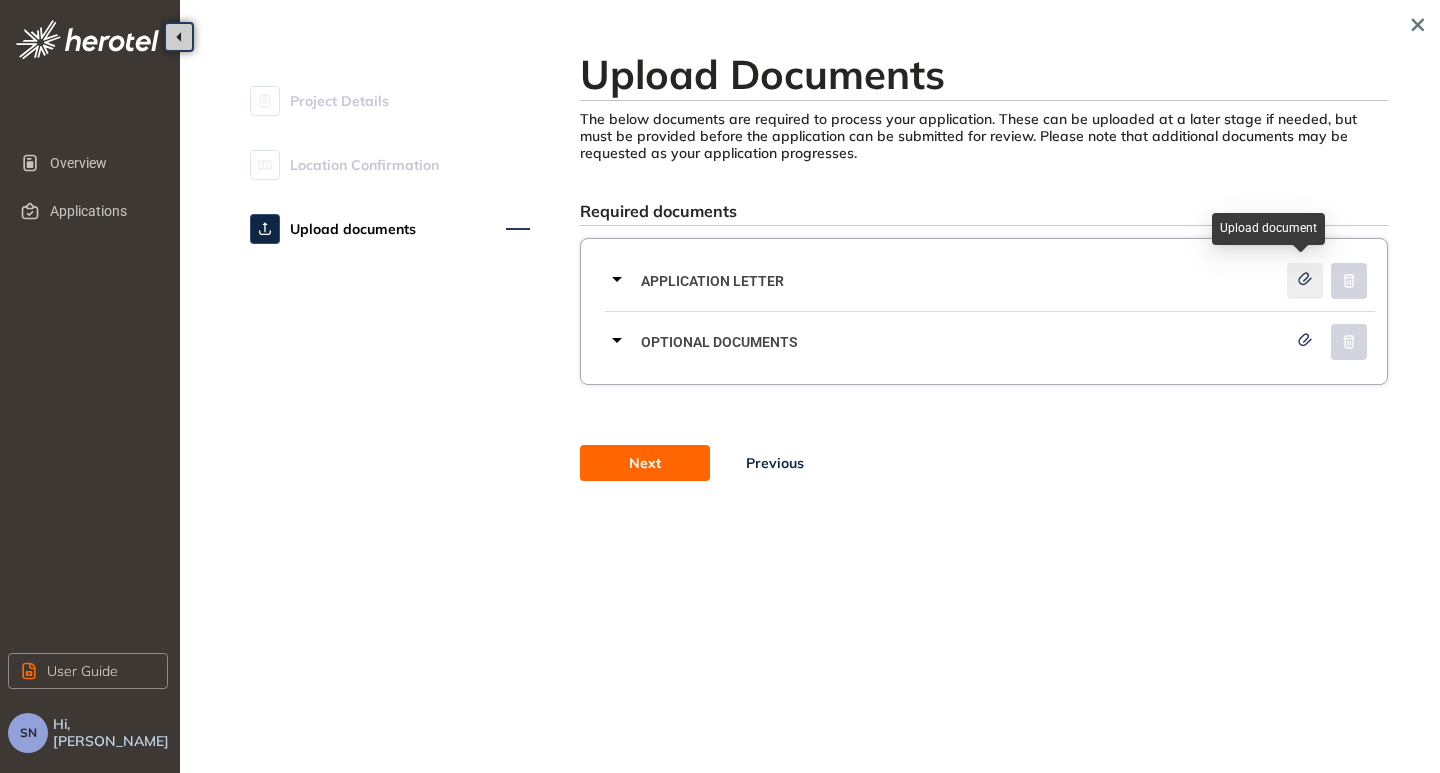 click 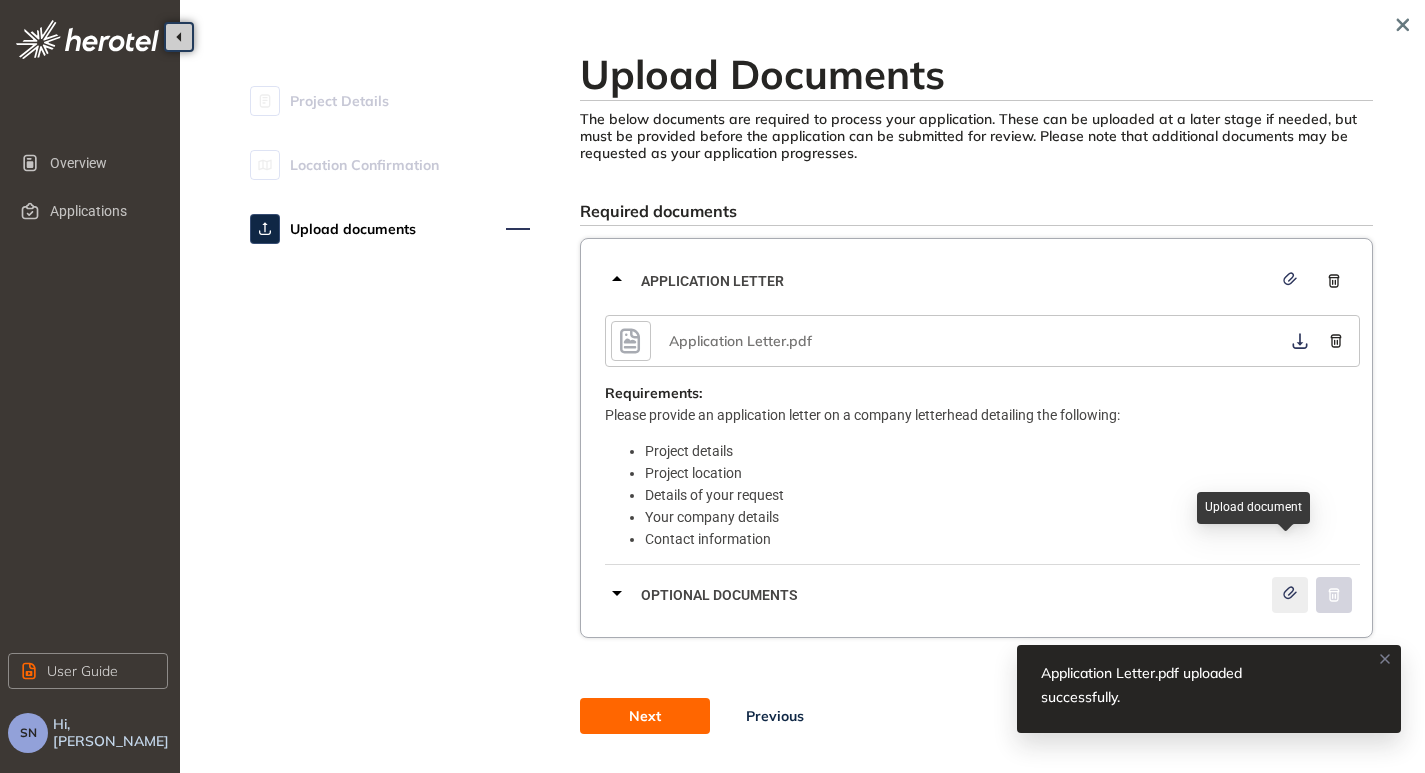 click on "Application letter Application Letter.pdf Requirements:  Please provide an application letter on a company letterhead detailing the following:
Project details
Project location
Details of your request
Your company details
Contact information" at bounding box center (982, 408) 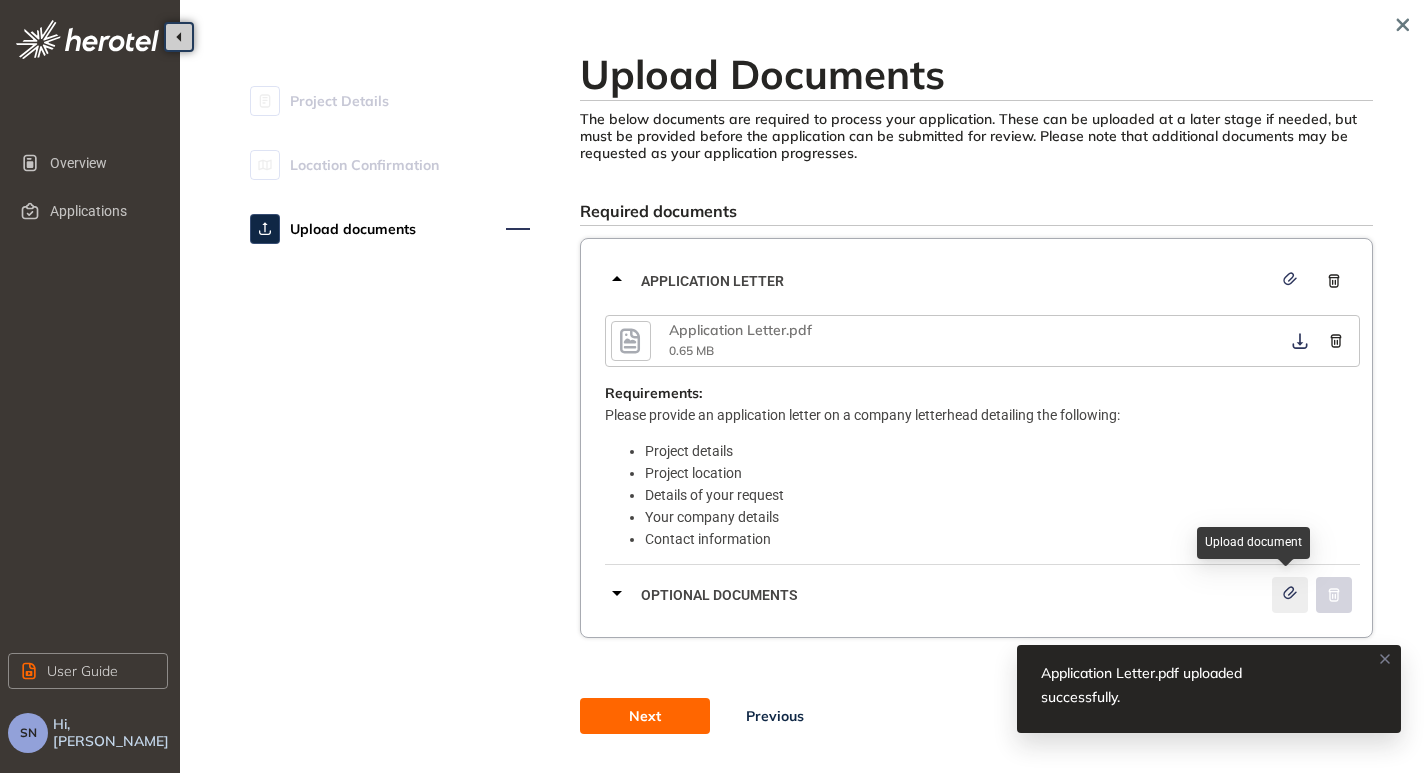 click 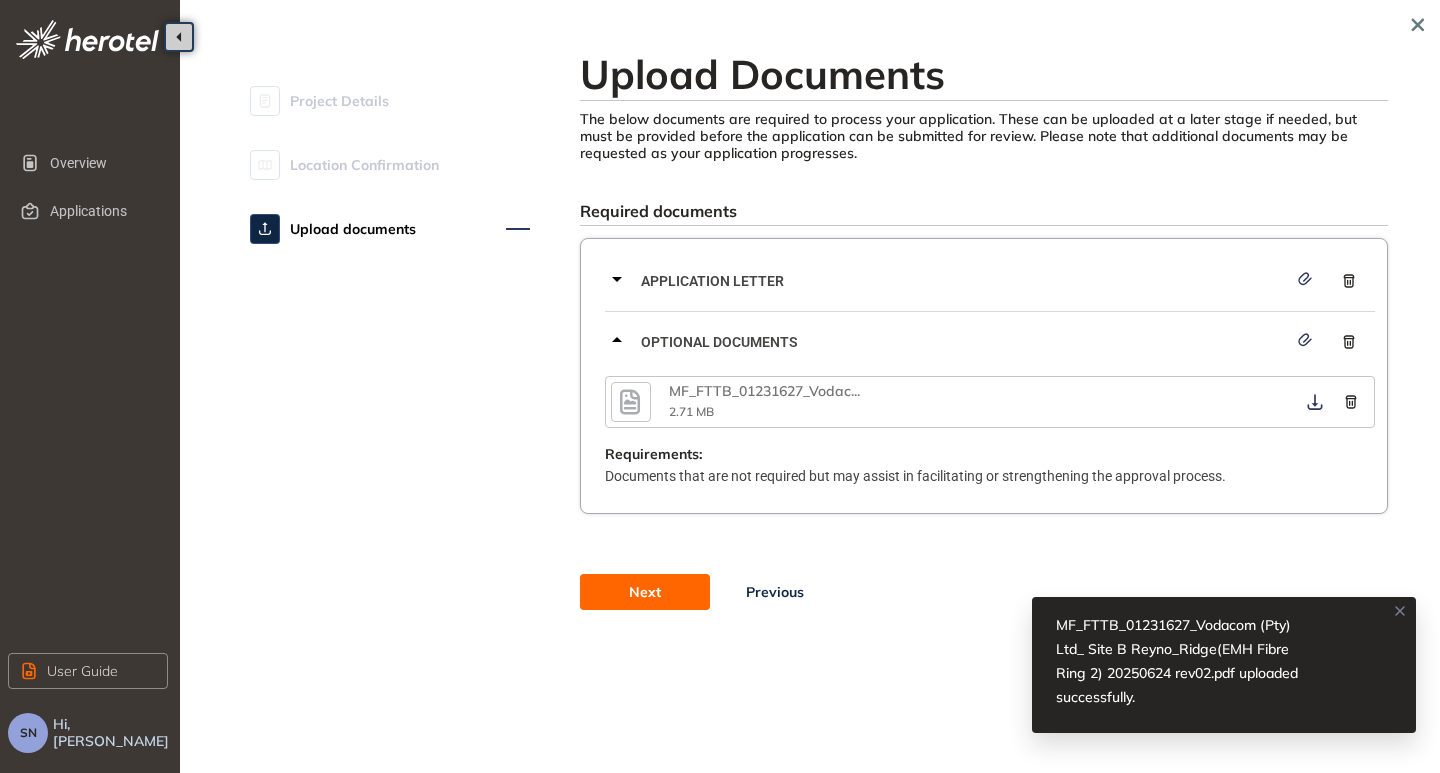 click on "Next" at bounding box center [645, 592] 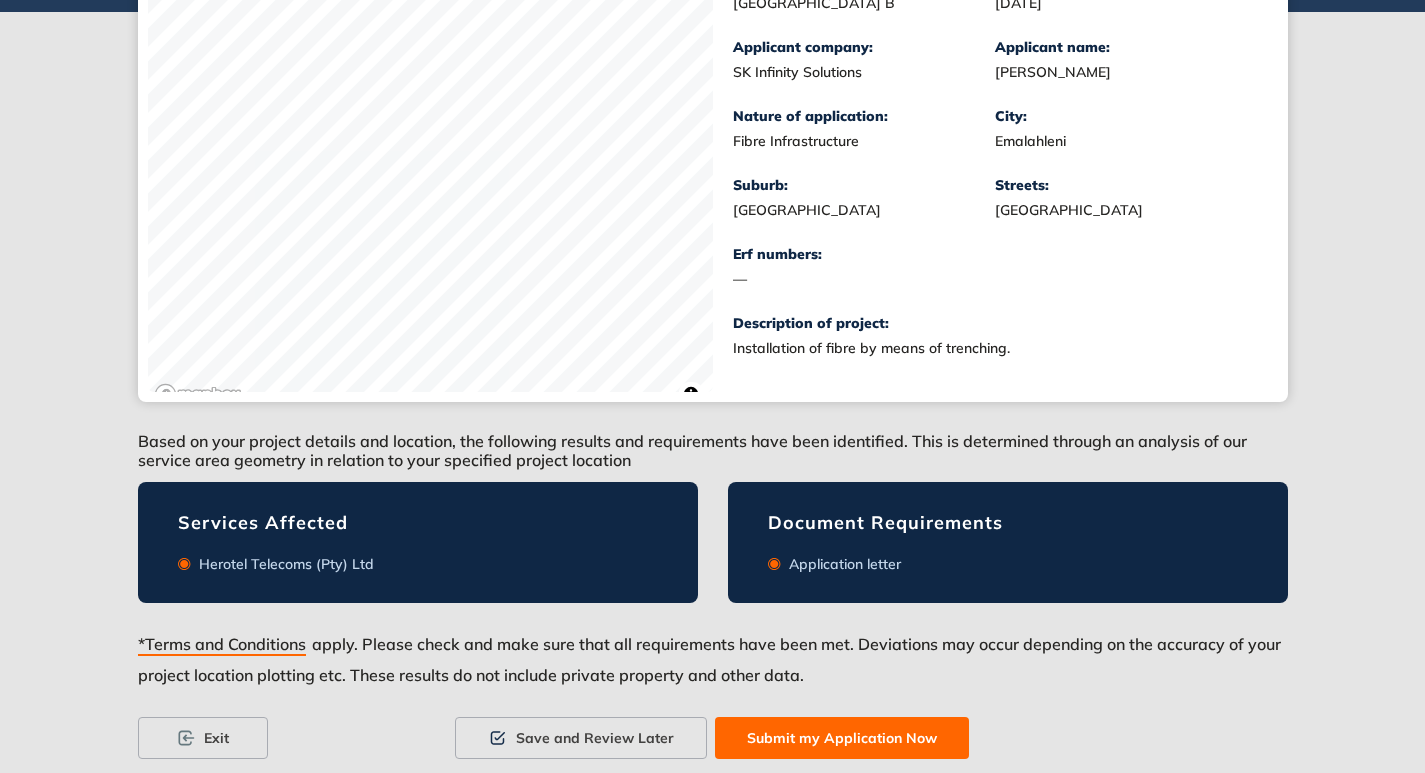scroll, scrollTop: 404, scrollLeft: 0, axis: vertical 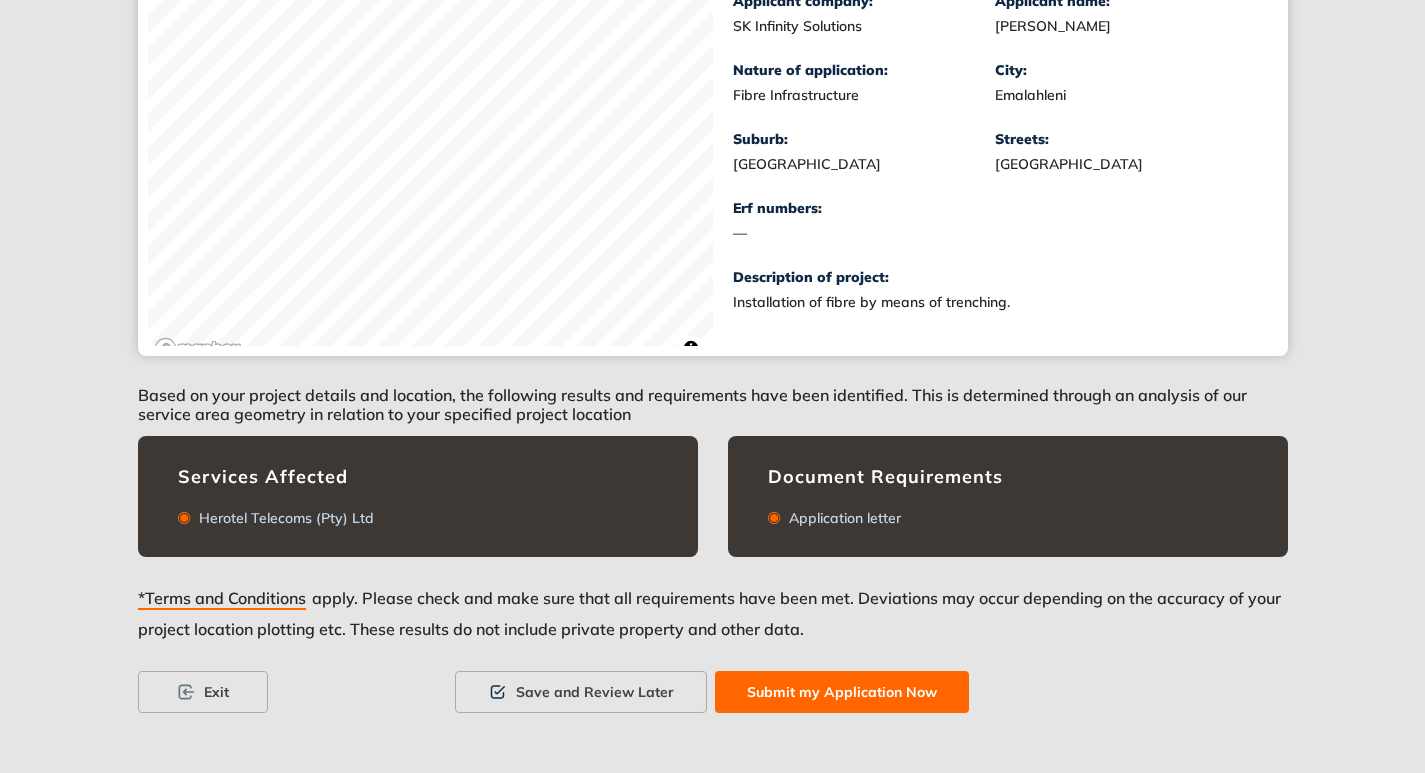 click on "Submit my Application Now" at bounding box center [842, 692] 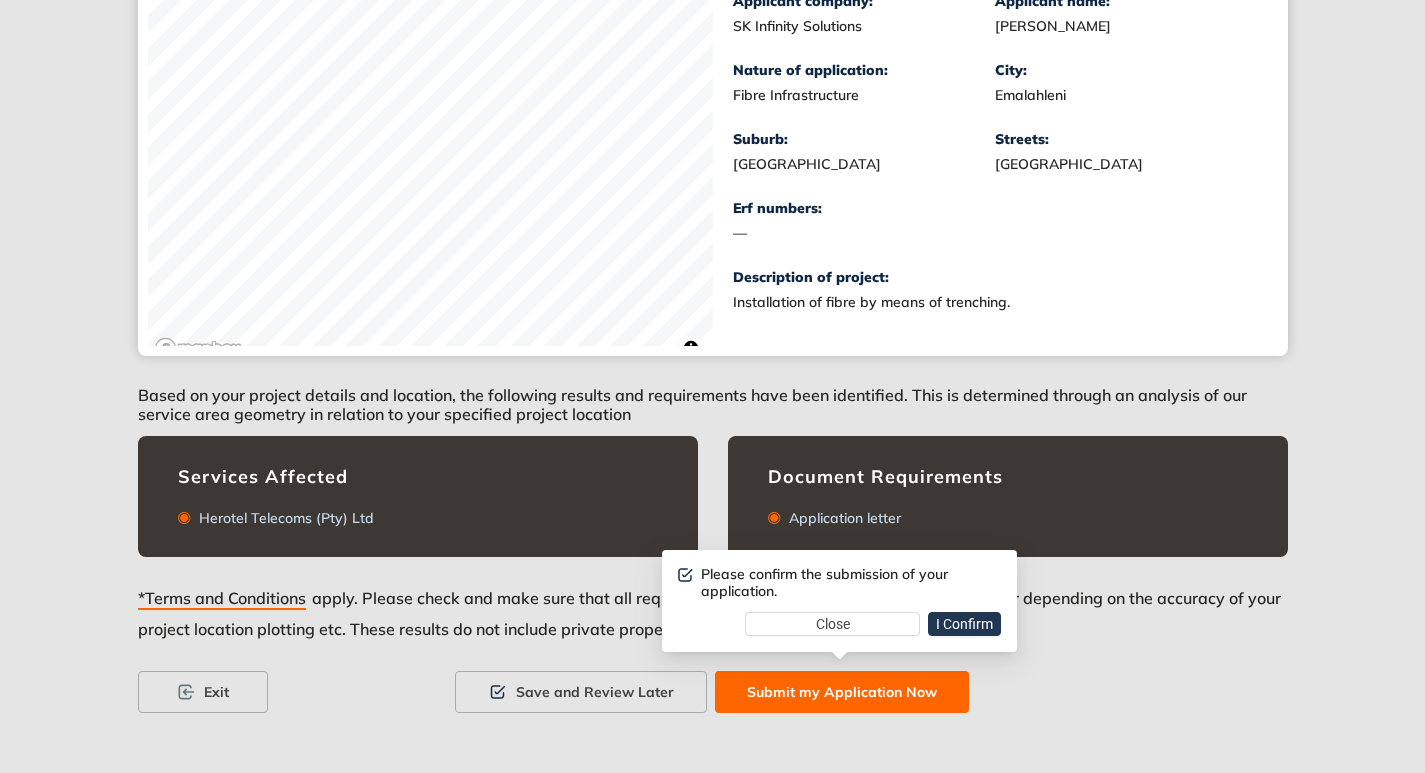 click on "I Confirm" at bounding box center (964, 624) 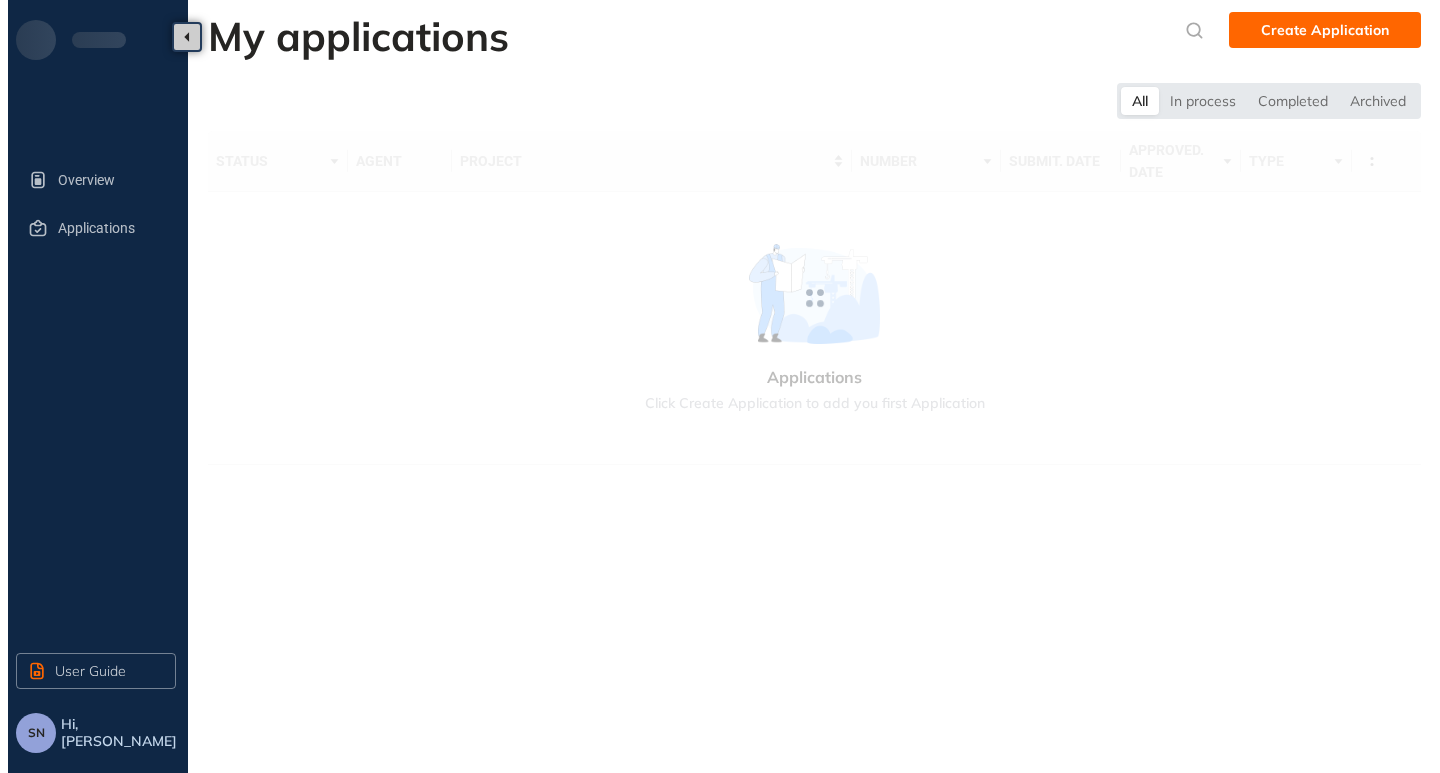 scroll, scrollTop: 0, scrollLeft: 0, axis: both 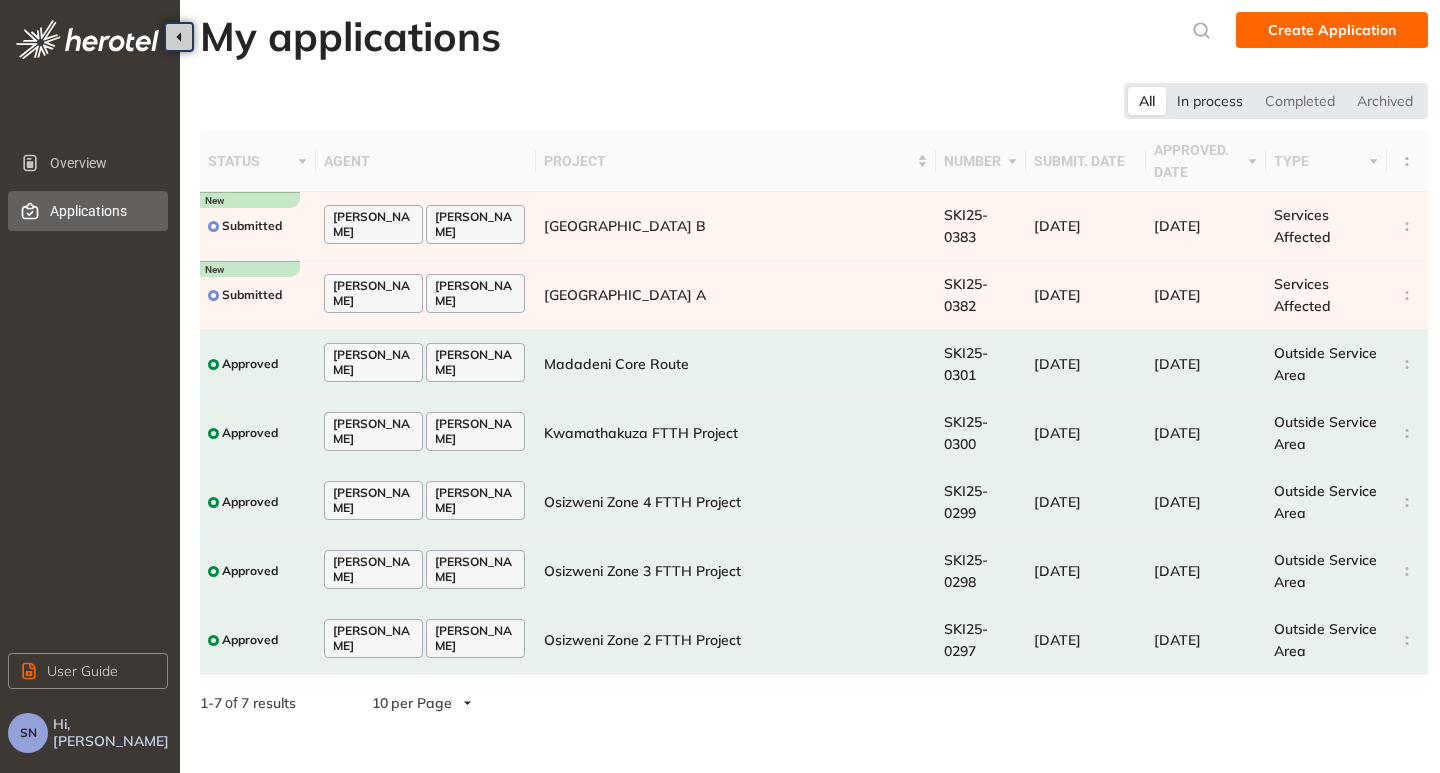 click on "In process" at bounding box center (1210, 101) 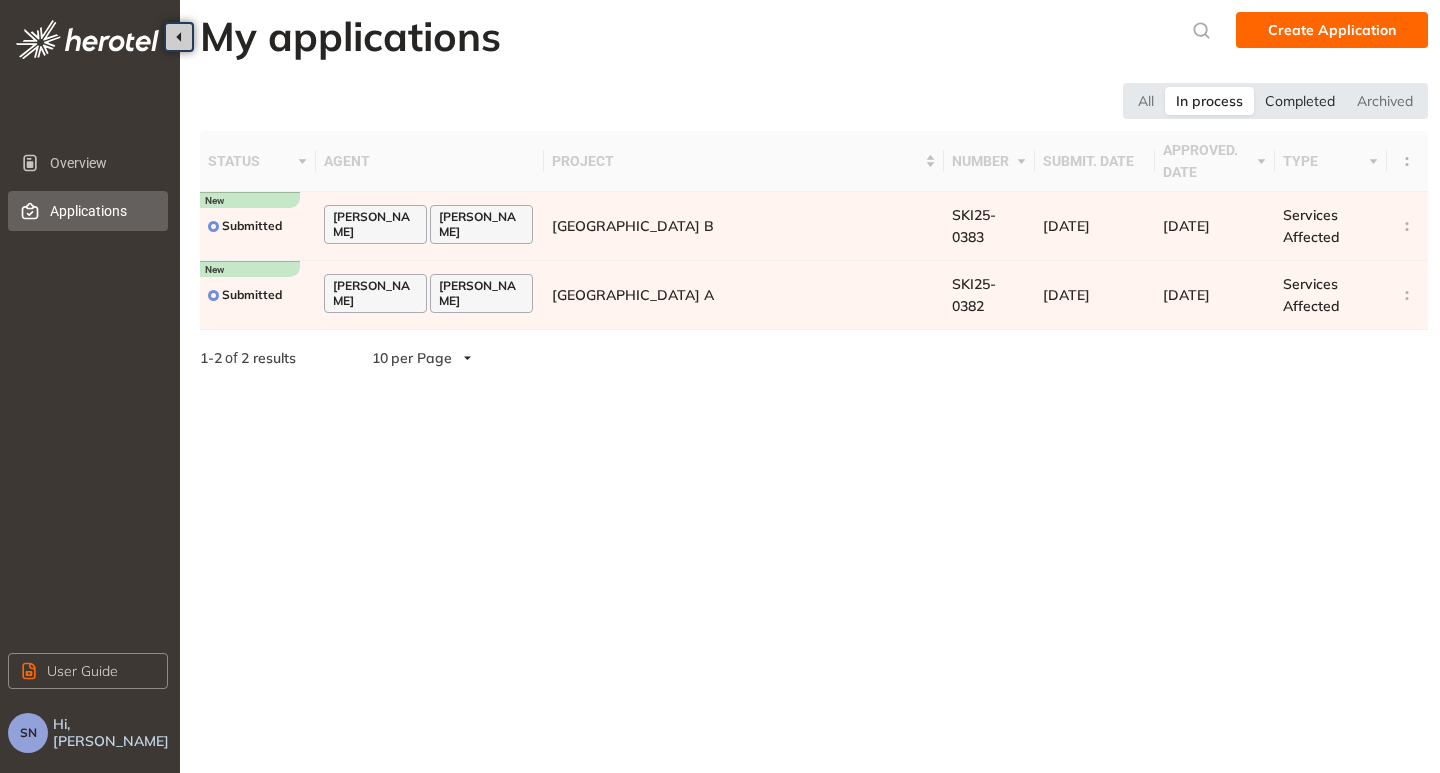 click on "Completed" at bounding box center [1300, 101] 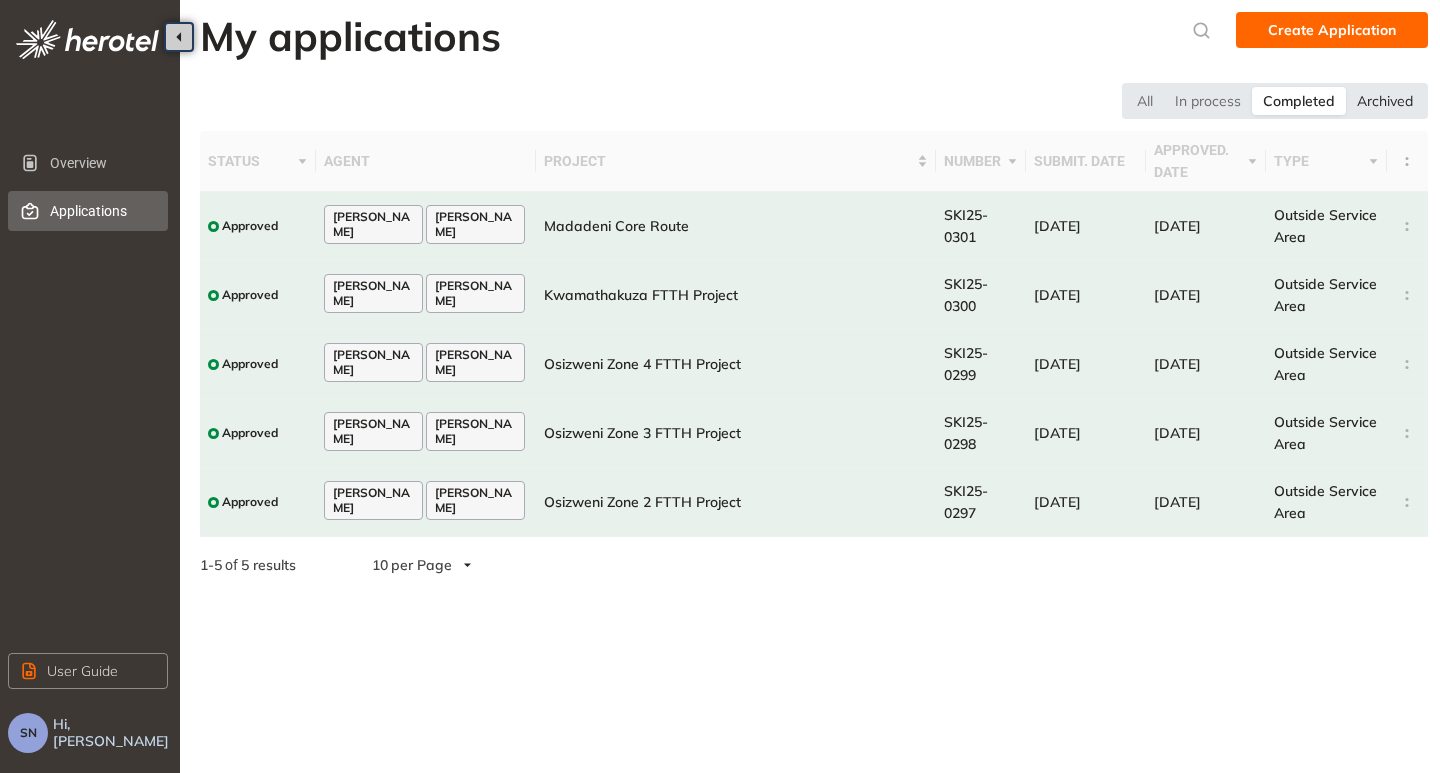 click on "Archived" at bounding box center [1385, 101] 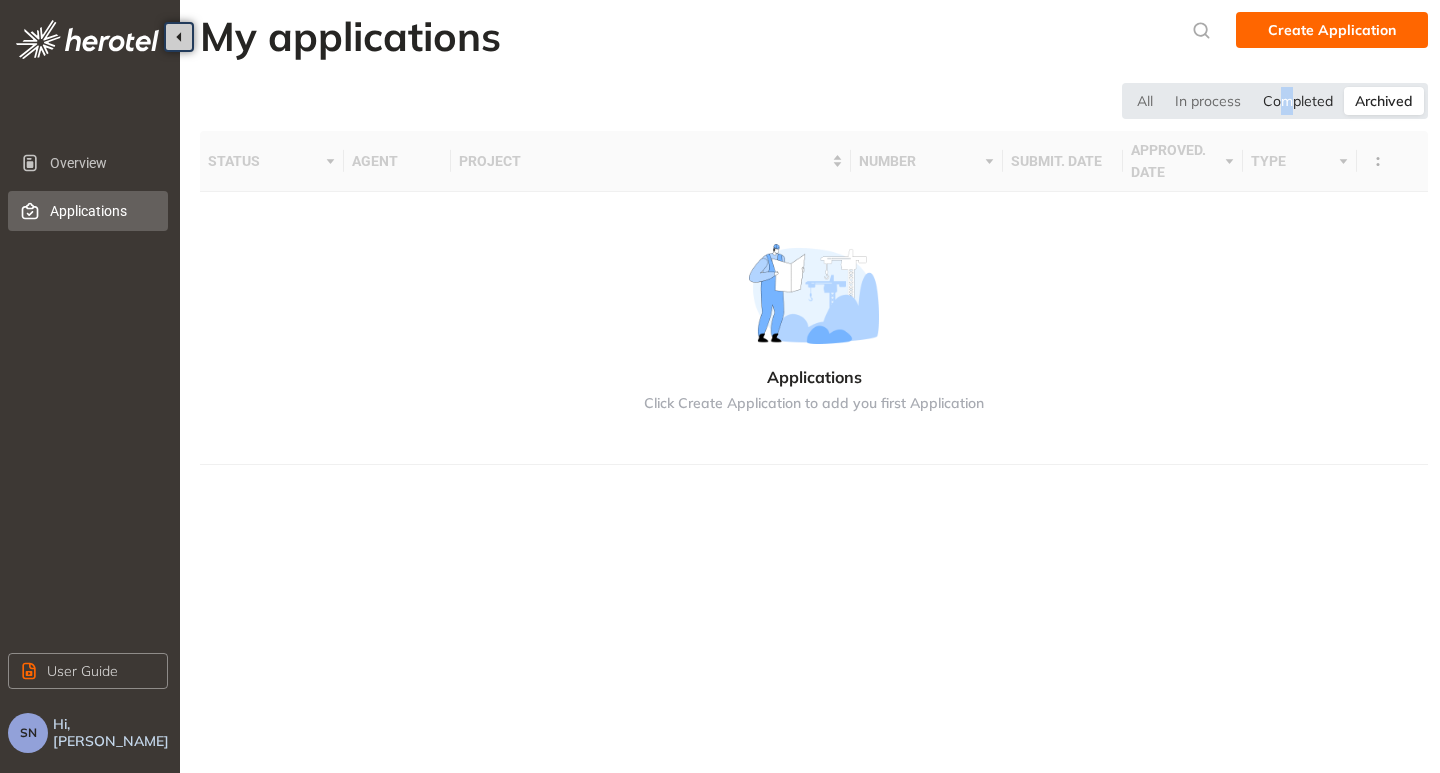 click on "Completed" at bounding box center (1298, 101) 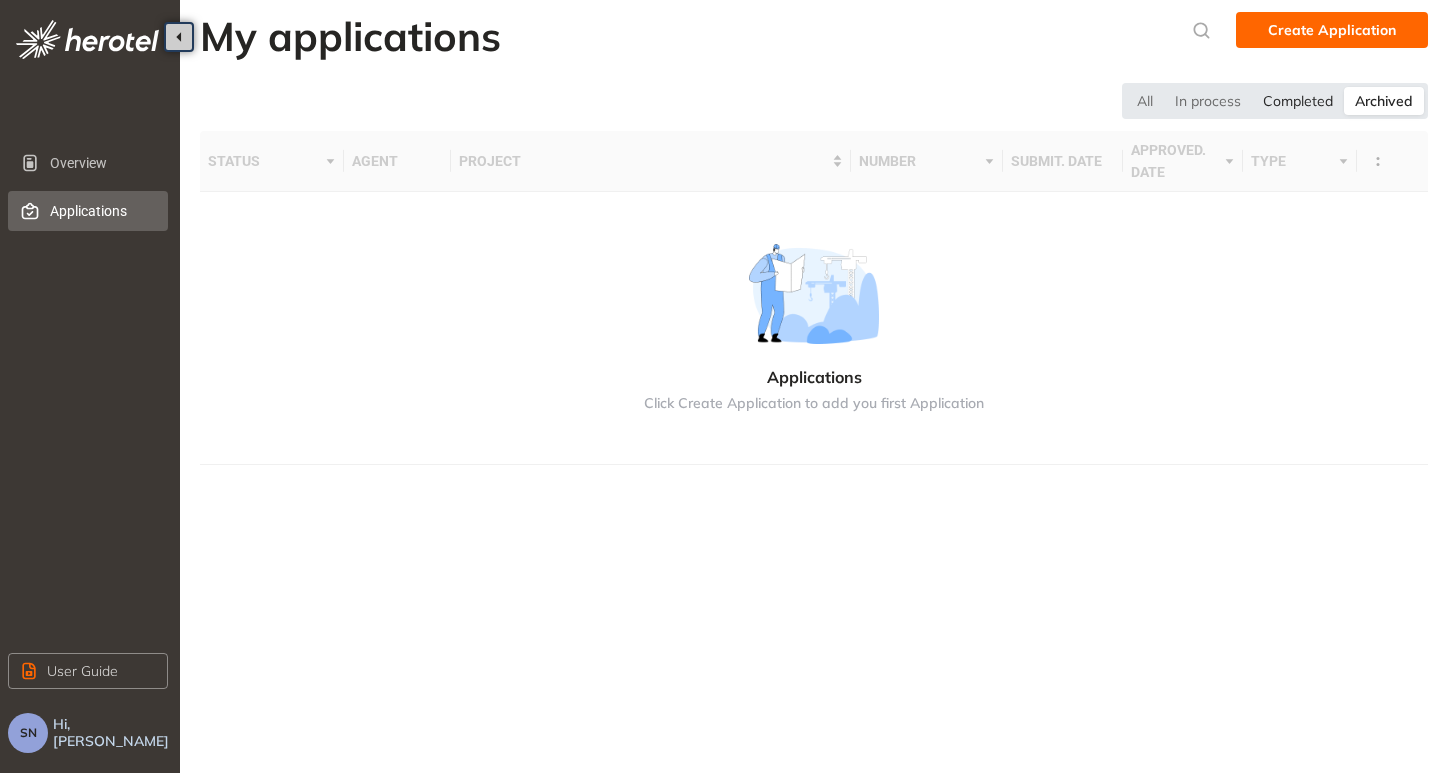 click on "Completed" at bounding box center (1298, 101) 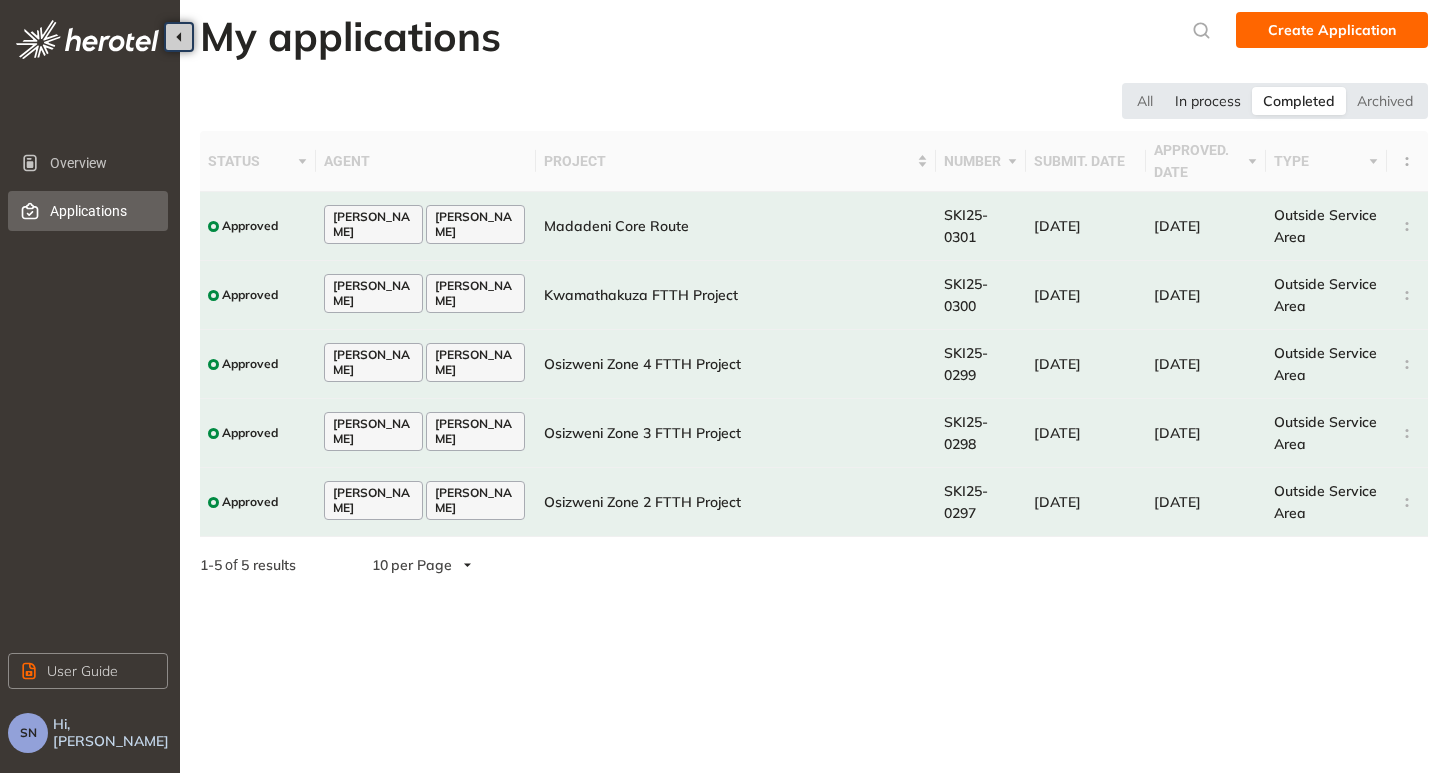 click on "In process" at bounding box center [1208, 101] 